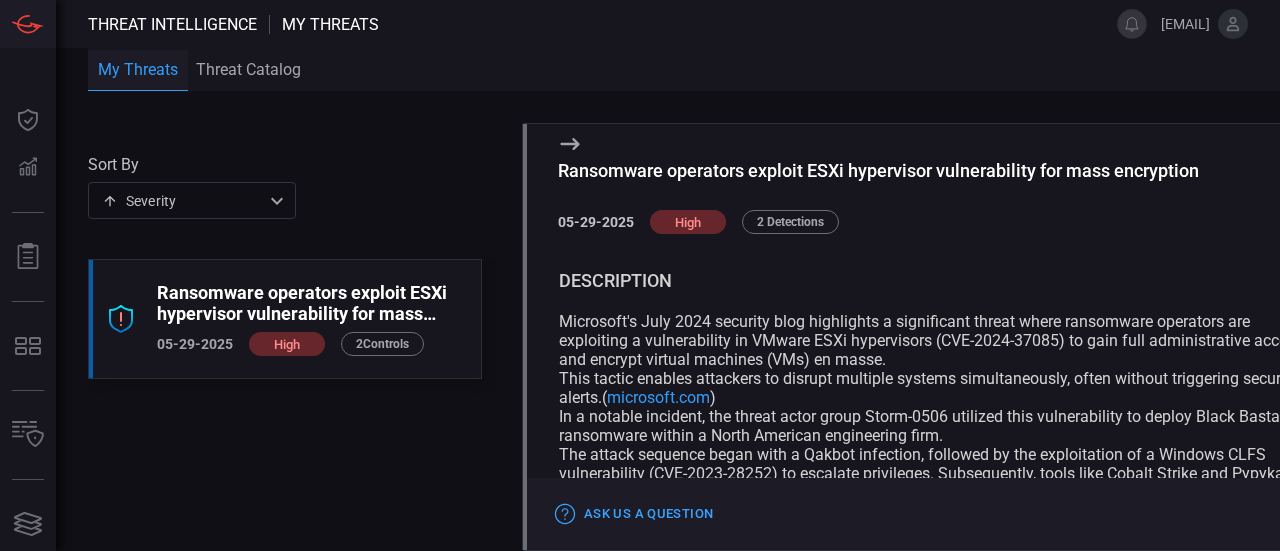 scroll, scrollTop: 0, scrollLeft: 0, axis: both 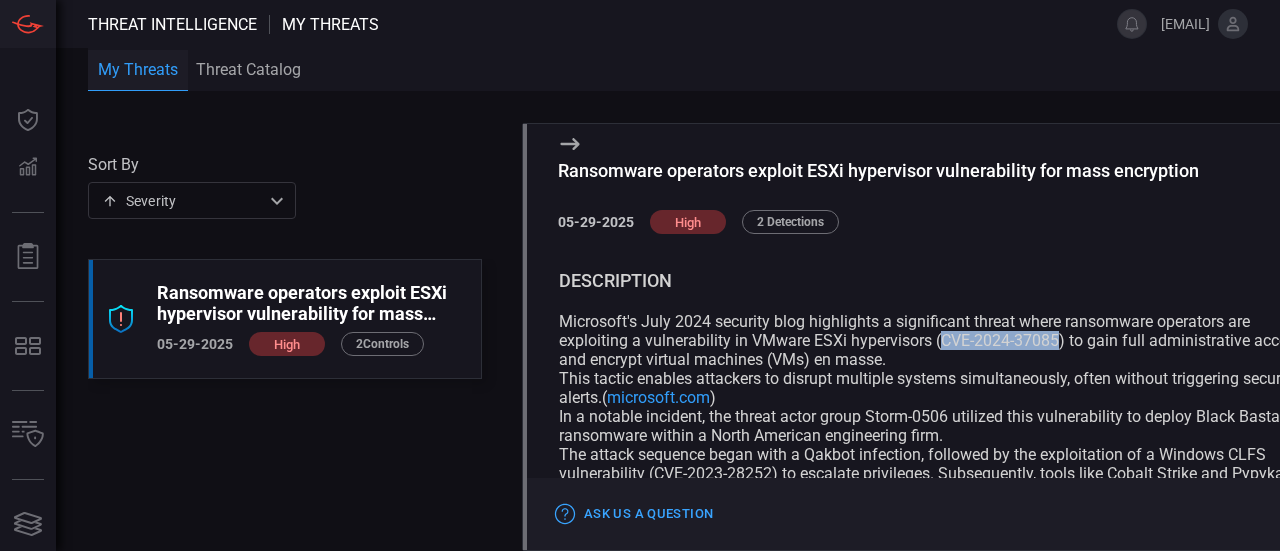 drag, startPoint x: 1060, startPoint y: 335, endPoint x: 946, endPoint y: 341, distance: 114.15778 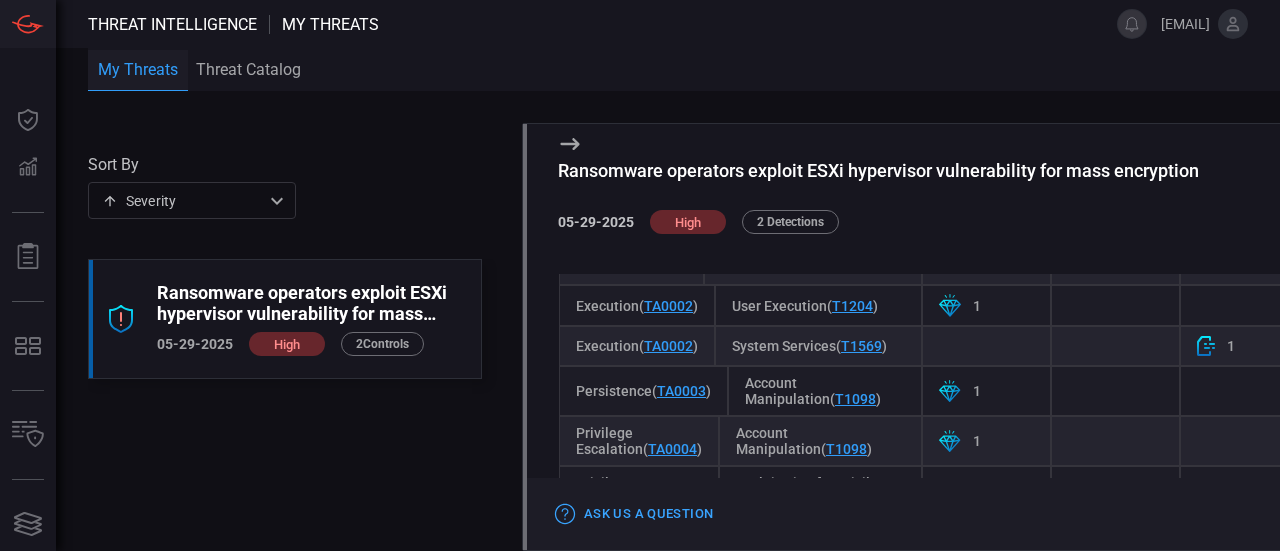 scroll, scrollTop: 700, scrollLeft: 0, axis: vertical 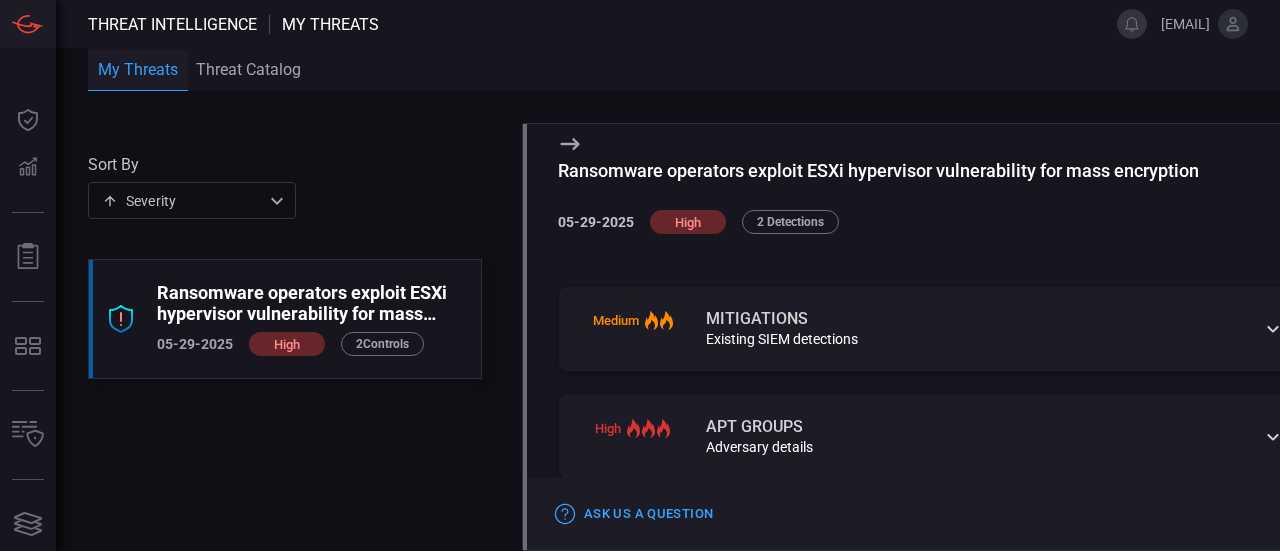 click on "Existing SIEM detections" at bounding box center (971, 339) 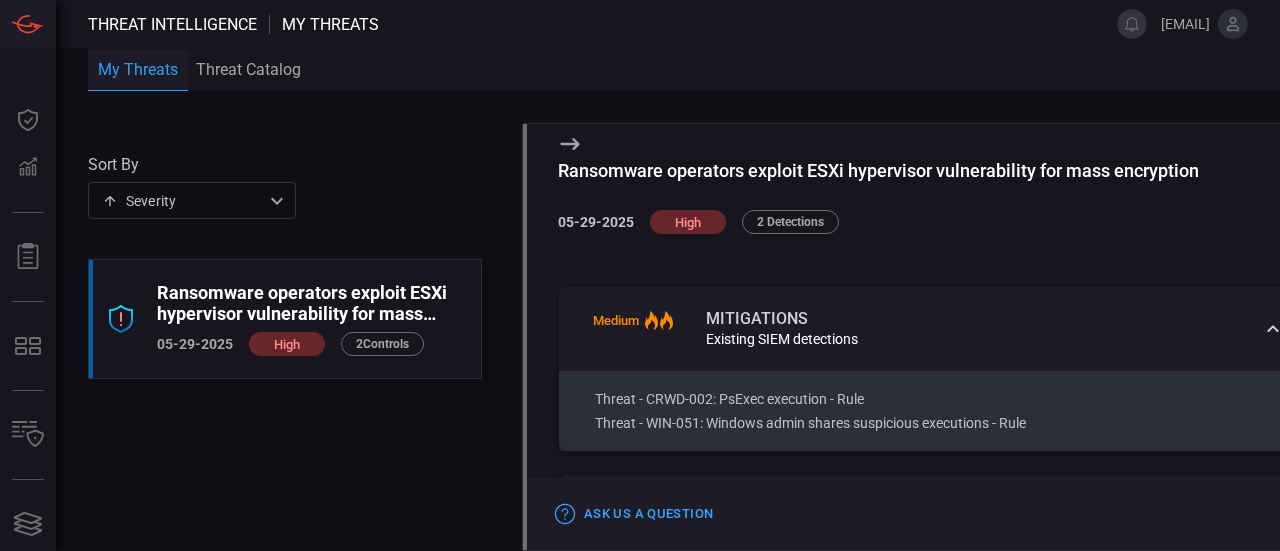 click on "Mitigations" at bounding box center (971, 319) 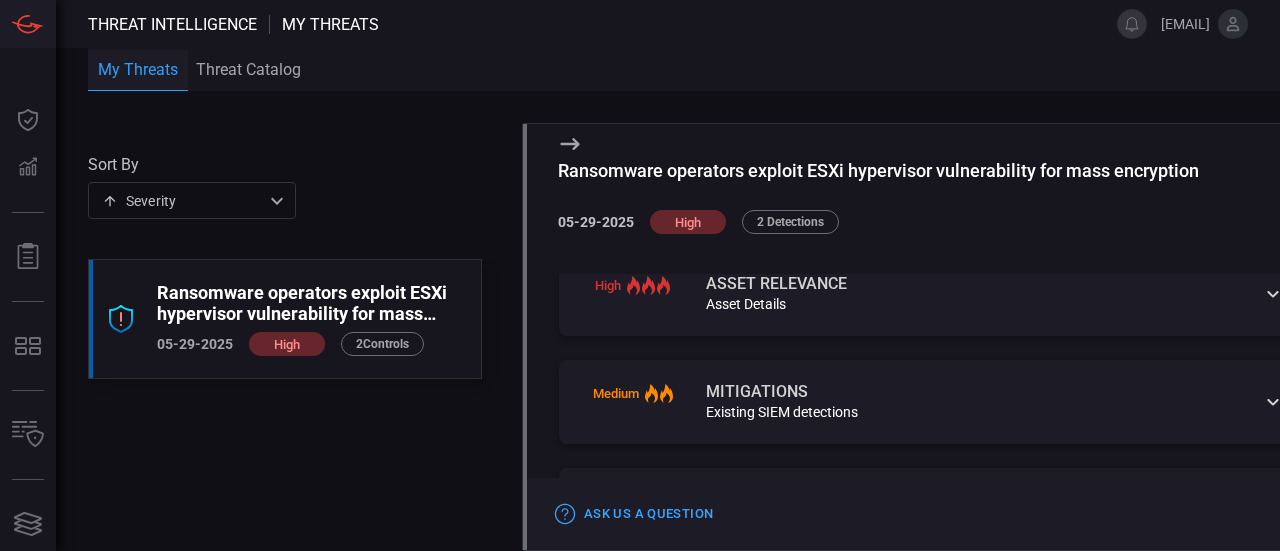 scroll, scrollTop: 500, scrollLeft: 0, axis: vertical 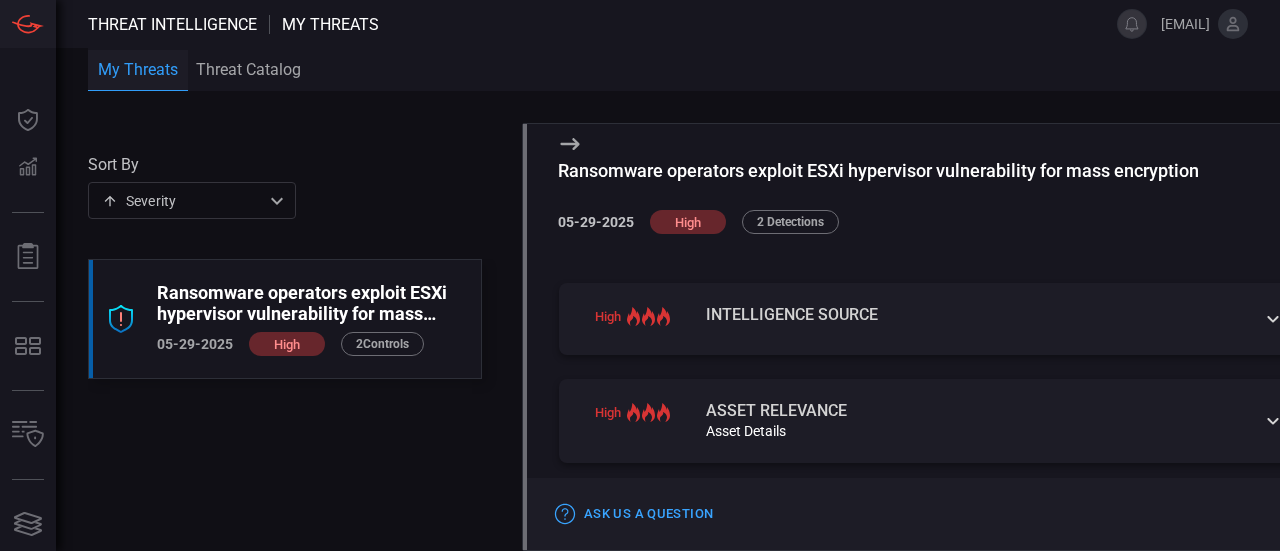 click on "Asset relevance" at bounding box center [971, 411] 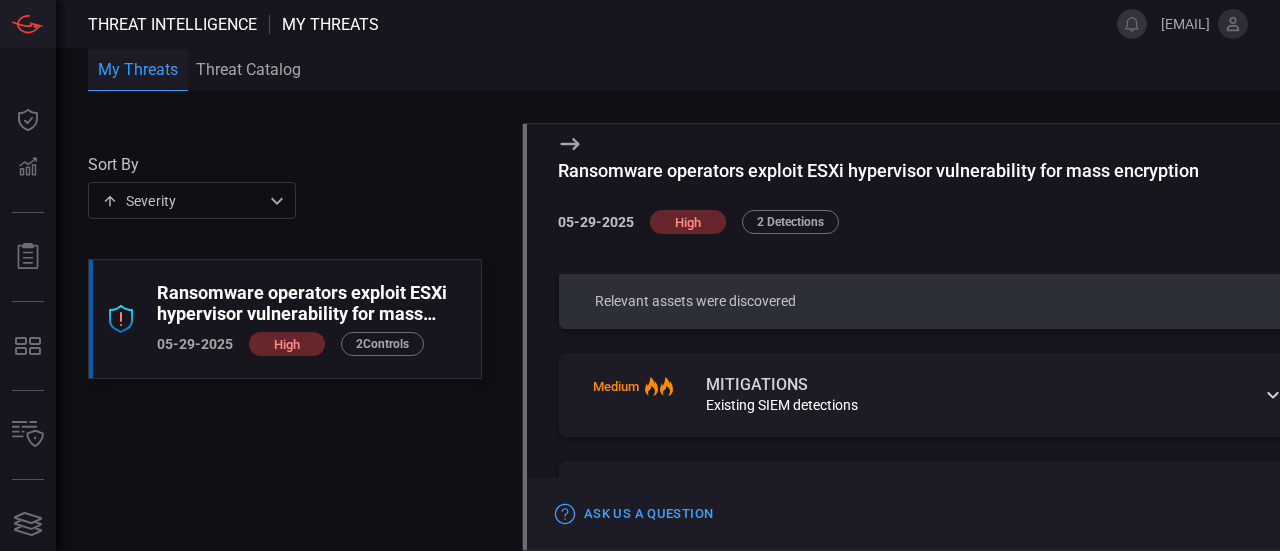 scroll, scrollTop: 600, scrollLeft: 0, axis: vertical 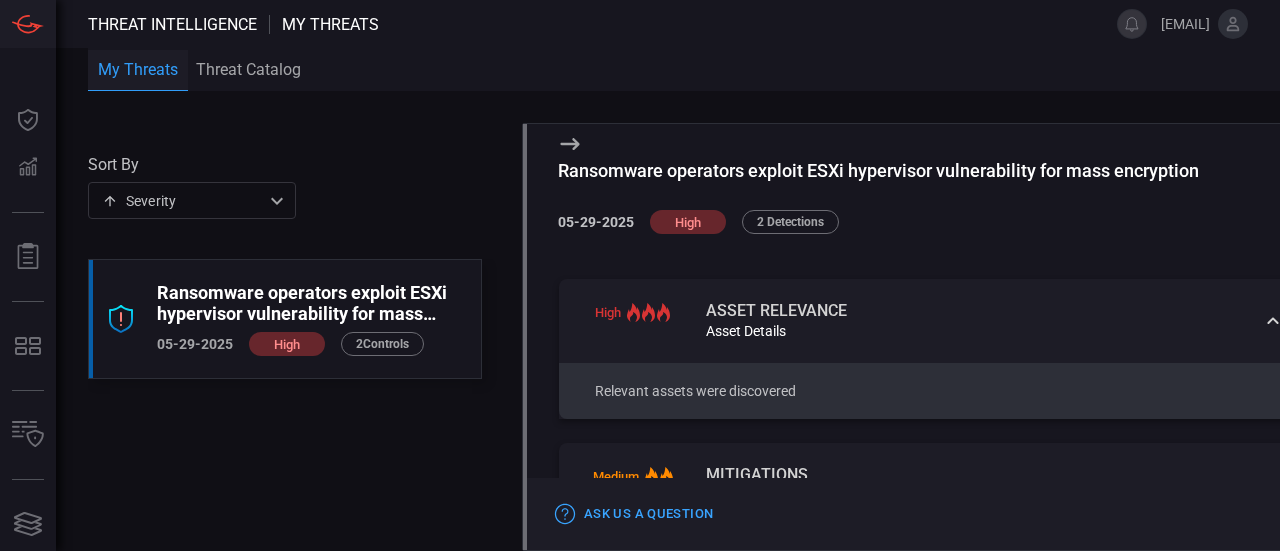 click on "Asset Details" at bounding box center (971, 331) 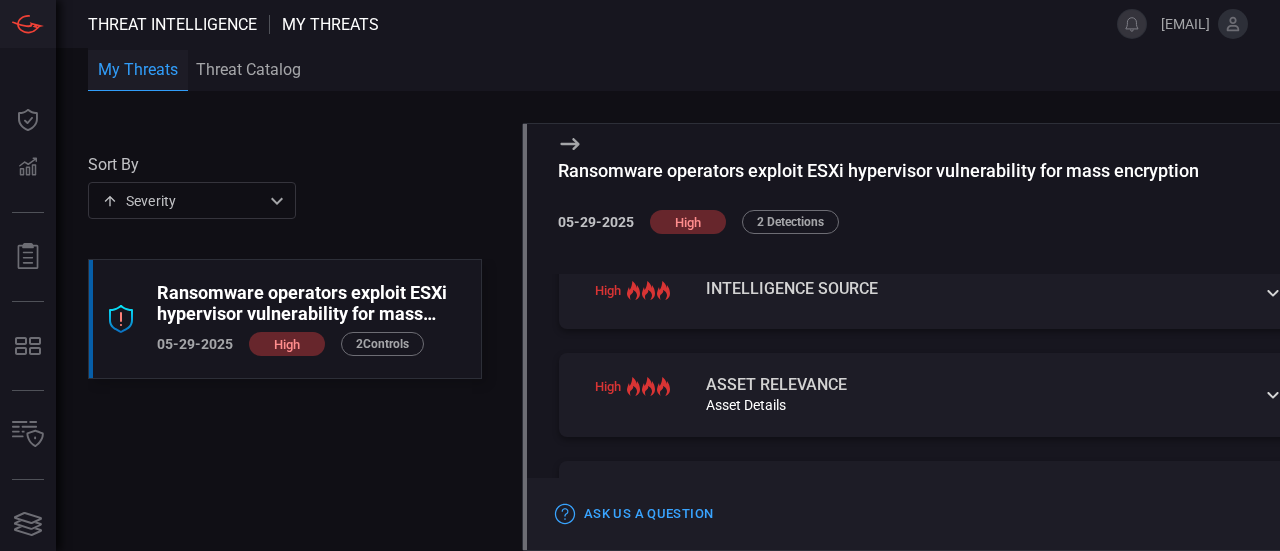 scroll, scrollTop: 500, scrollLeft: 0, axis: vertical 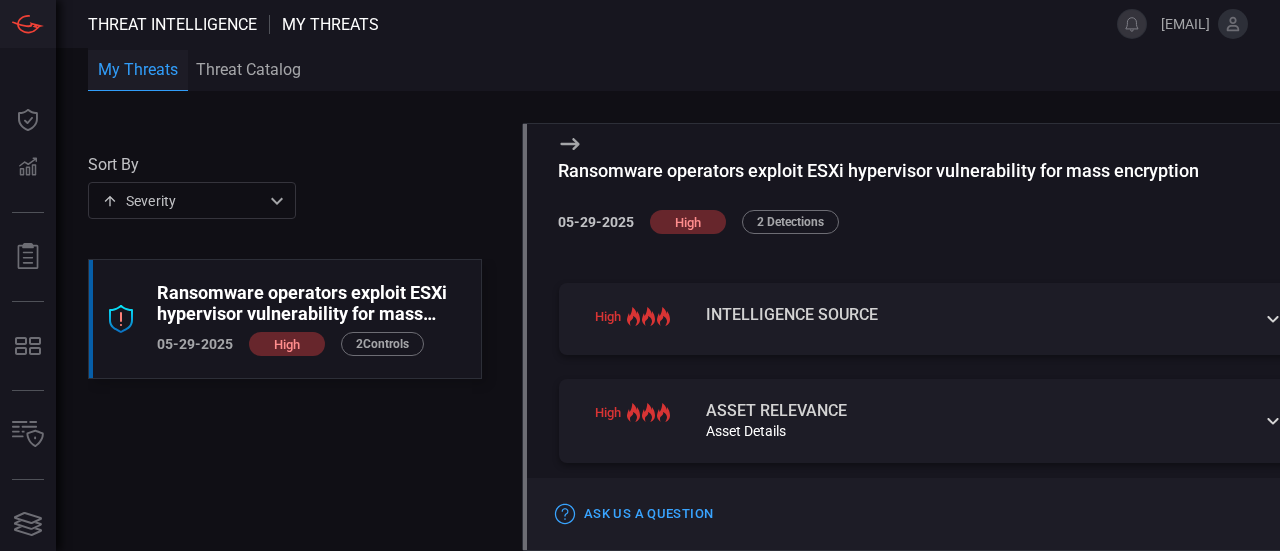 click on "Intelligence Source" at bounding box center [971, 319] 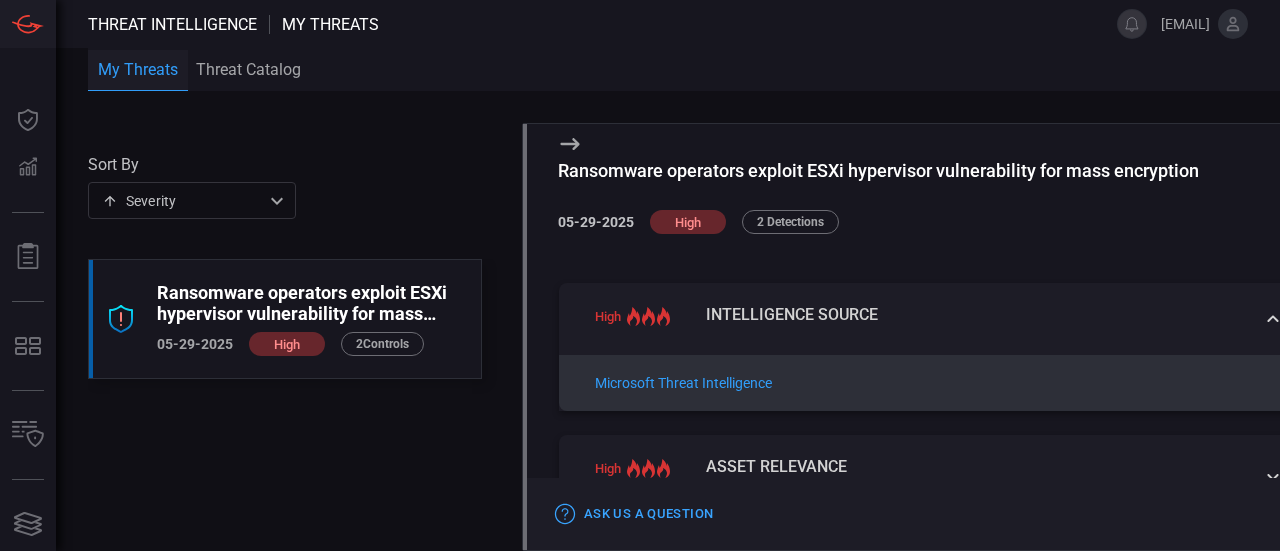 click on "Intelligence Source" at bounding box center [971, 319] 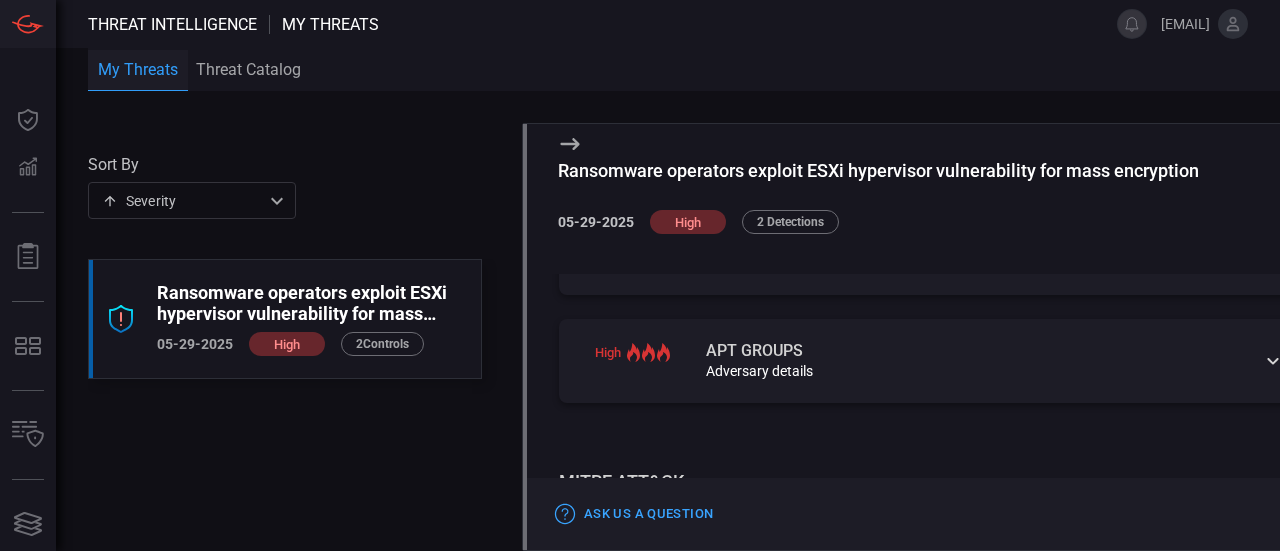 scroll, scrollTop: 800, scrollLeft: 0, axis: vertical 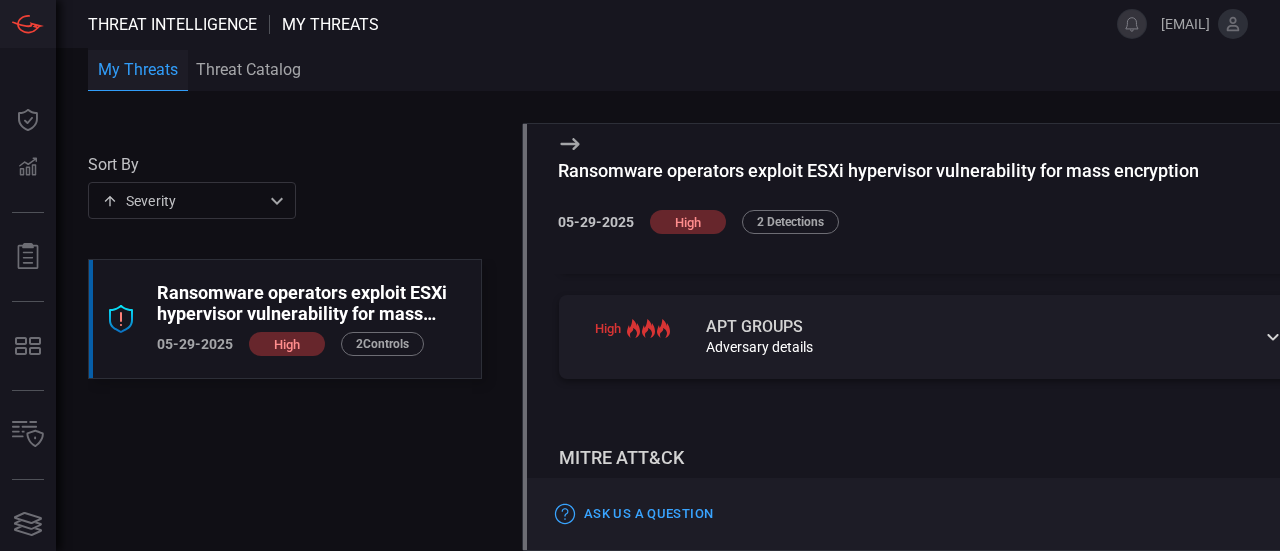 click on "high apt groups Adversary details" at bounding box center [934, 337] 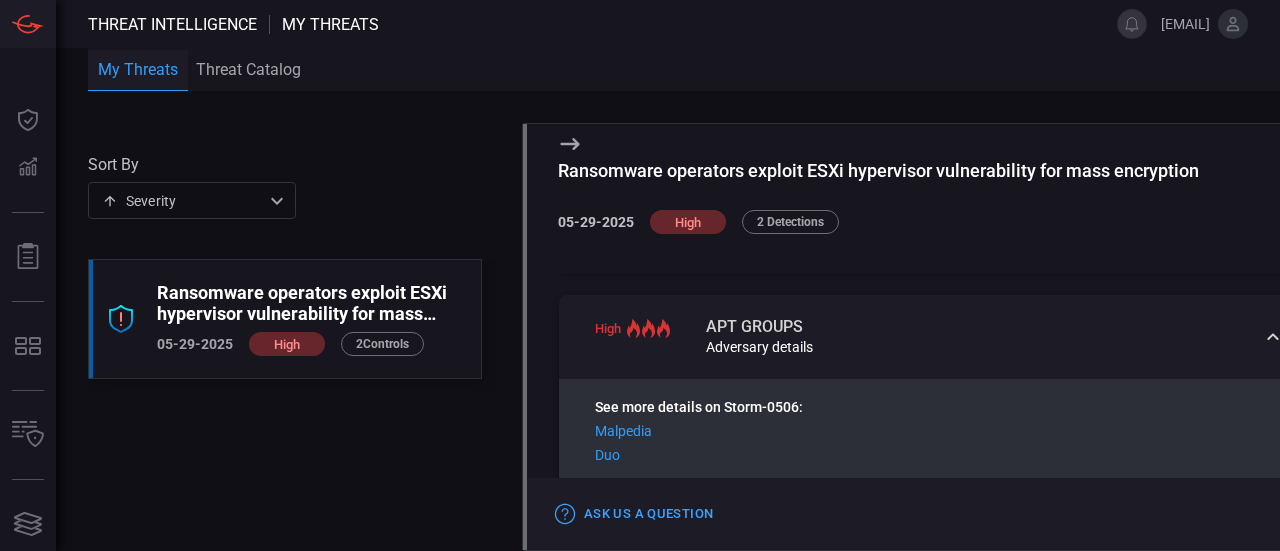 click on "high apt groups Adversary details" at bounding box center [934, 337] 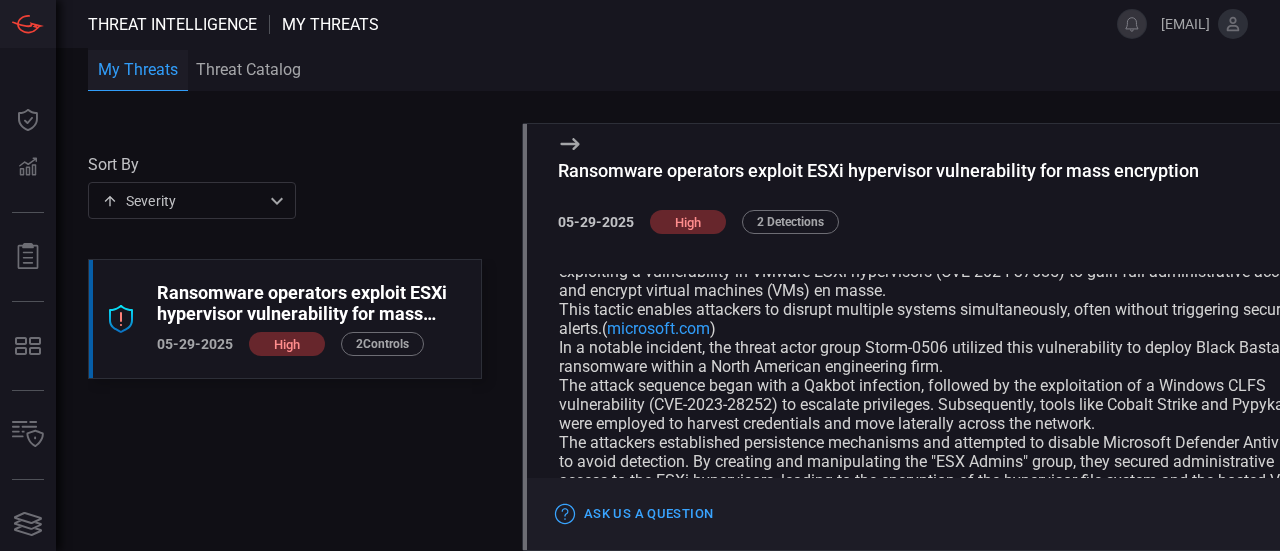 scroll, scrollTop: 100, scrollLeft: 0, axis: vertical 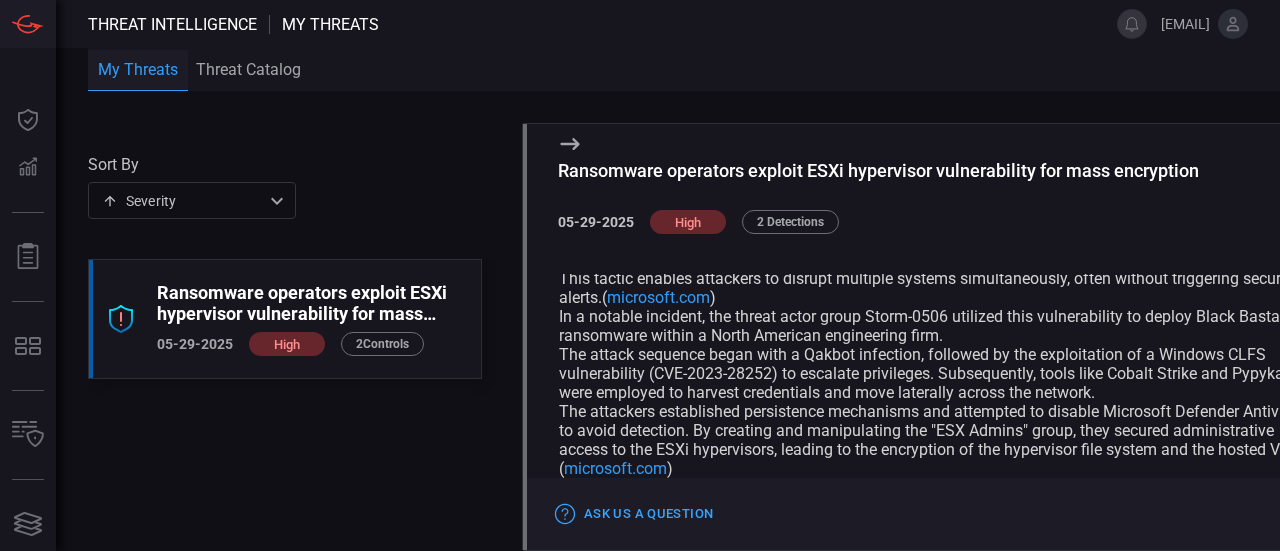 click on "In a notable incident, the threat actor group Storm-0506 utilized this vulnerability to deploy Black Basta ransomware within a North American engineering firm.  The attack sequence began with a Qakbot infection, followed by the exploitation of a Windows CLFS vulnerability (CVE-2023-28252) to escalate privileges. Subsequently, tools like Cobalt Strike and Pypykatz were employed to harvest credentials and move laterally across the network.   The attackers established persistence mechanisms and attempted to disable Microsoft Defender Antivirus to avoid detection. By creating and manipulating the "ESX Admins" group, they secured administrative access to the ESXi hypervisors, leading to the encryption of the hypervisor file system and the hosted VMs.( microsoft.com )" at bounding box center (934, 392) 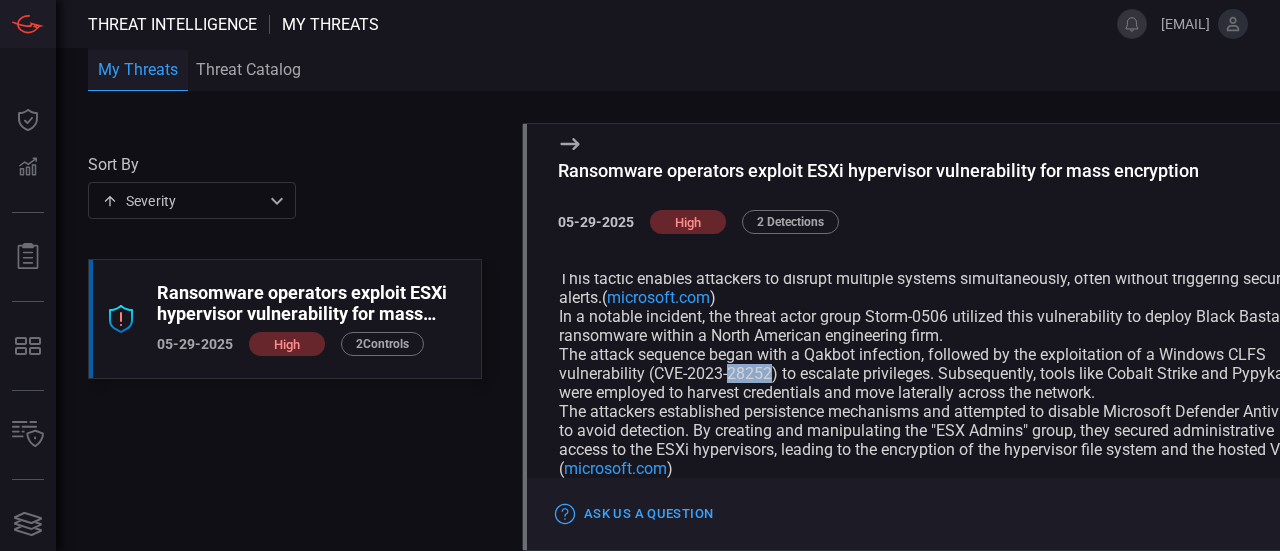 click on "In a notable incident, the threat actor group Storm-0506 utilized this vulnerability to deploy Black Basta ransomware within a North American engineering firm.  The attack sequence began with a Qakbot infection, followed by the exploitation of a Windows CLFS vulnerability (CVE-2023-28252) to escalate privileges. Subsequently, tools like Cobalt Strike and Pypykatz were employed to harvest credentials and move laterally across the network.   The attackers established persistence mechanisms and attempted to disable Microsoft Defender Antivirus to avoid detection. By creating and manipulating the "ESX Admins" group, they secured administrative access to the ESXi hypervisors, leading to the encryption of the hypervisor file system and the hosted VMs.( microsoft.com )" at bounding box center (934, 392) 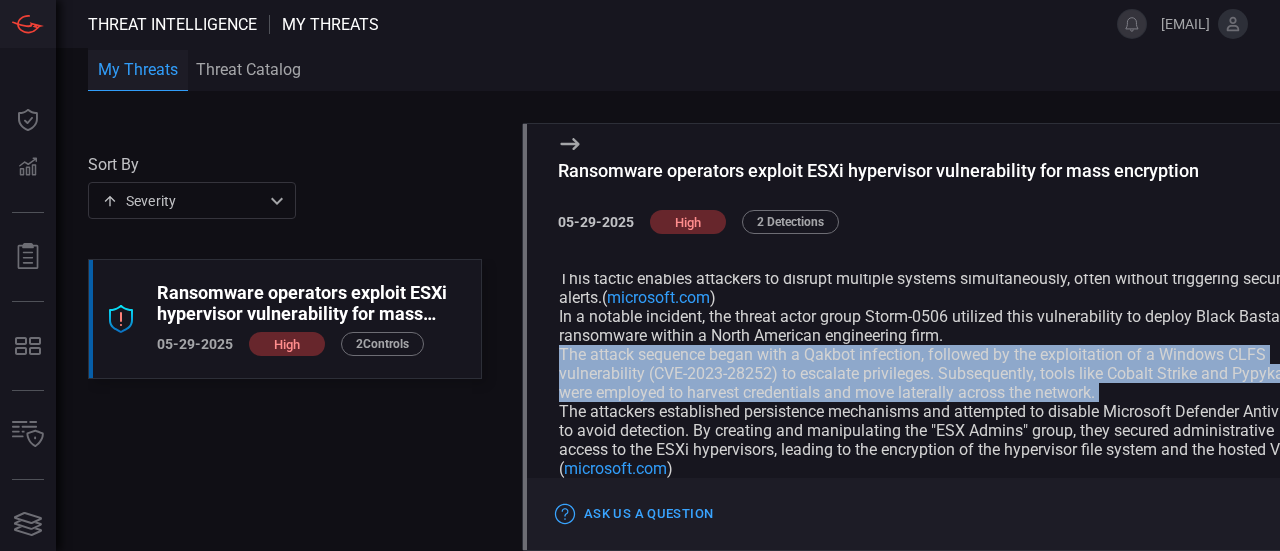 click on "In a notable incident, the threat actor group Storm-0506 utilized this vulnerability to deploy Black Basta ransomware within a North American engineering firm.  The attack sequence began with a Qakbot infection, followed by the exploitation of a Windows CLFS vulnerability (CVE-2023-28252) to escalate privileges. Subsequently, tools like Cobalt Strike and Pypykatz were employed to harvest credentials and move laterally across the network.   The attackers established persistence mechanisms and attempted to disable Microsoft Defender Antivirus to avoid detection. By creating and manipulating the "ESX Admins" group, they secured administrative access to the ESXi hypervisors, leading to the encryption of the hypervisor file system and the hosted VMs.( microsoft.com )" at bounding box center [934, 392] 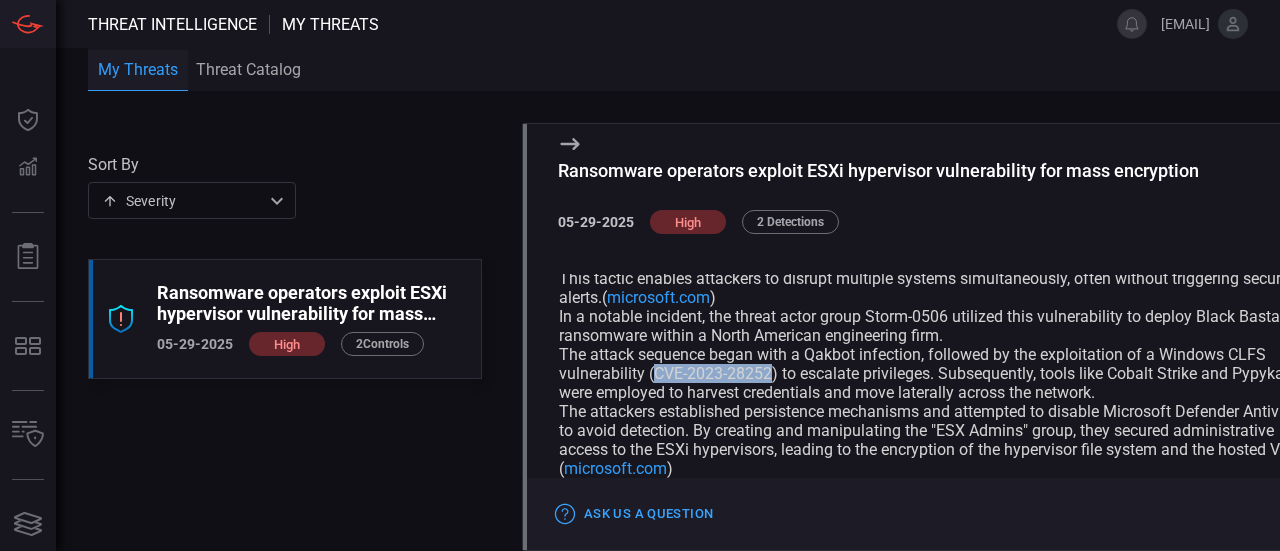 drag, startPoint x: 656, startPoint y: 372, endPoint x: 752, endPoint y: 373, distance: 96.00521 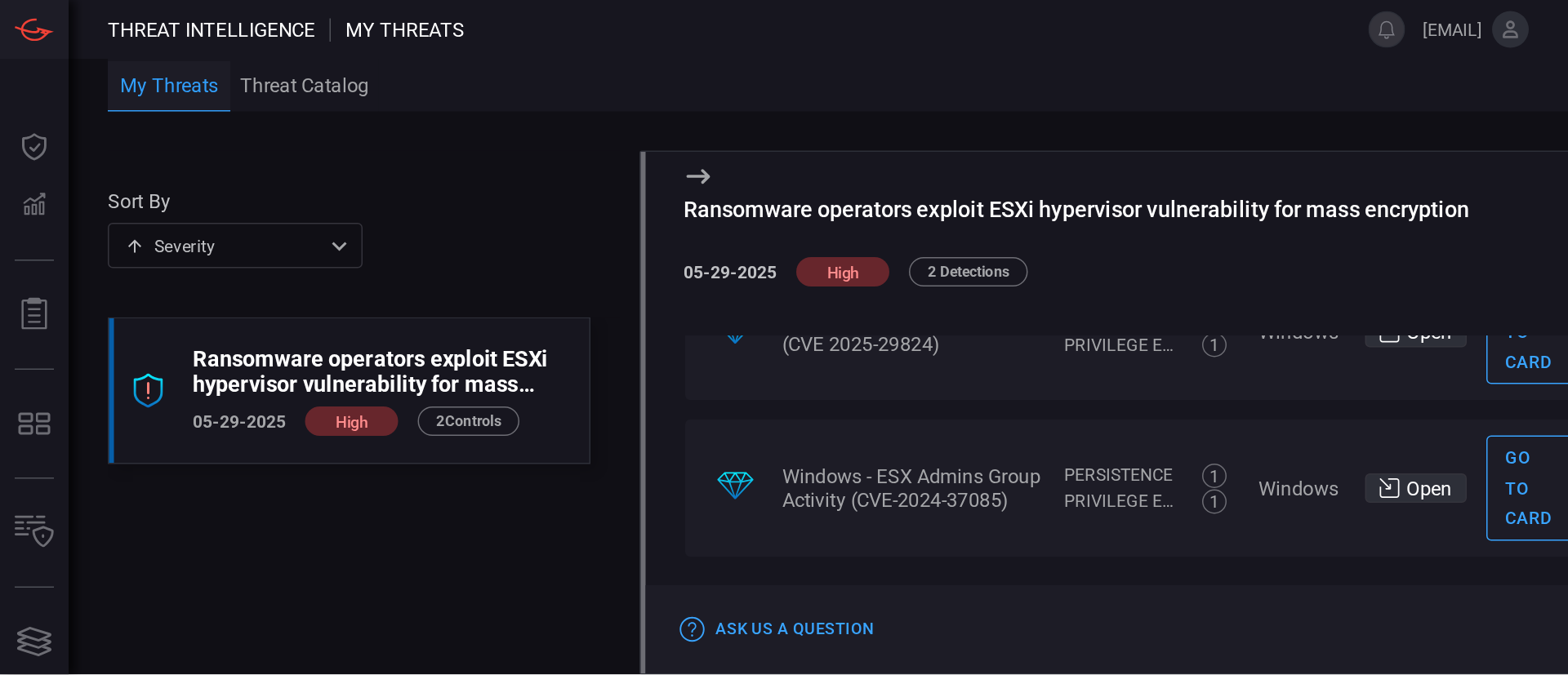 scroll, scrollTop: 1388, scrollLeft: 0, axis: vertical 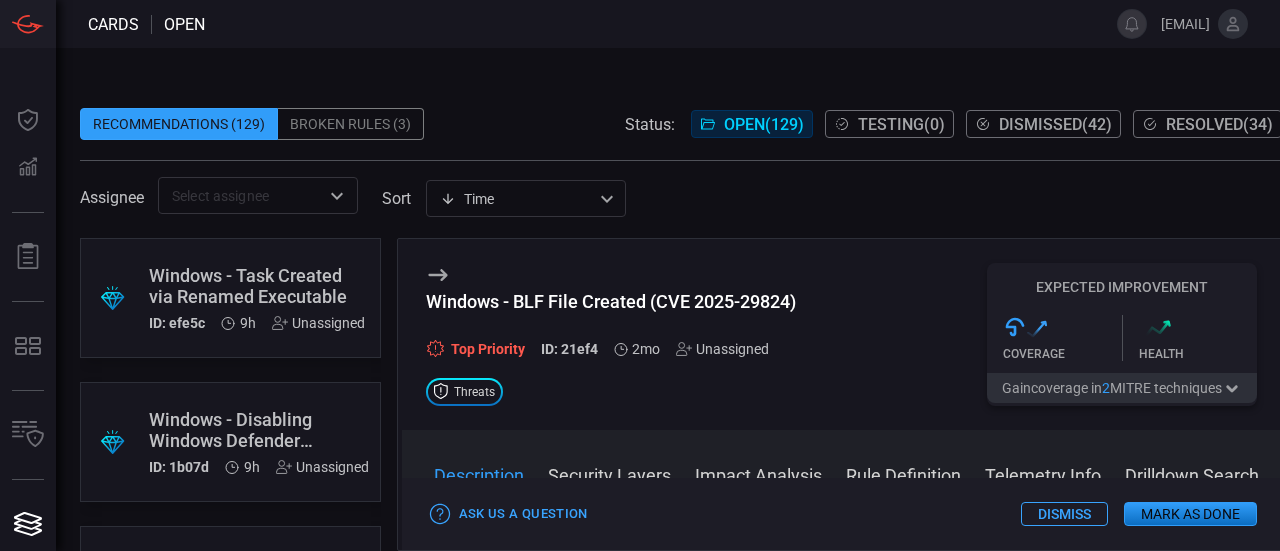 click on "Windows - BLF File Created (CVE 2025-29824)     Top Priority ID: 21ef4   2mo Unassigned Threats Expected Improvement
.st0{fill:url(#Path_29490_00000117647961598309353970000014330017195461122950_);}
Coverage
.graph_up{fill:url(#graph-gradient-up);}
Health Techniques: Covered Exploitation for Privilege Escalation User Execution Gain  coverage in  2  MITRE technique s" at bounding box center [842, 334] 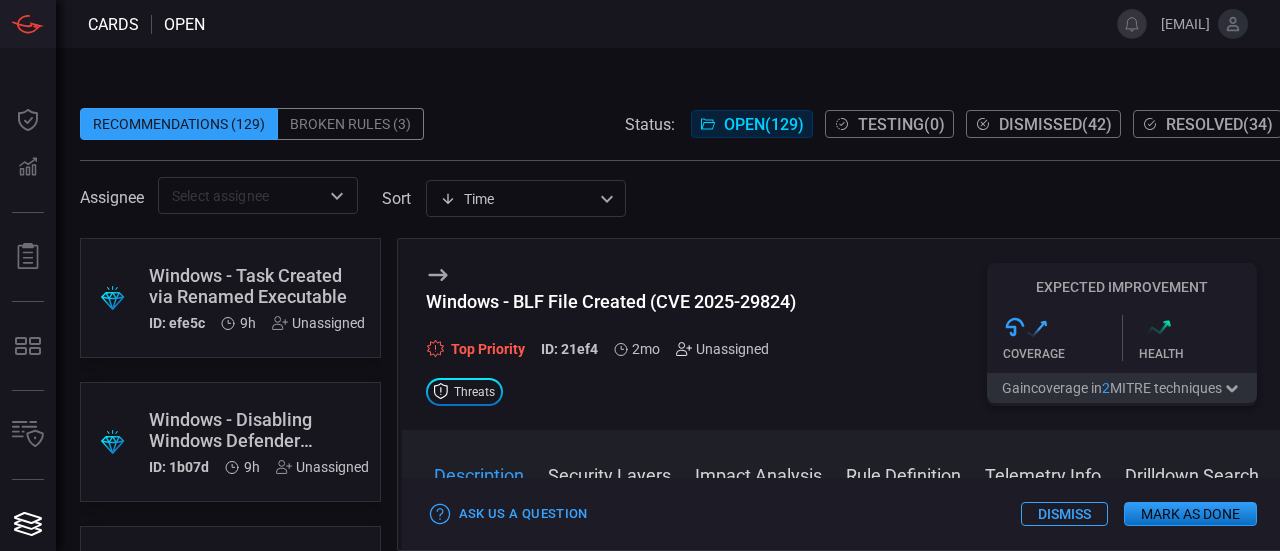 click 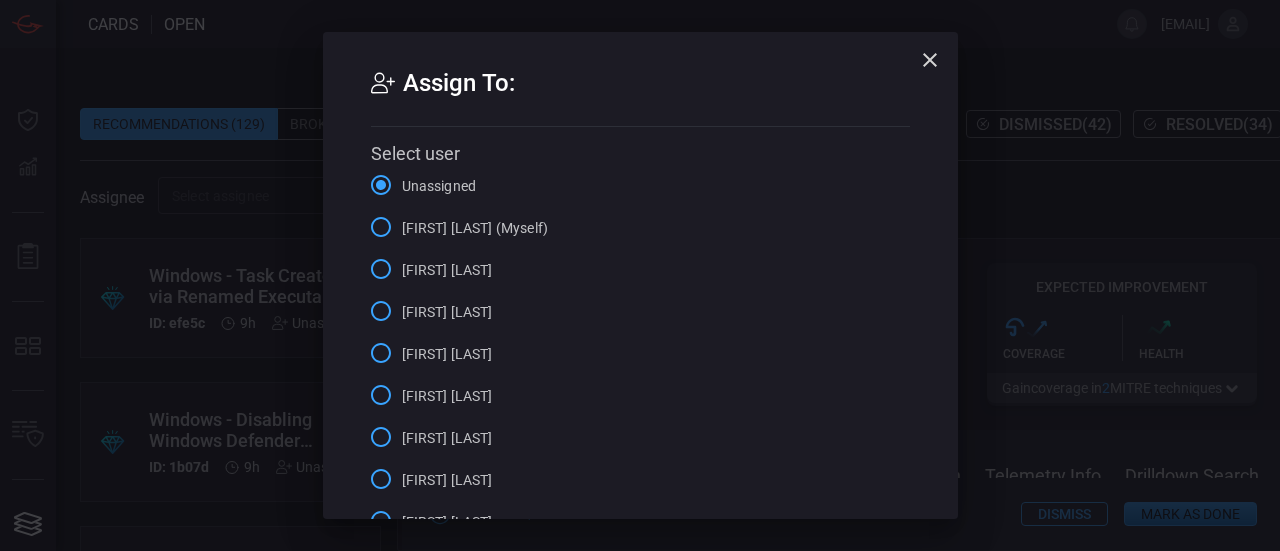 click on "[FIRST] [LAST] [LAST] (Myself)" at bounding box center [475, 228] 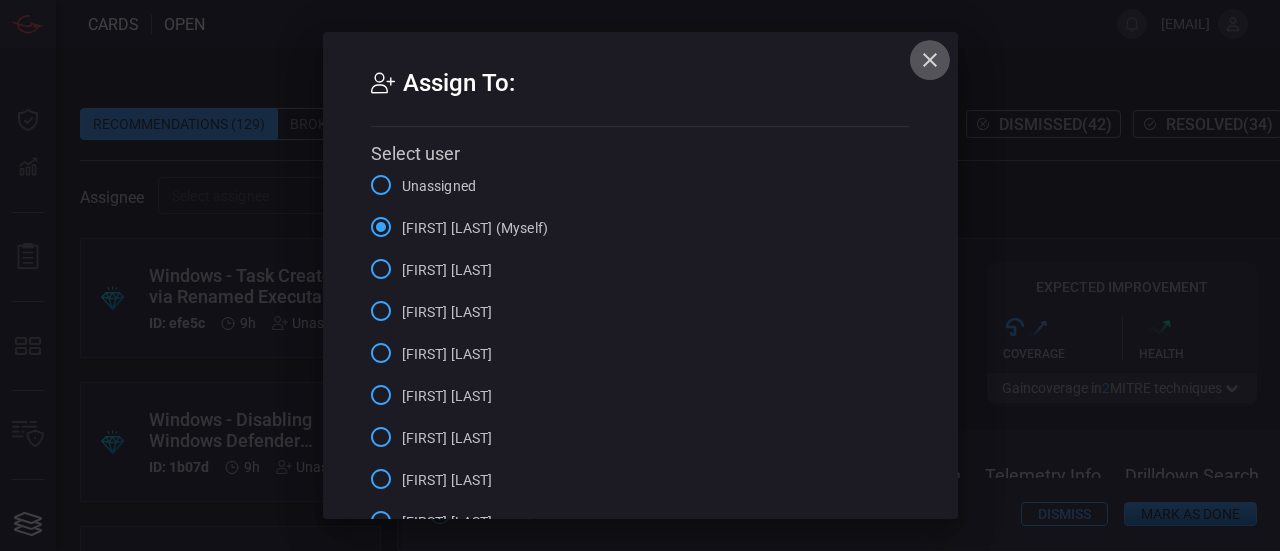 click 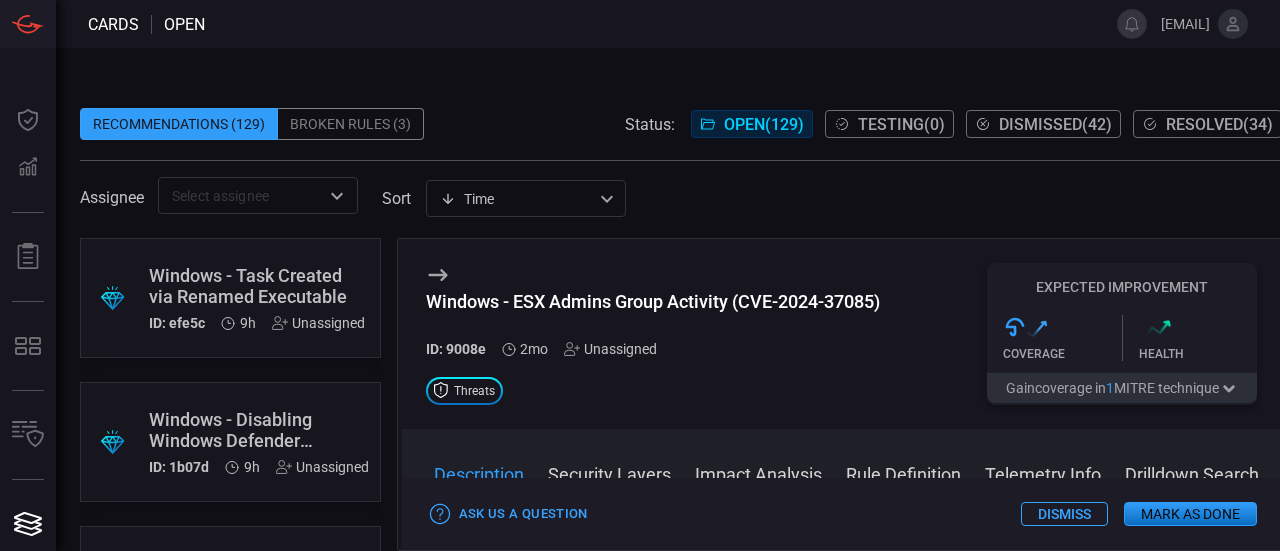 scroll, scrollTop: 0, scrollLeft: 0, axis: both 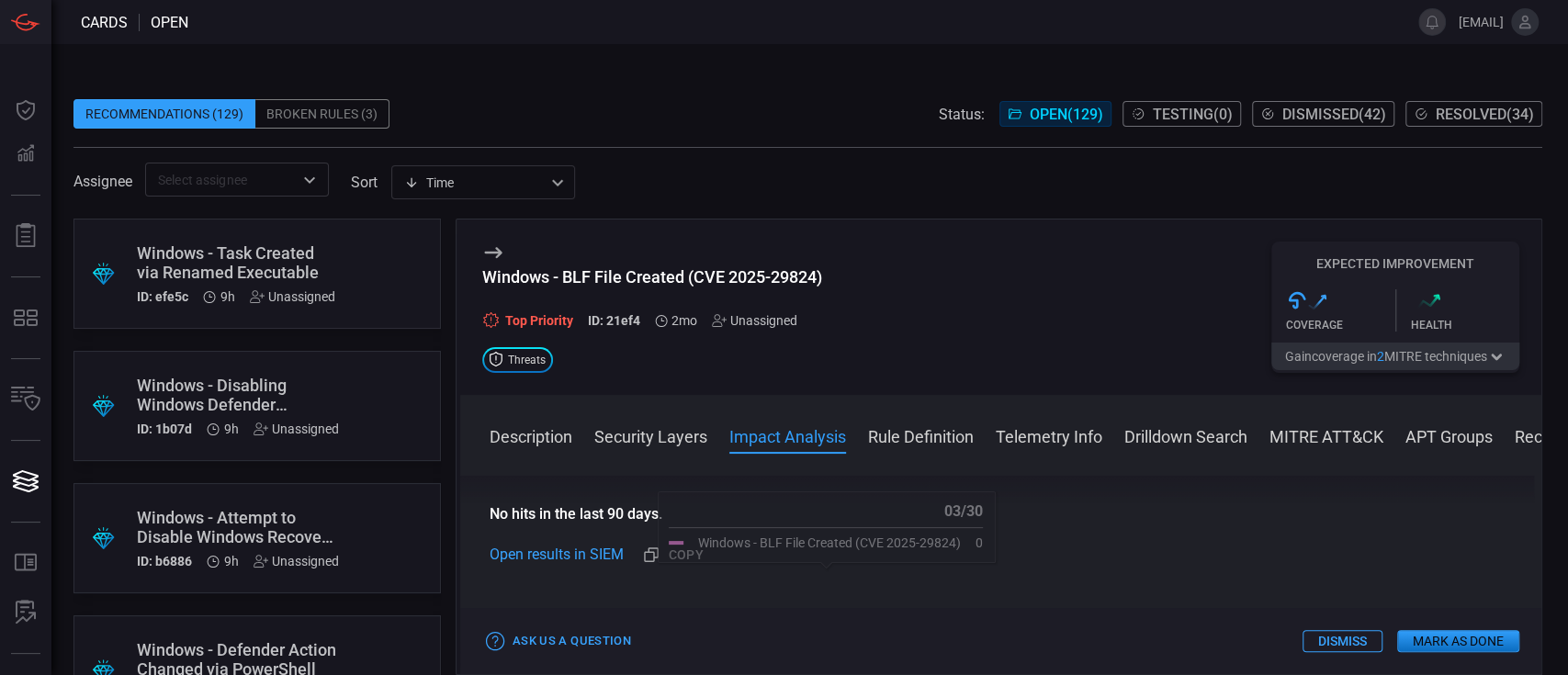 click on "Rule Definition" at bounding box center (920, 435) 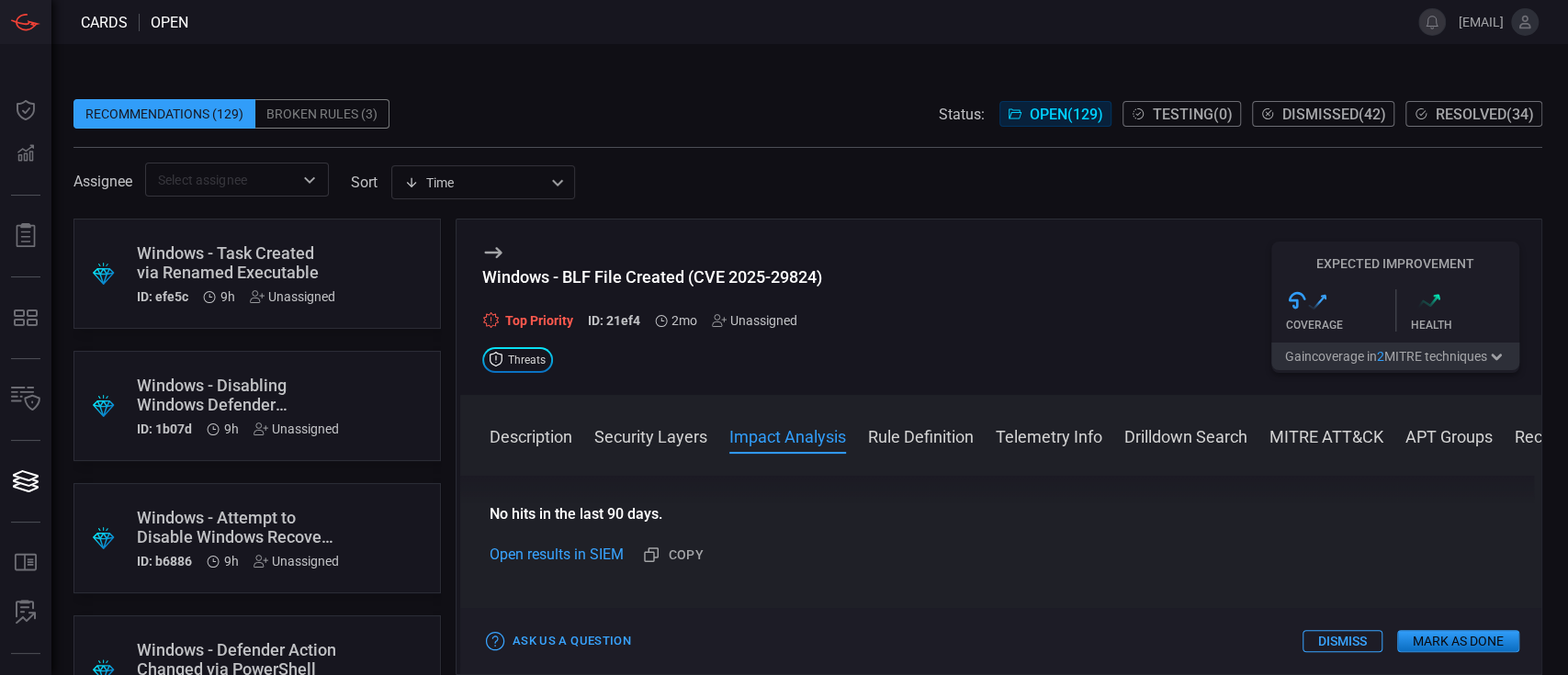 scroll, scrollTop: 731, scrollLeft: 0, axis: vertical 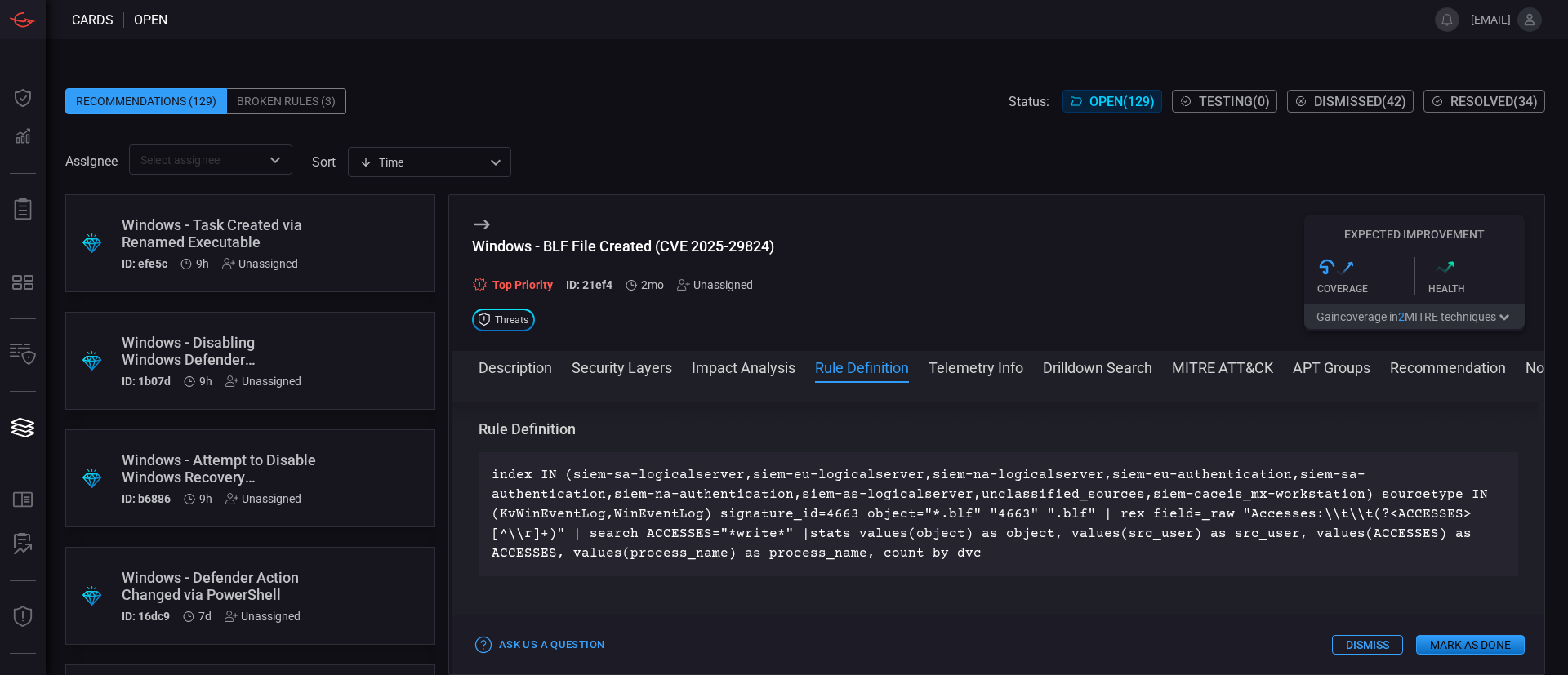 click on "Unassigned" at bounding box center [715, 285] 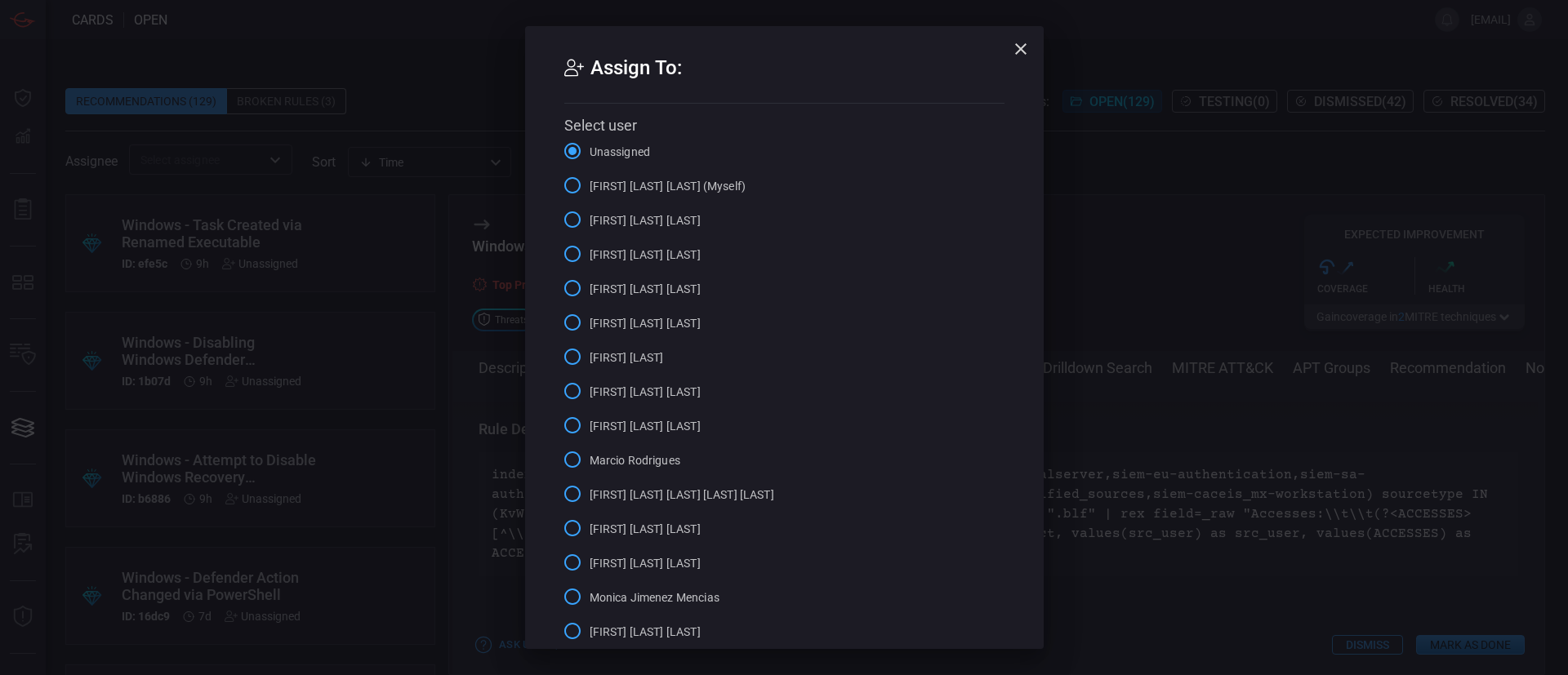 click on "[FIRST] [LAST] [LAST] (Myself)" at bounding box center (668, 186) 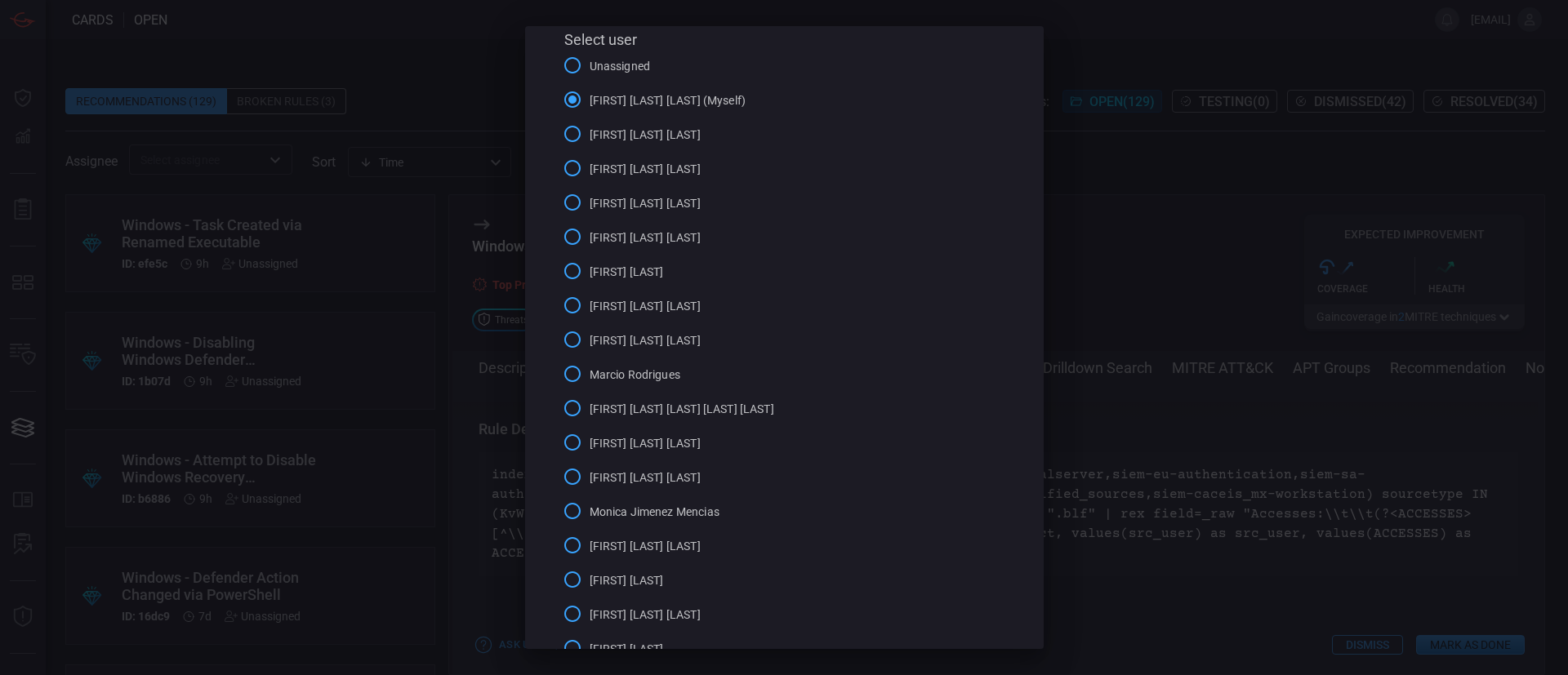 scroll, scrollTop: 235, scrollLeft: 0, axis: vertical 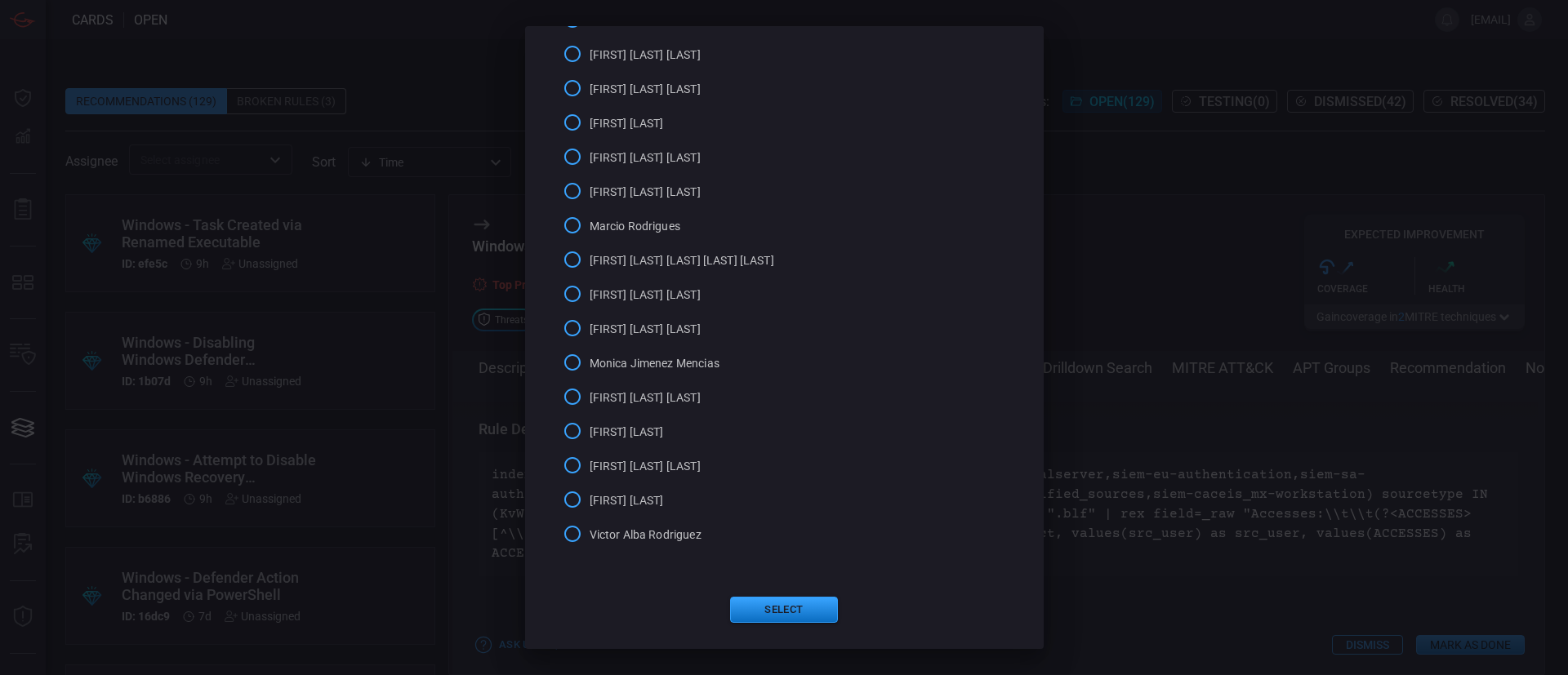 click on "Assign To: Select user Unassigned Wellington Alcantara (Myself) Alvaro Escribano Romero Analia Exposito Gonzalez Caio Vinicius Lopes Silva Douglas Leles Rodrigues Edgar Lima Everson Nunes De Souza Jesus Ugarte Fernandez Marcio Rodrigues Marcos Ataua Lopes De Andrade Barca Martins Maria Isabel Ibanez Aguirado Miguel Ángel Carrión Tamaral Monica Jimenez Mencias Monica Merino Robledillo Nichols Jasper Olaya Garcia Fernandez Samuel Gennari Victor Alba Rodriguez Select" at bounding box center [784, 220] 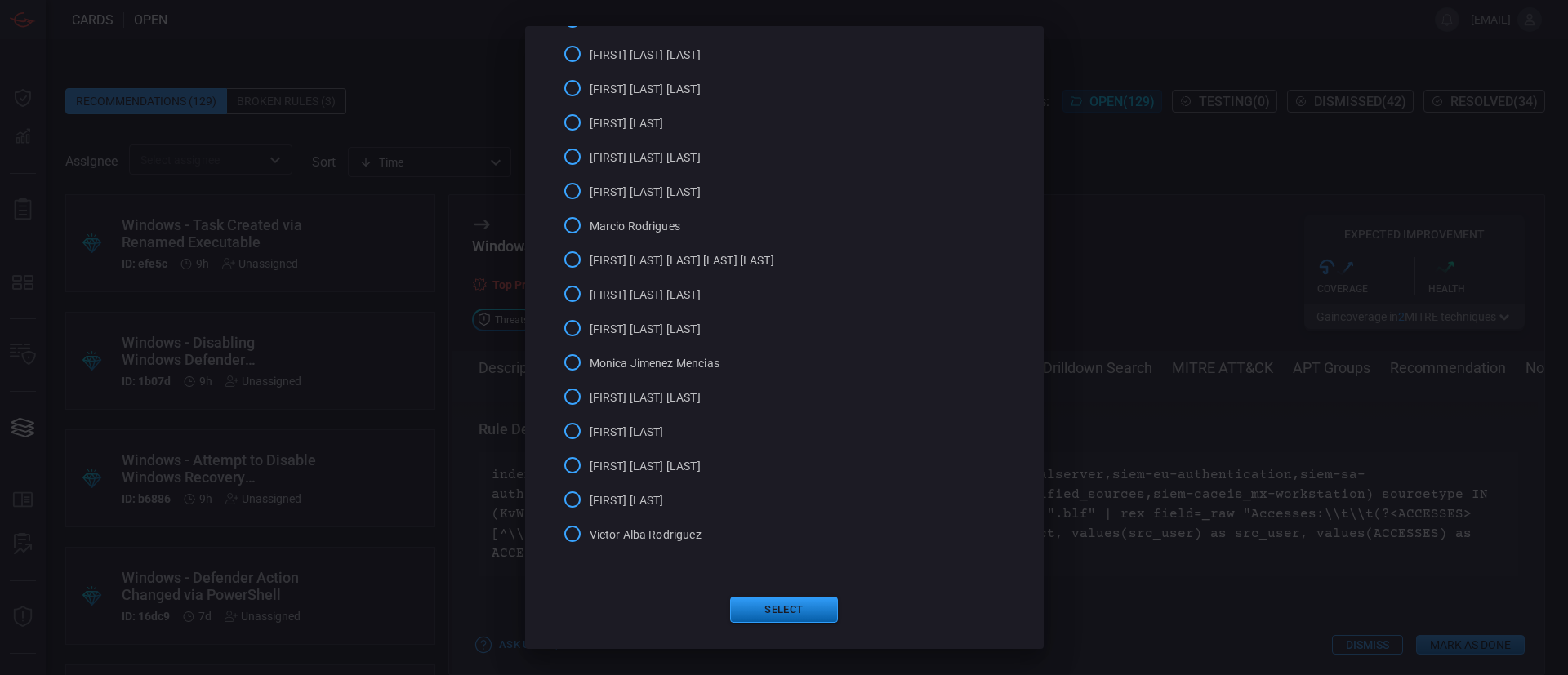 click on "Select" at bounding box center [784, 610] 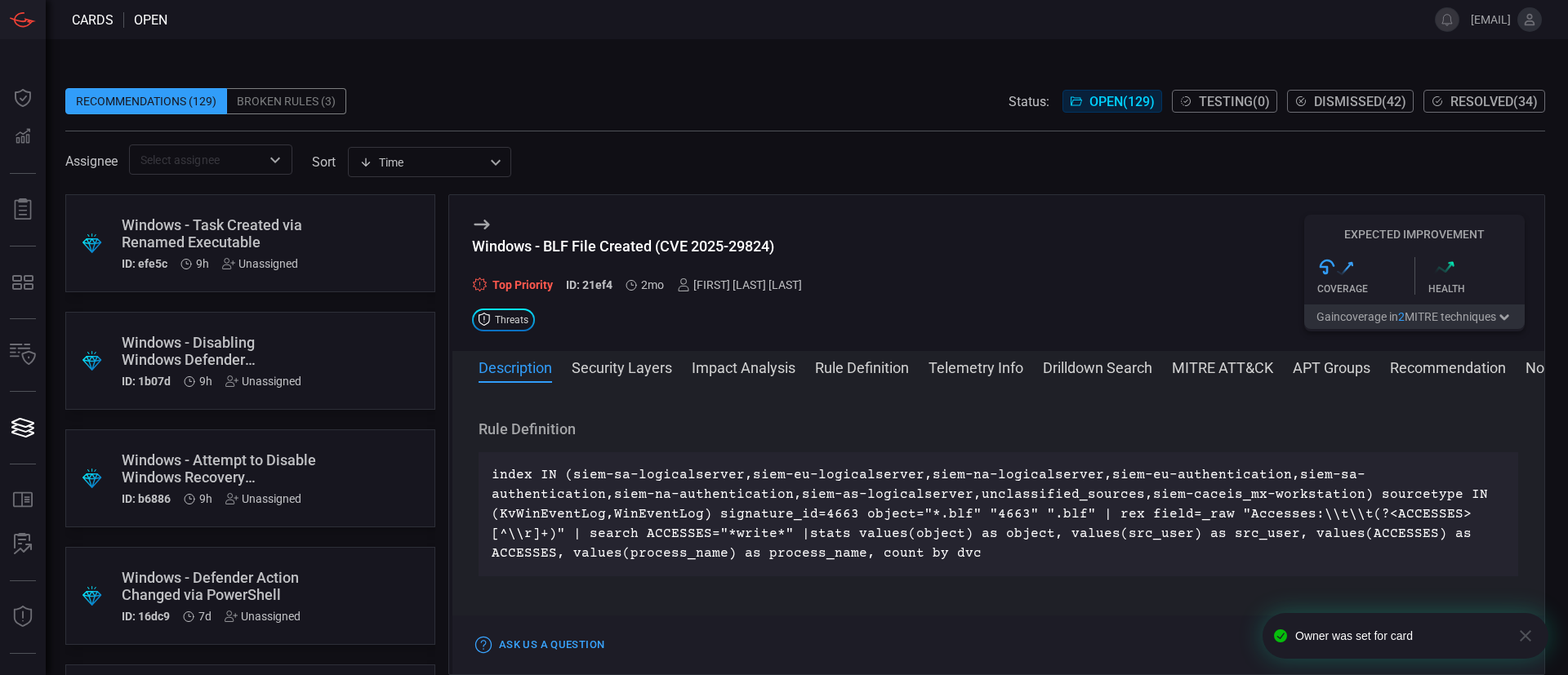 scroll, scrollTop: 0, scrollLeft: 0, axis: both 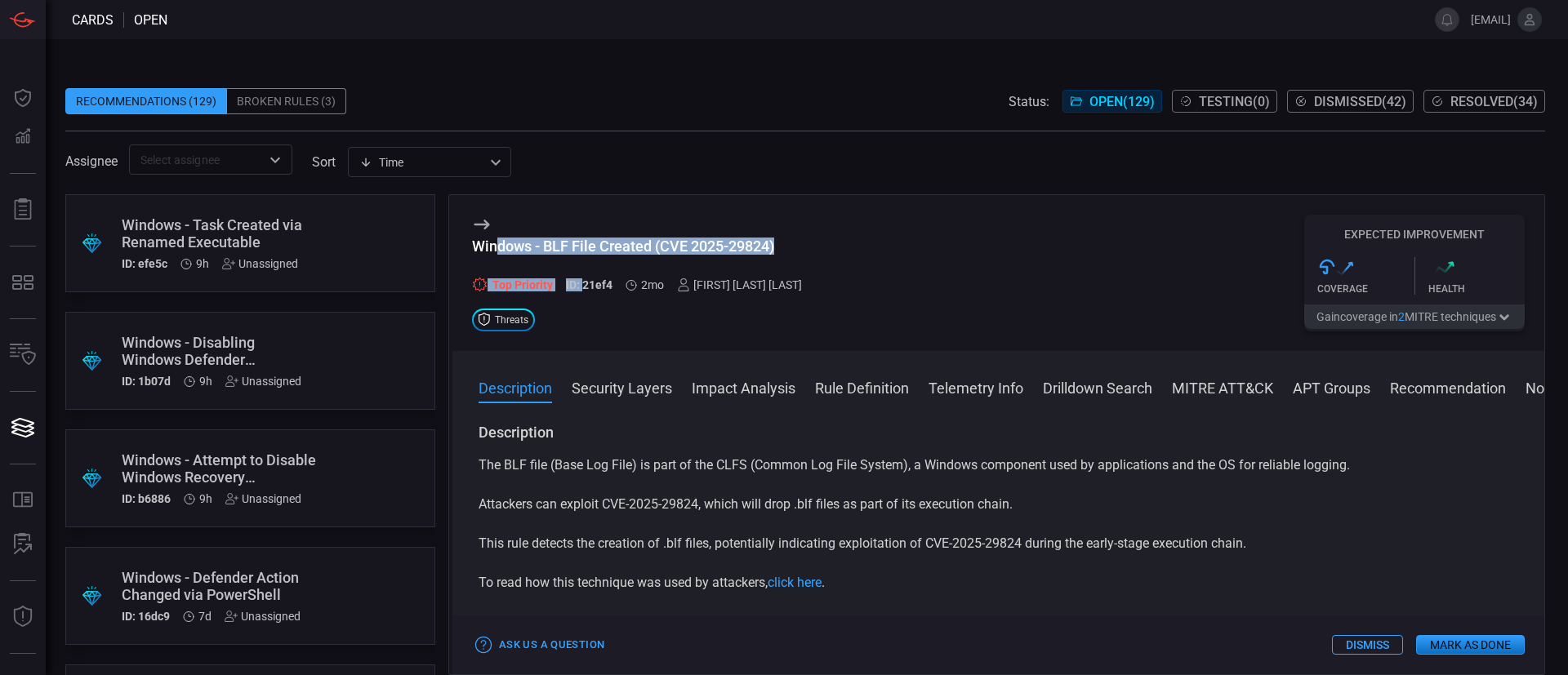 drag, startPoint x: 495, startPoint y: 270, endPoint x: 586, endPoint y: 288, distance: 92.76314 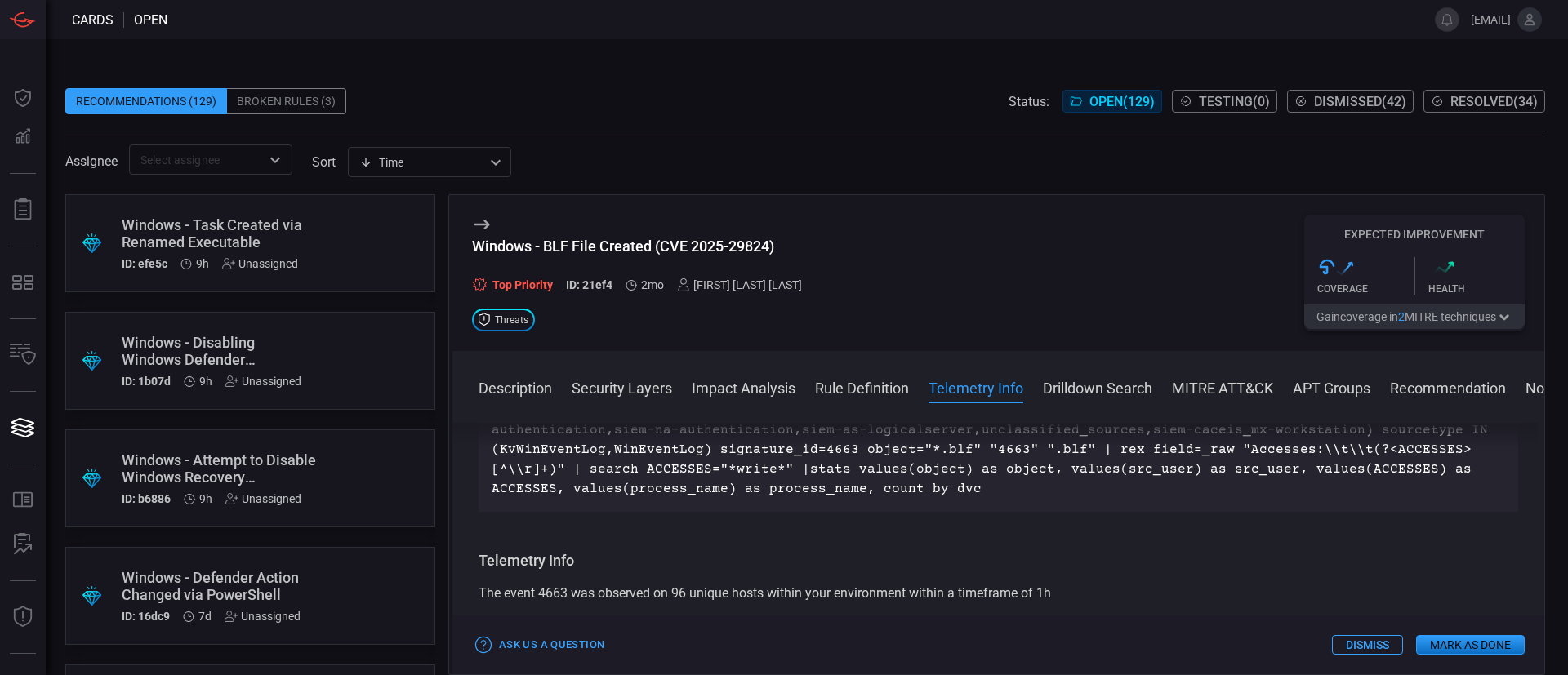 scroll, scrollTop: 612, scrollLeft: 0, axis: vertical 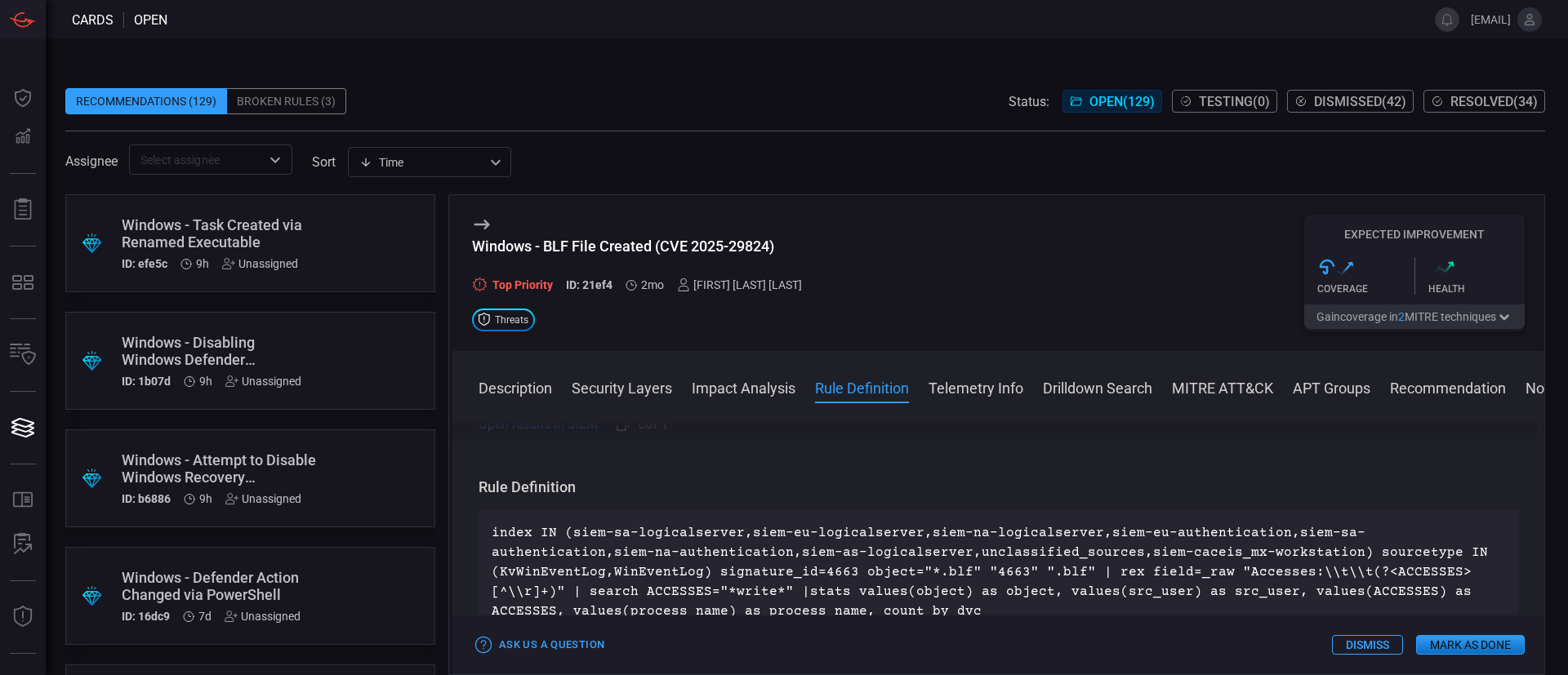 click on "index IN (siem-sa-logicalserver,siem-eu-logicalserver,siem-na-logicalserver,siem-eu-authentication,siem-sa-authentication,siem-na-authentication,siem-as-logicalserver,unclassified_sources,siem-caceis_mx-workstation) sourcetype IN (KvWinEventLog,WinEventLog) signature_id=4663 object="*.blf" "4663" ".blf" | rex field=_raw "Accesses:\\t\\t(?<ACCESSES>[^\\r]+)" | search ACCESSES="*write*" |stats values(object) as object, values(src_user) as src_user, values(ACCESSES) as ACCESSES, values(process_name) as process_name, count by dvc" at bounding box center [998, 572] 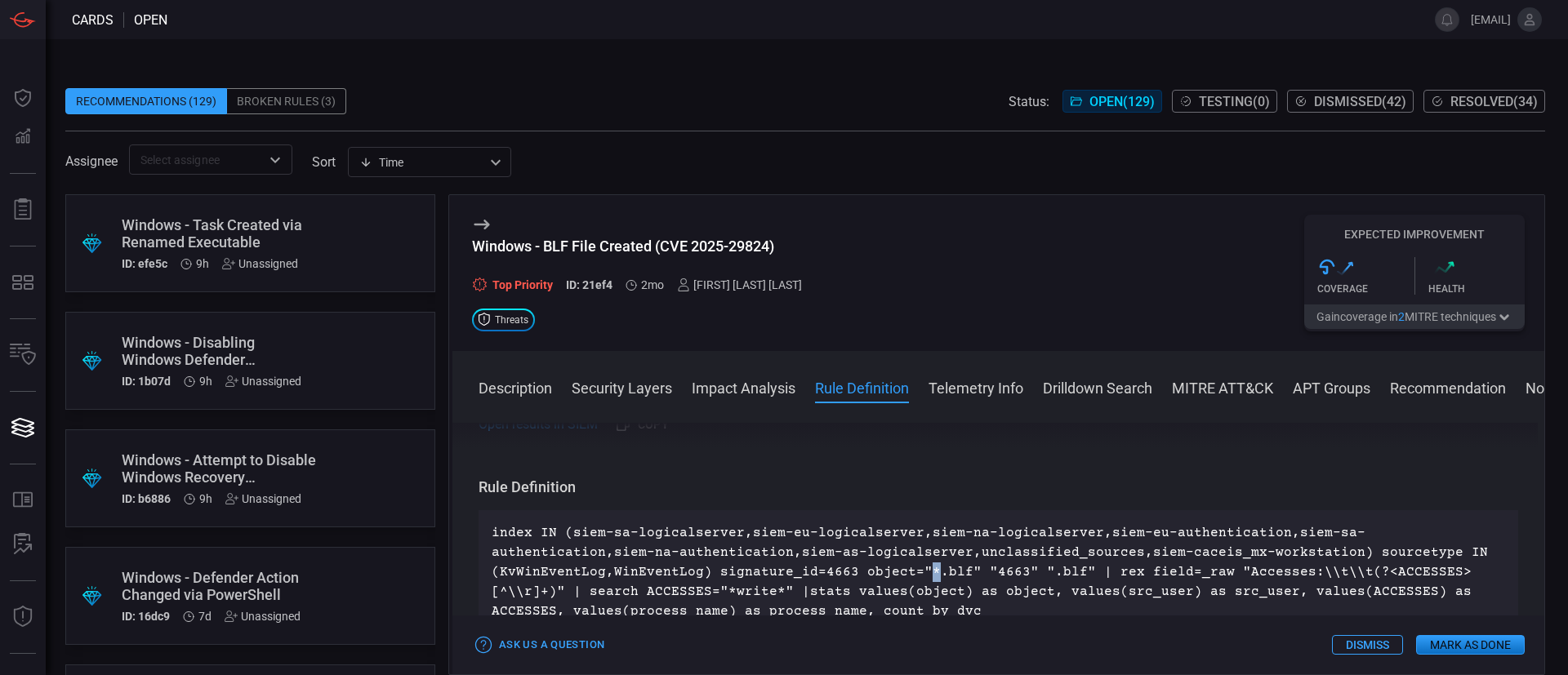 click on "index IN (siem-sa-logicalserver,siem-eu-logicalserver,siem-na-logicalserver,siem-eu-authentication,siem-sa-authentication,siem-na-authentication,siem-as-logicalserver,unclassified_sources,siem-caceis_mx-workstation) sourcetype IN (KvWinEventLog,WinEventLog) signature_id=4663 object="*.blf" "4663" ".blf" | rex field=_raw "Accesses:\\t\\t(?<ACCESSES>[^\\r]+)" | search ACCESSES="*write*" |stats values(object) as object, values(src_user) as src_user, values(ACCESSES) as ACCESSES, values(process_name) as process_name, count by dvc" at bounding box center (998, 572) 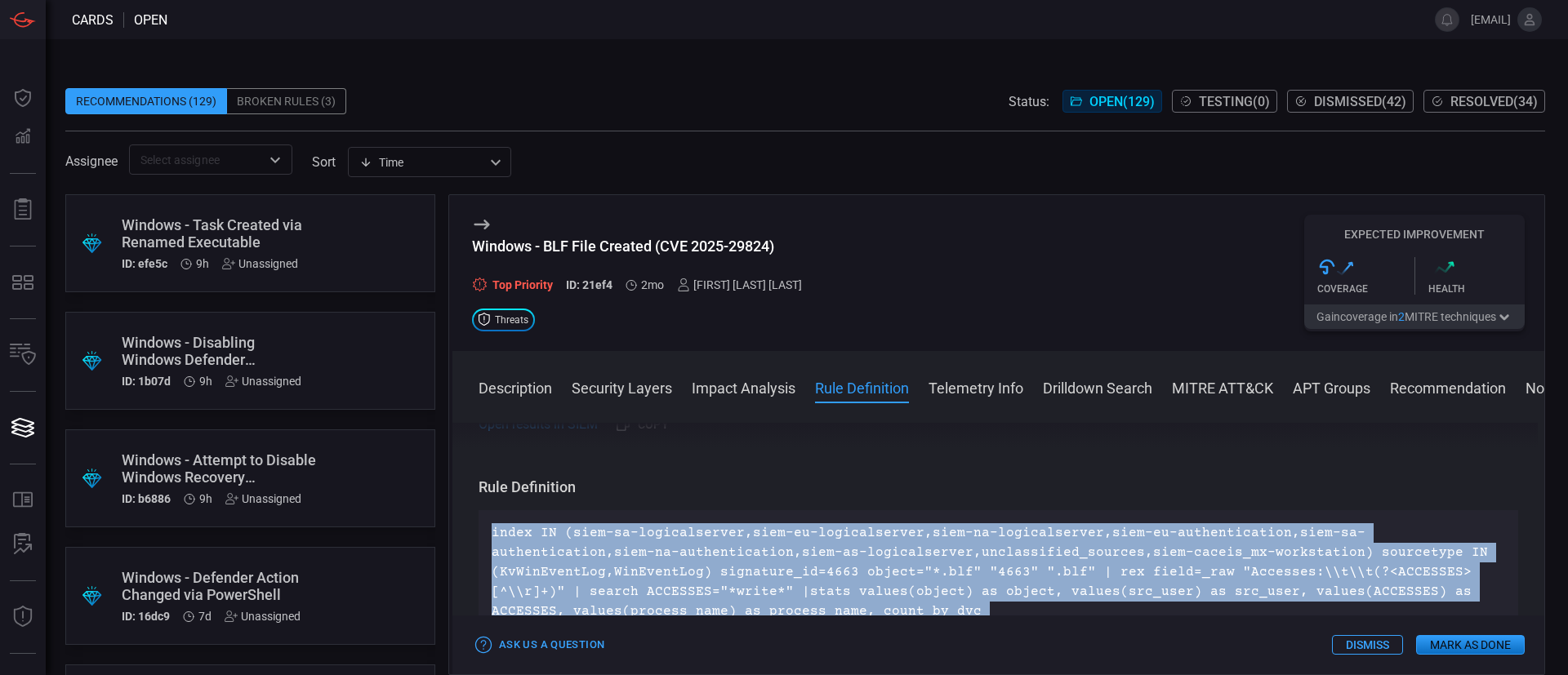 click on "index IN (siem-sa-logicalserver,siem-eu-logicalserver,siem-na-logicalserver,siem-eu-authentication,siem-sa-authentication,siem-na-authentication,siem-as-logicalserver,unclassified_sources,siem-caceis_mx-workstation) sourcetype IN (KvWinEventLog,WinEventLog) signature_id=4663 object="*.blf" "4663" ".blf" | rex field=_raw "Accesses:\\t\\t(?<ACCESSES>[^\\r]+)" | search ACCESSES="*write*" |stats values(object) as object, values(src_user) as src_user, values(ACCESSES) as ACCESSES, values(process_name) as process_name, count by dvc" at bounding box center (998, 572) 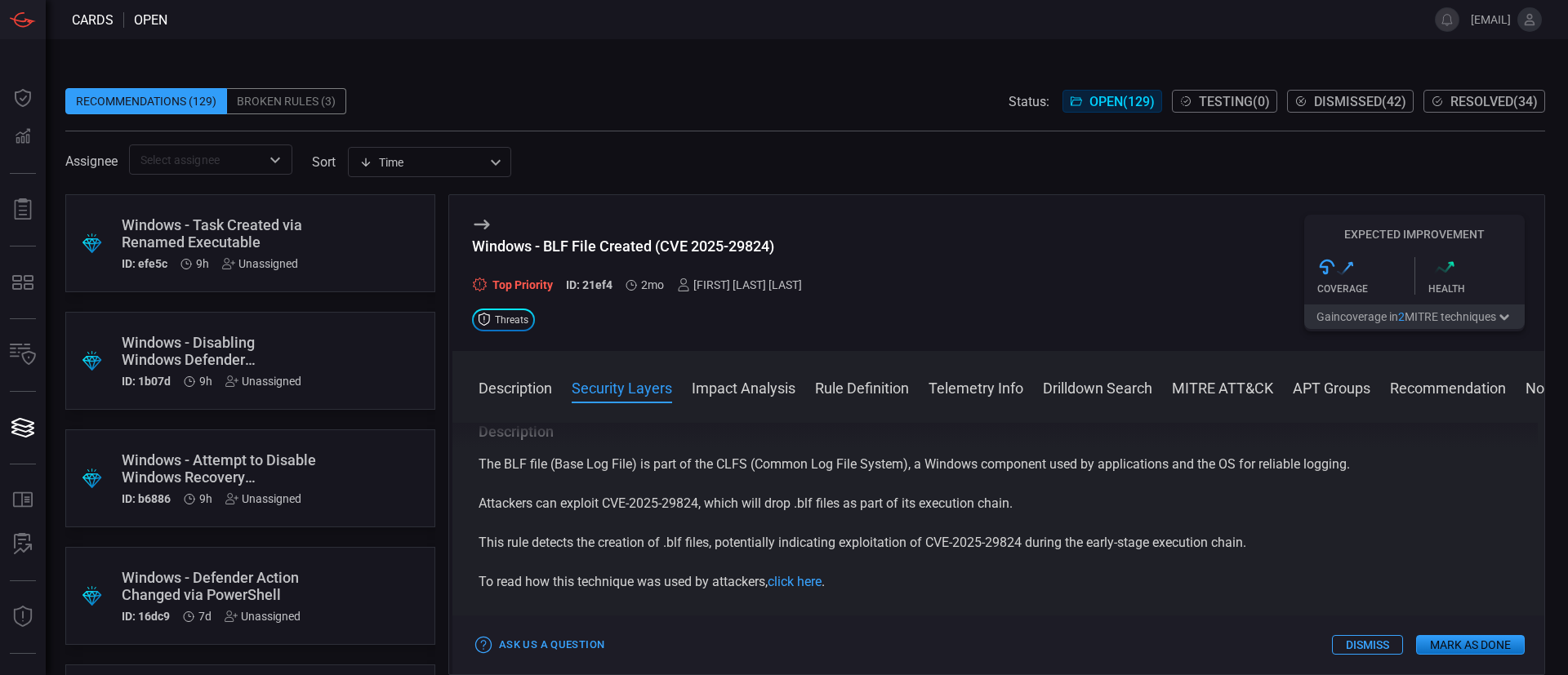 scroll, scrollTop: 0, scrollLeft: 0, axis: both 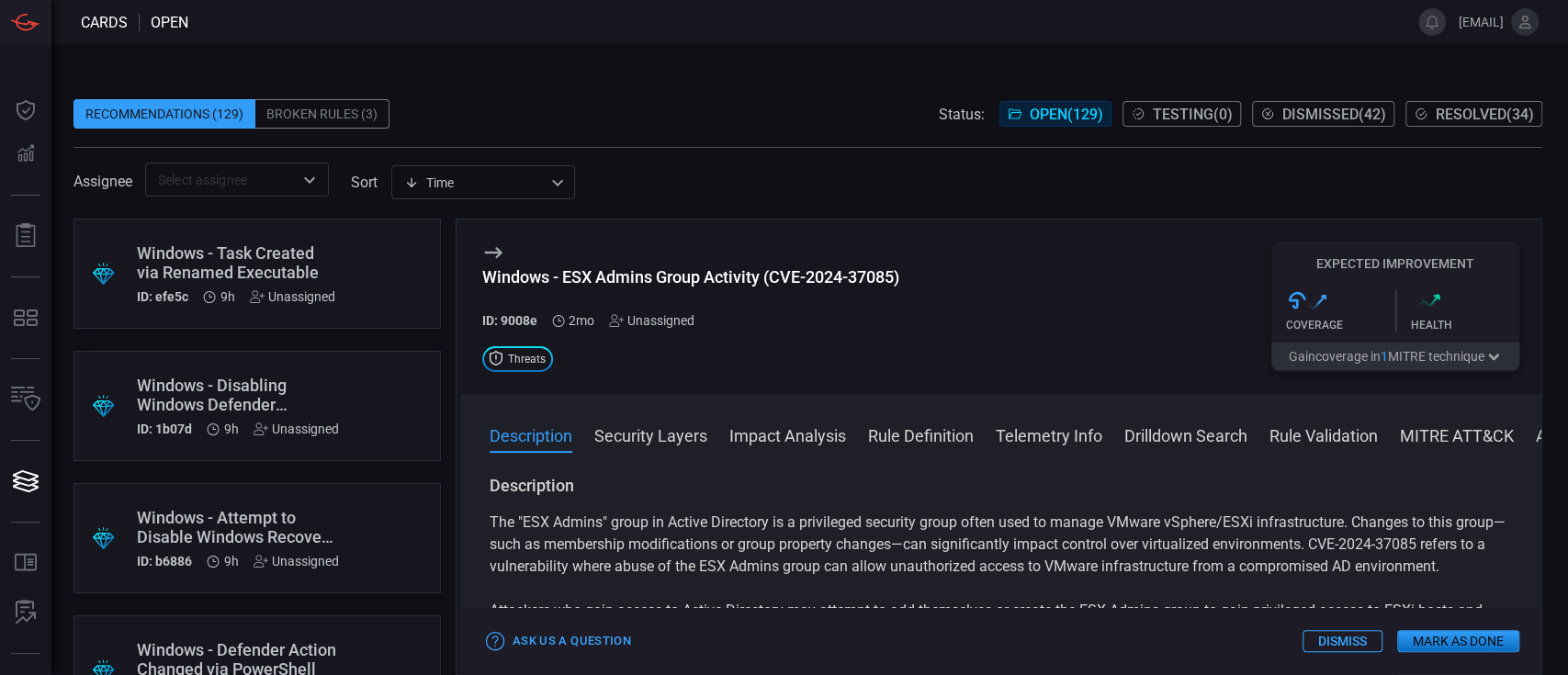 click on "Rule Definition" at bounding box center (920, 434) 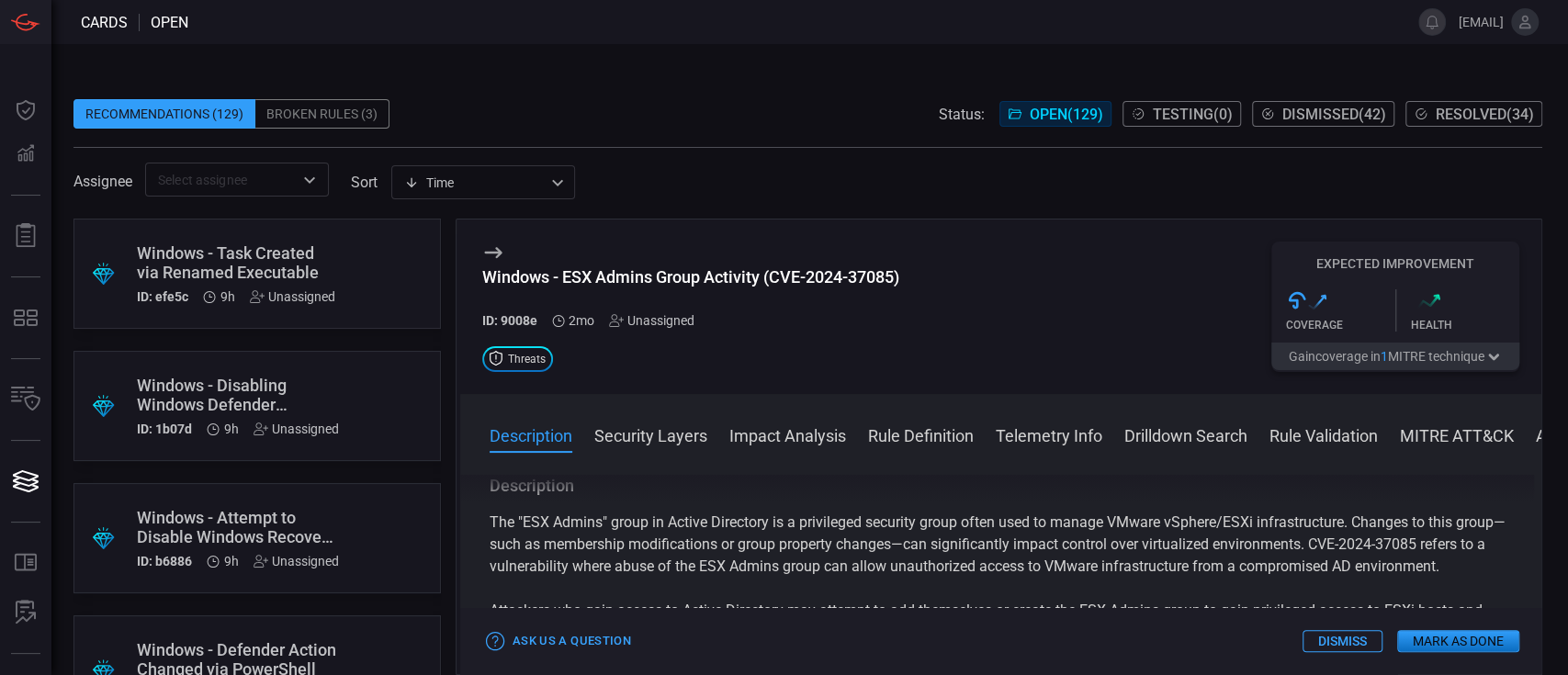 scroll, scrollTop: 287, scrollLeft: 0, axis: vertical 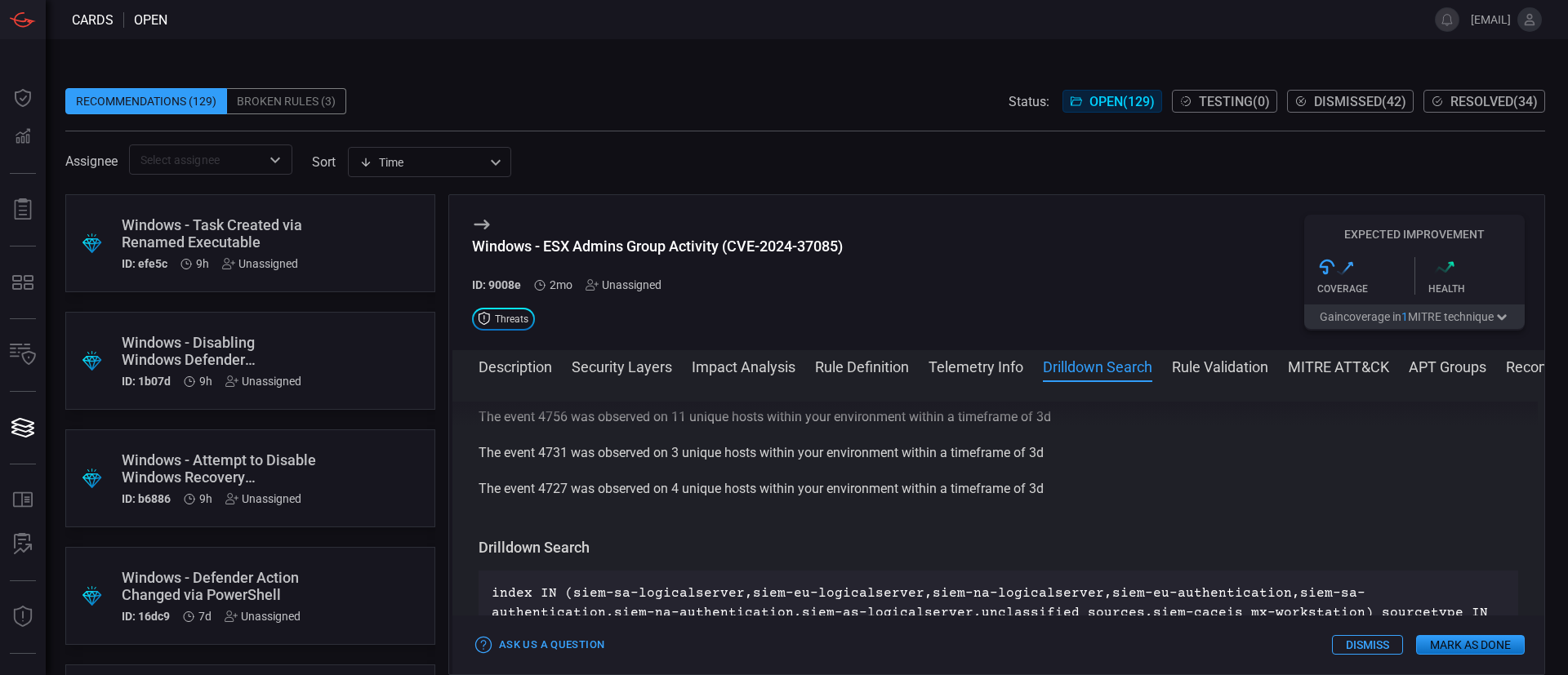 click on "Unassigned" at bounding box center (623, 285) 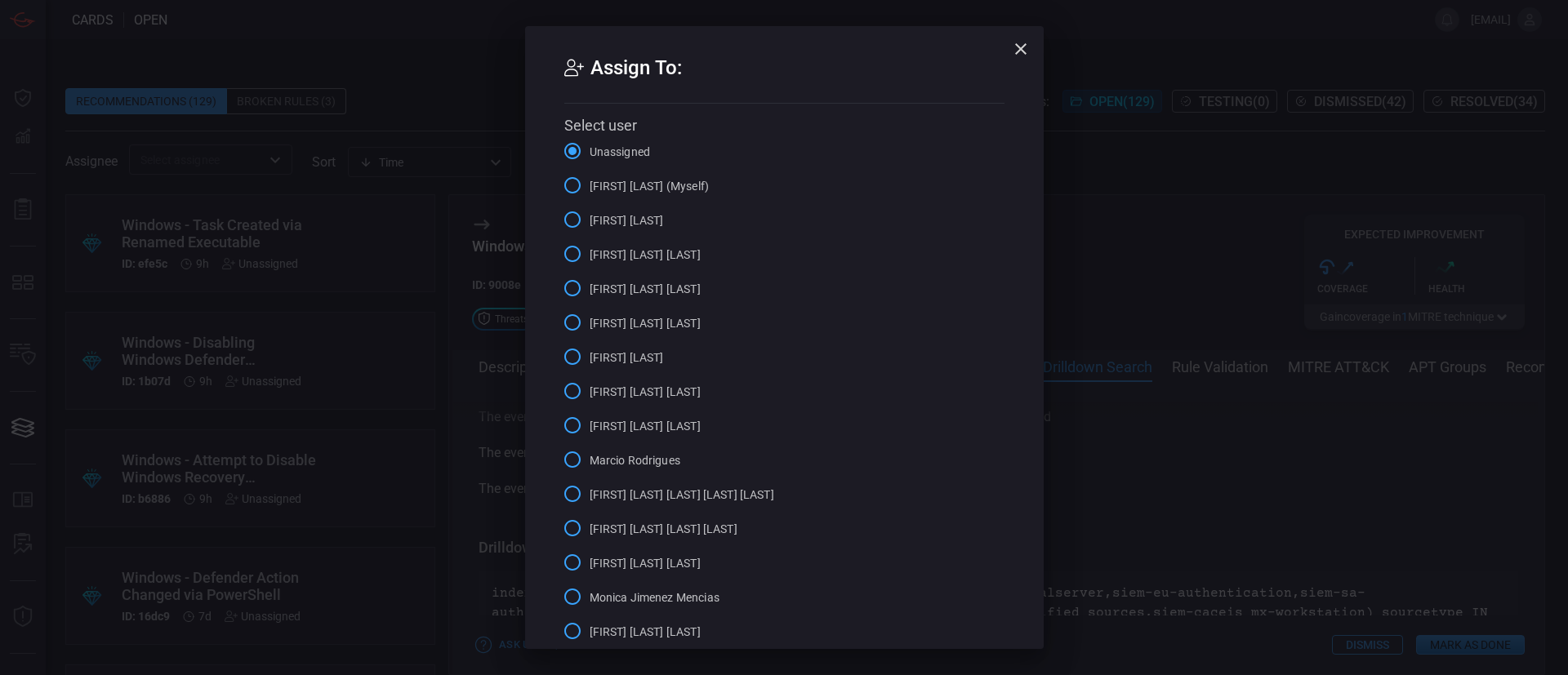 click on "[FIRST] [LAST] [LAST] (Myself)" at bounding box center [632, 185] 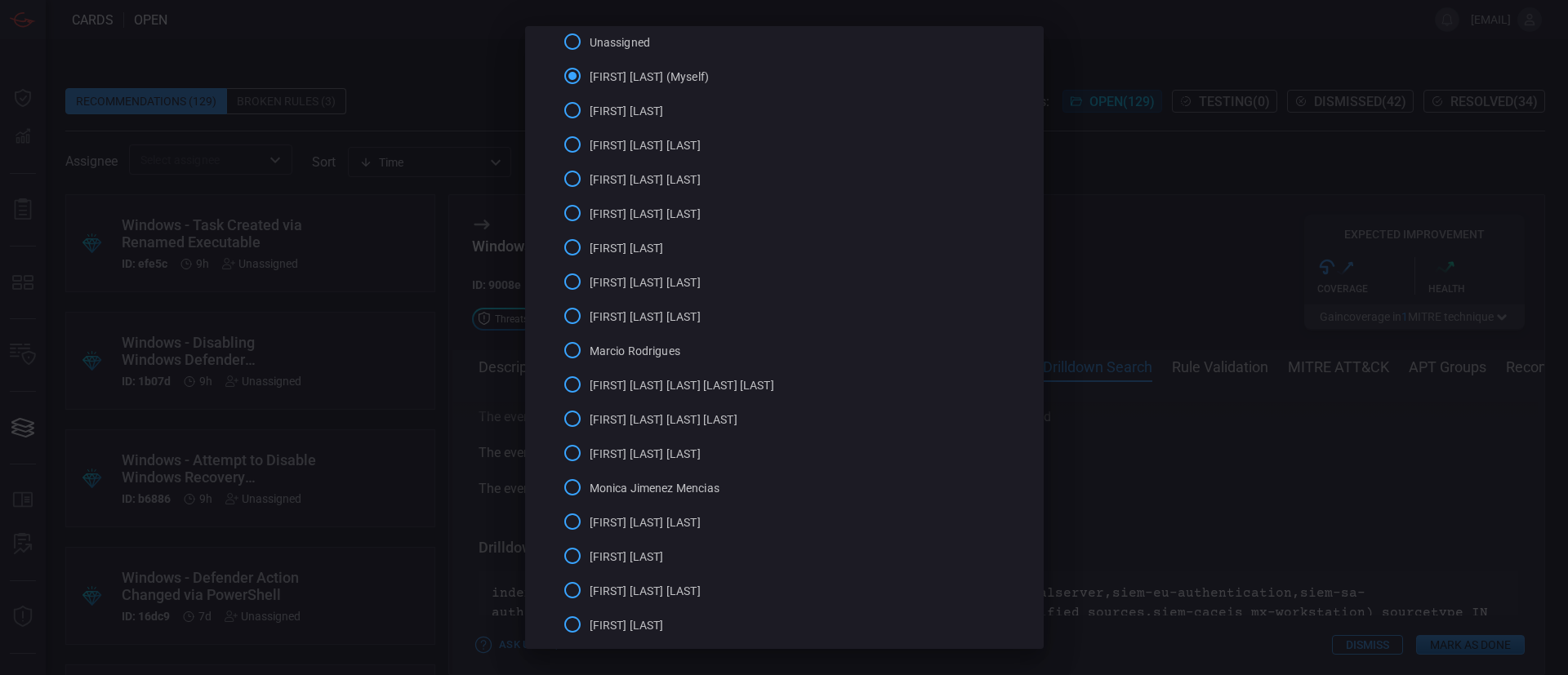 scroll, scrollTop: 235, scrollLeft: 0, axis: vertical 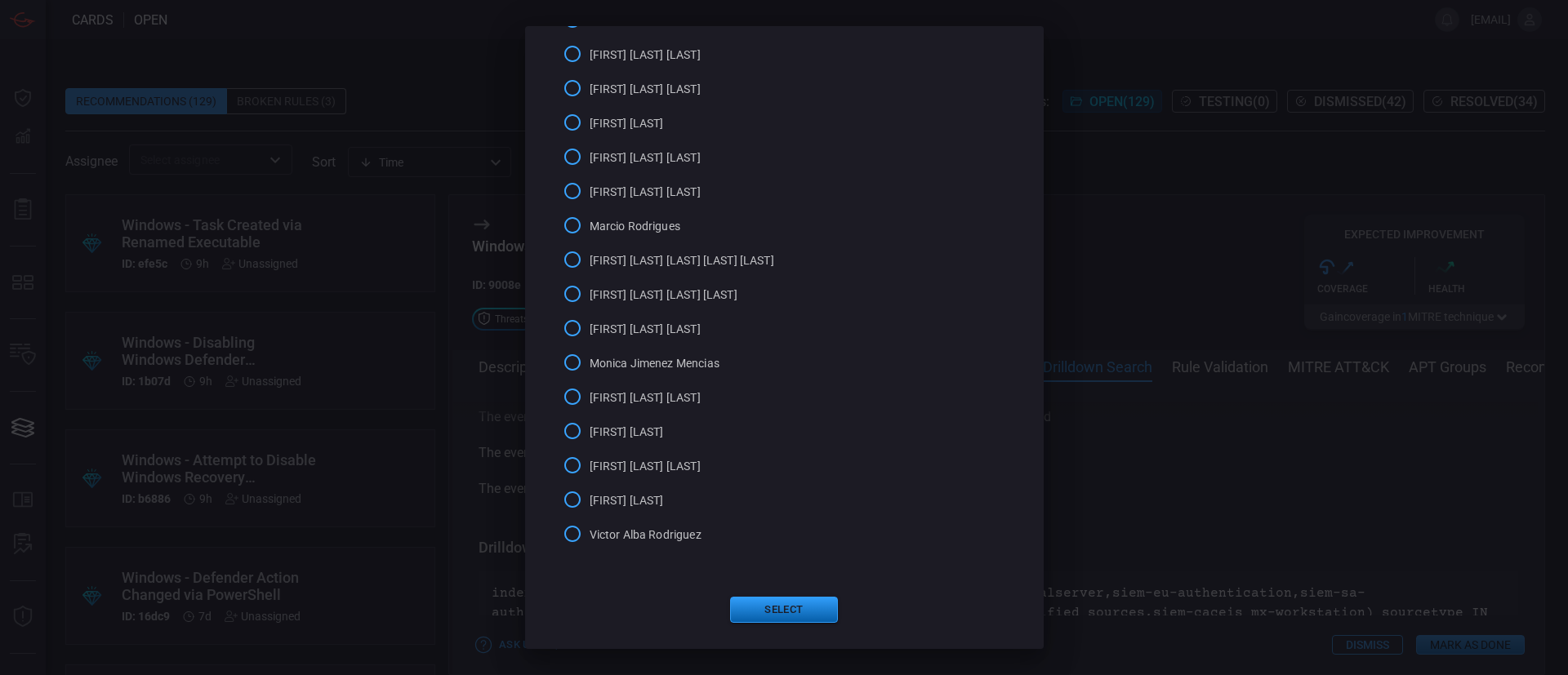 click on "Select" at bounding box center [784, 610] 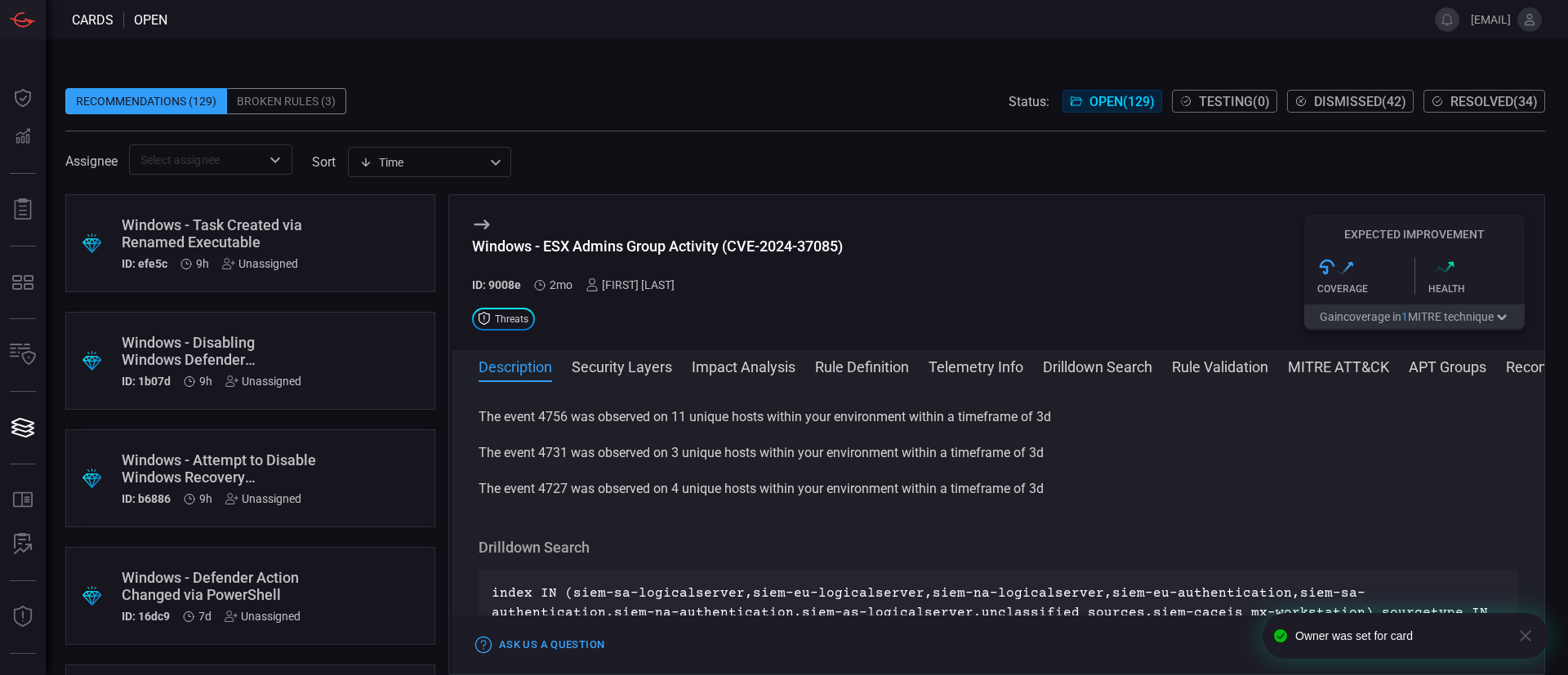scroll, scrollTop: 0, scrollLeft: 0, axis: both 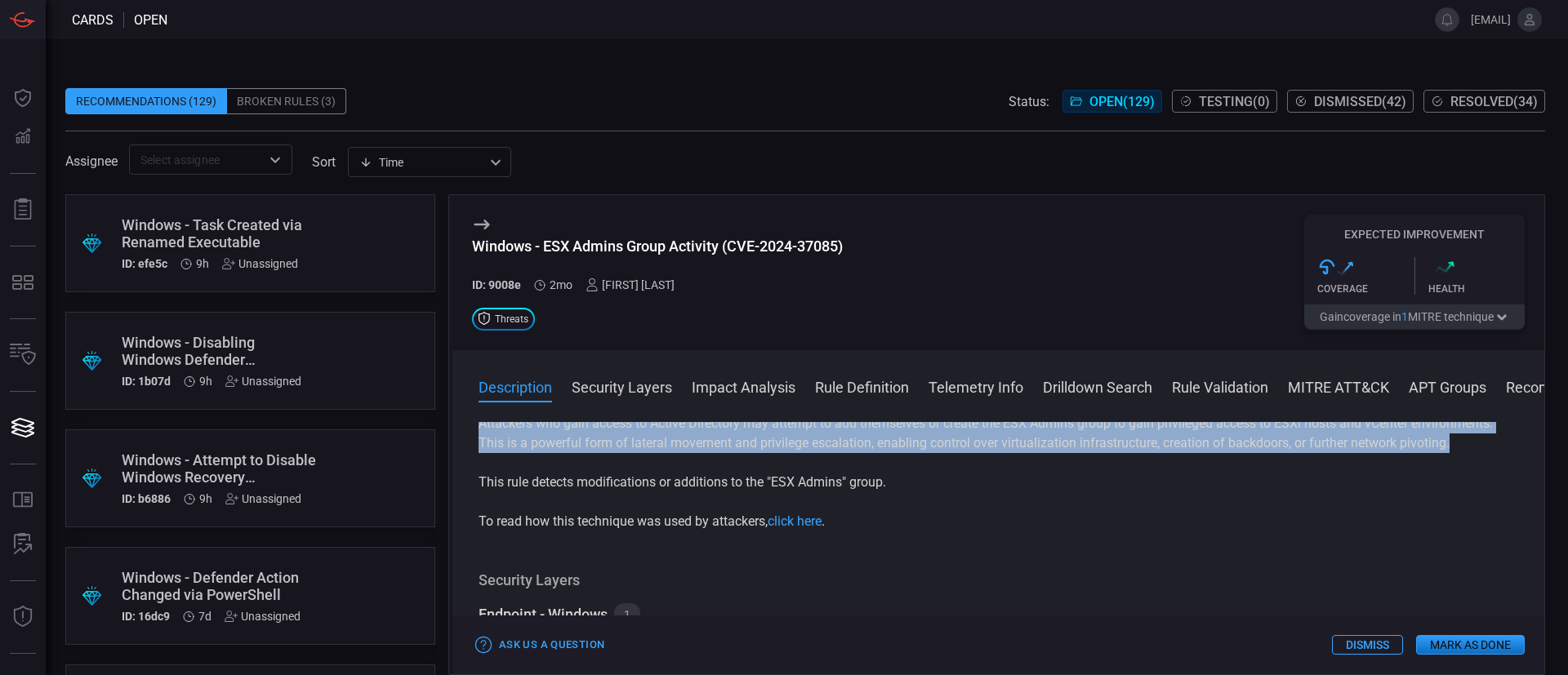 drag, startPoint x: 484, startPoint y: 431, endPoint x: 665, endPoint y: 471, distance: 185.3672 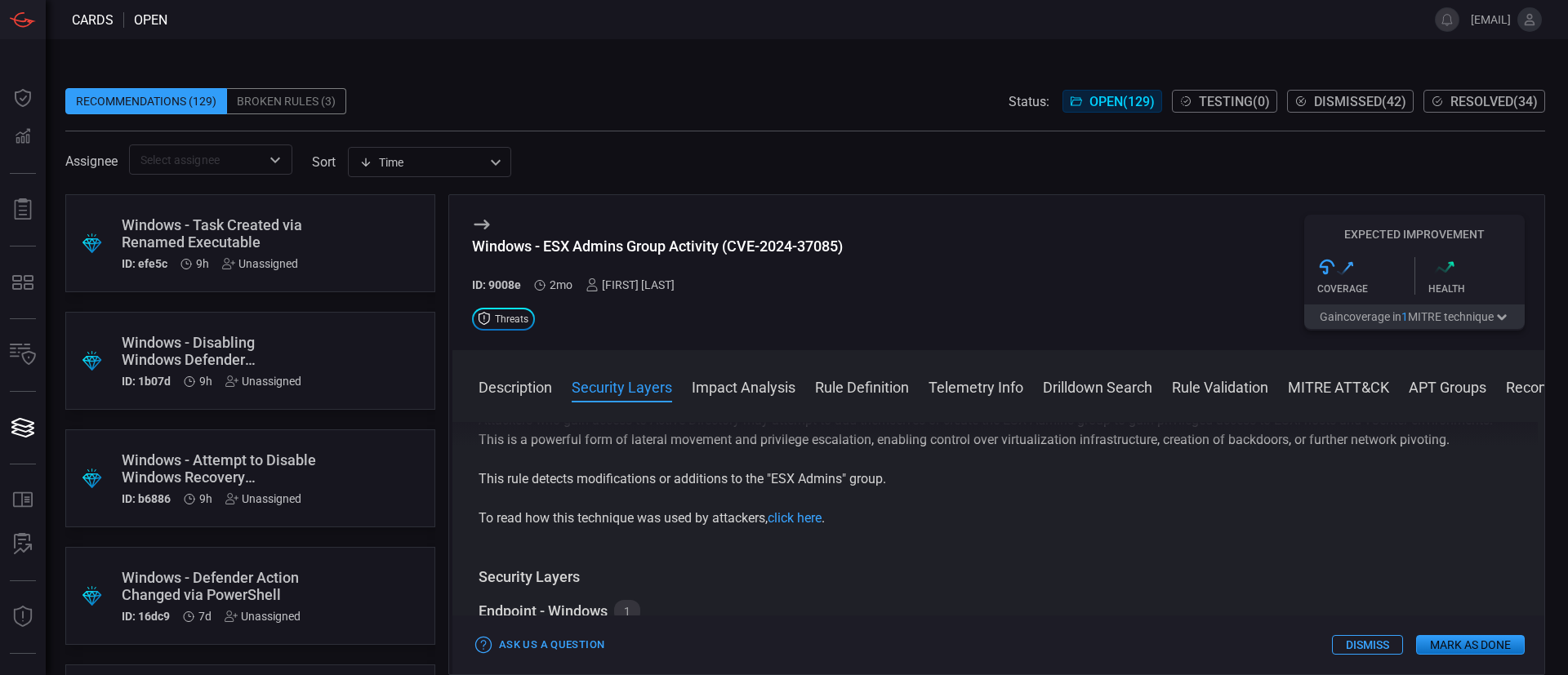 click on "This rule detects modifications or additions to the "ESX Admins" group." at bounding box center (998, 479) 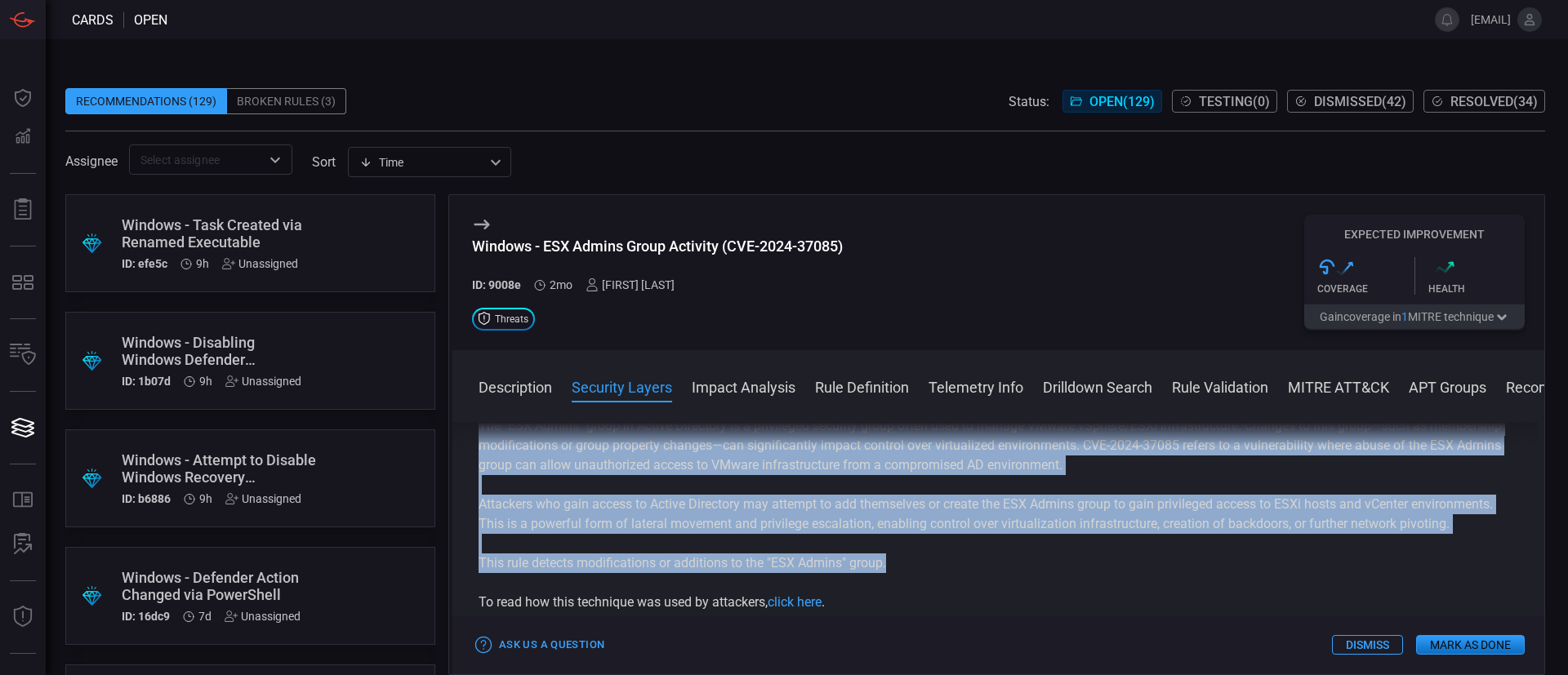scroll, scrollTop: 0, scrollLeft: 0, axis: both 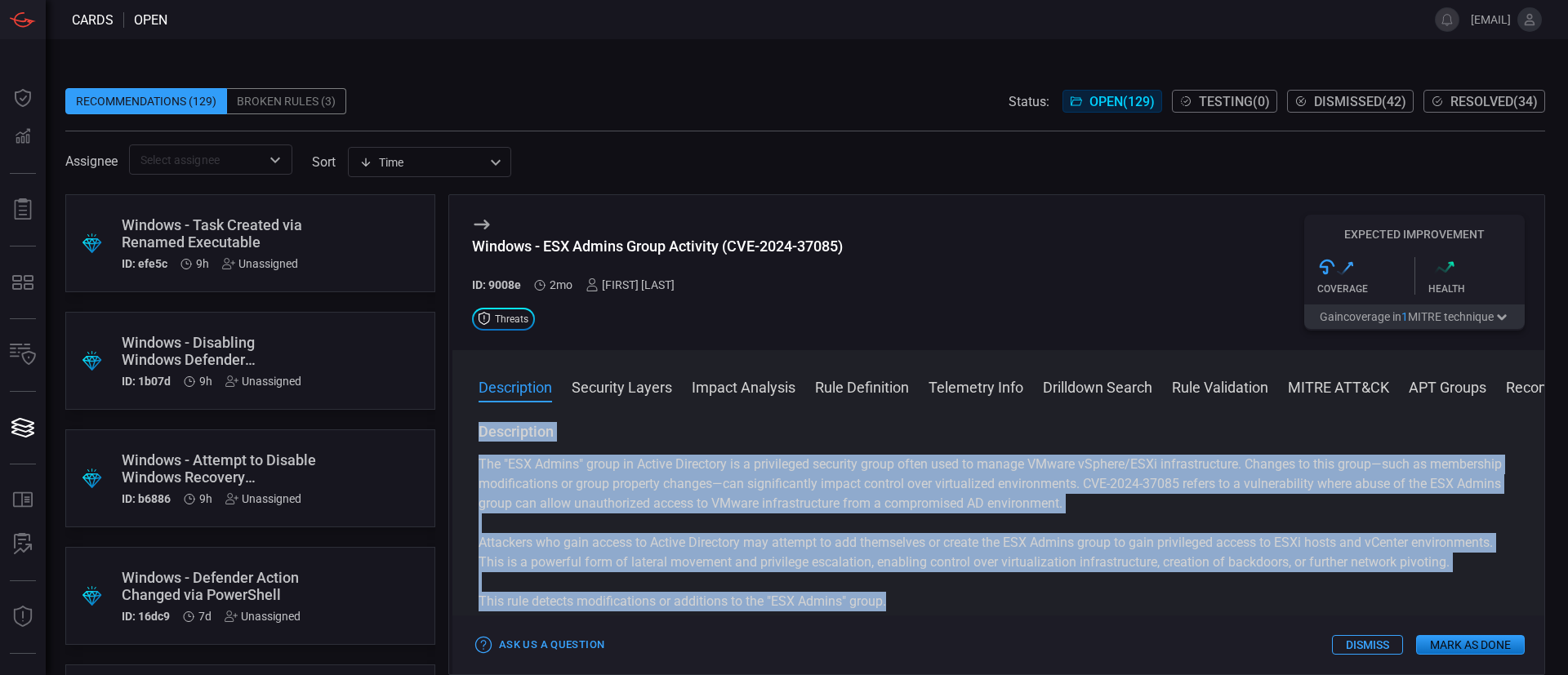 drag, startPoint x: 855, startPoint y: 480, endPoint x: 476, endPoint y: 435, distance: 381.66215 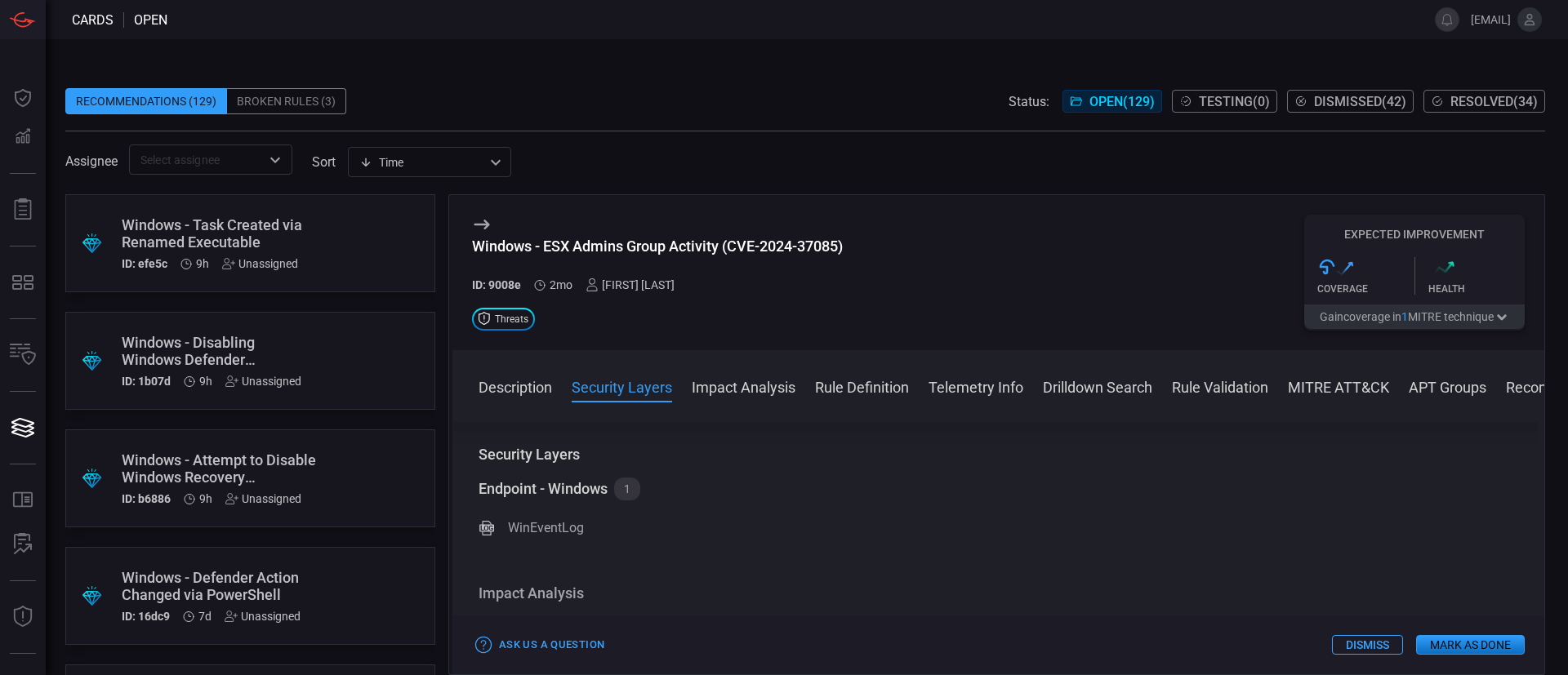 click on "Rule Definition" at bounding box center (862, 386) 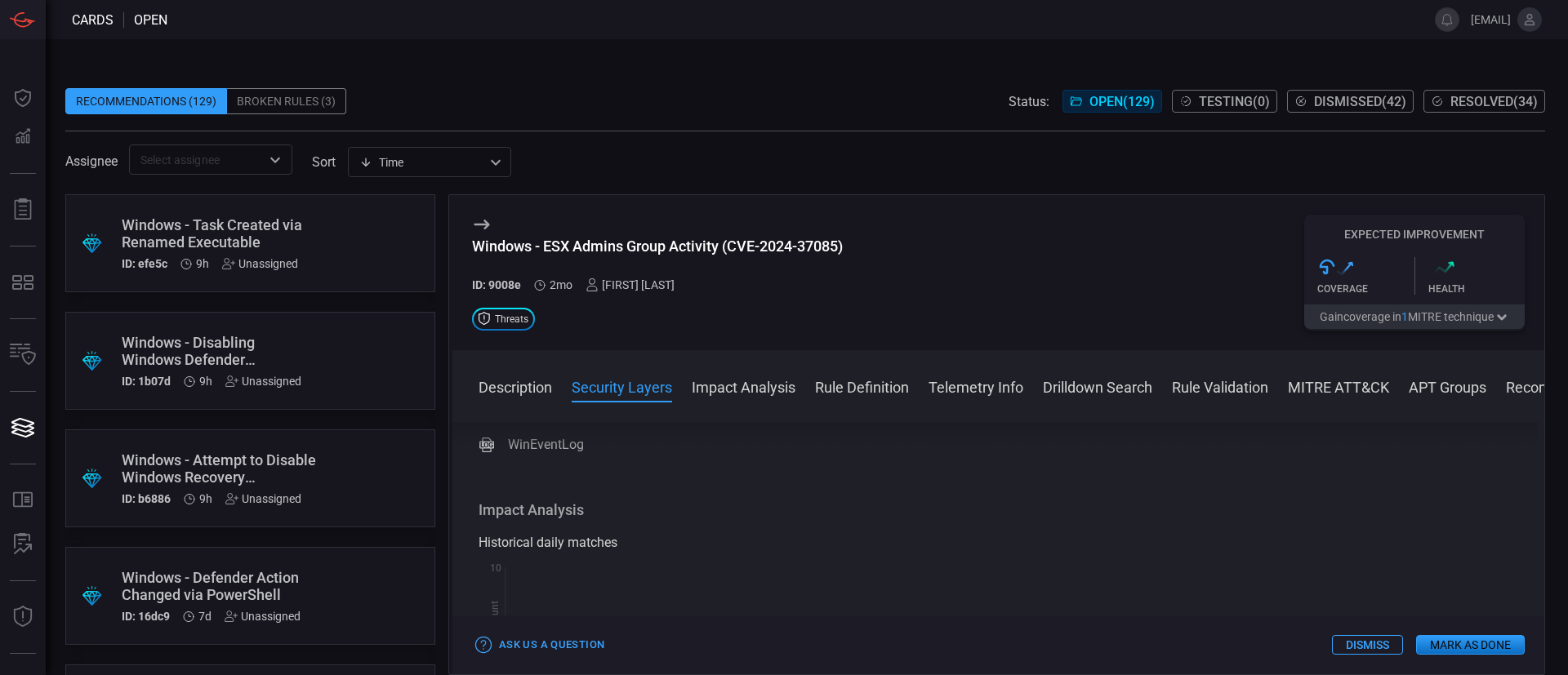 scroll, scrollTop: 21, scrollLeft: 0, axis: vertical 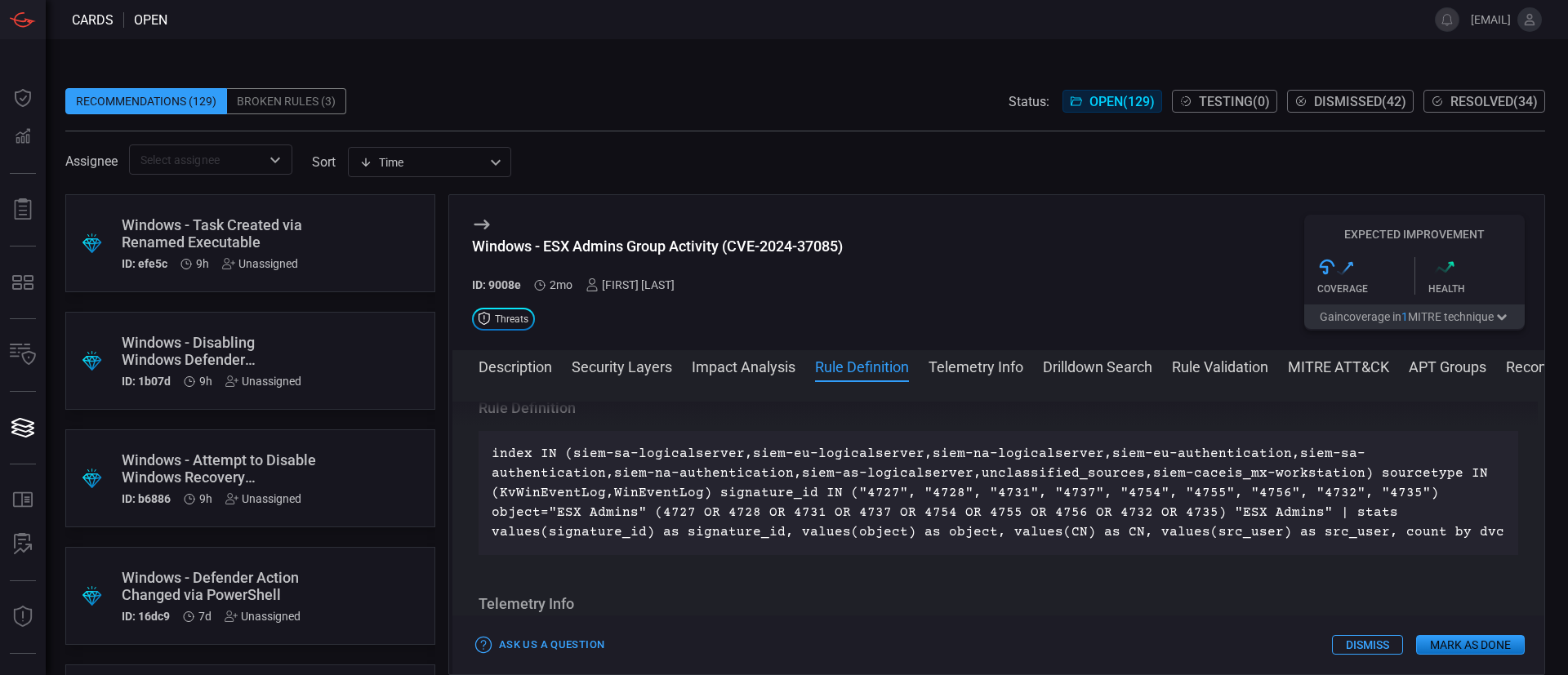 click on "index IN (siem-sa-logicalserver,siem-eu-logicalserver,siem-na-logicalserver,siem-eu-authentication,siem-sa-authentication,siem-na-authentication,siem-as-logicalserver,unclassified_sources,siem-caceis_mx-workstation) sourcetype IN (KvWinEventLog,WinEventLog) signature_id IN ("4727", "4728", "4731", "4737", "4754", "4755", "4756", "4732", "4735") object="ESX Admins" (4727 OR 4728 OR 4731 OR 4737 OR 4754 OR 4755 OR 4756 OR 4732 OR 4735) "ESX Admins" | stats values(signature_id) as signature_id, values(object) as object, values(CN) as CN, values(src_user) as src_user, count by dvc" at bounding box center [998, 493] 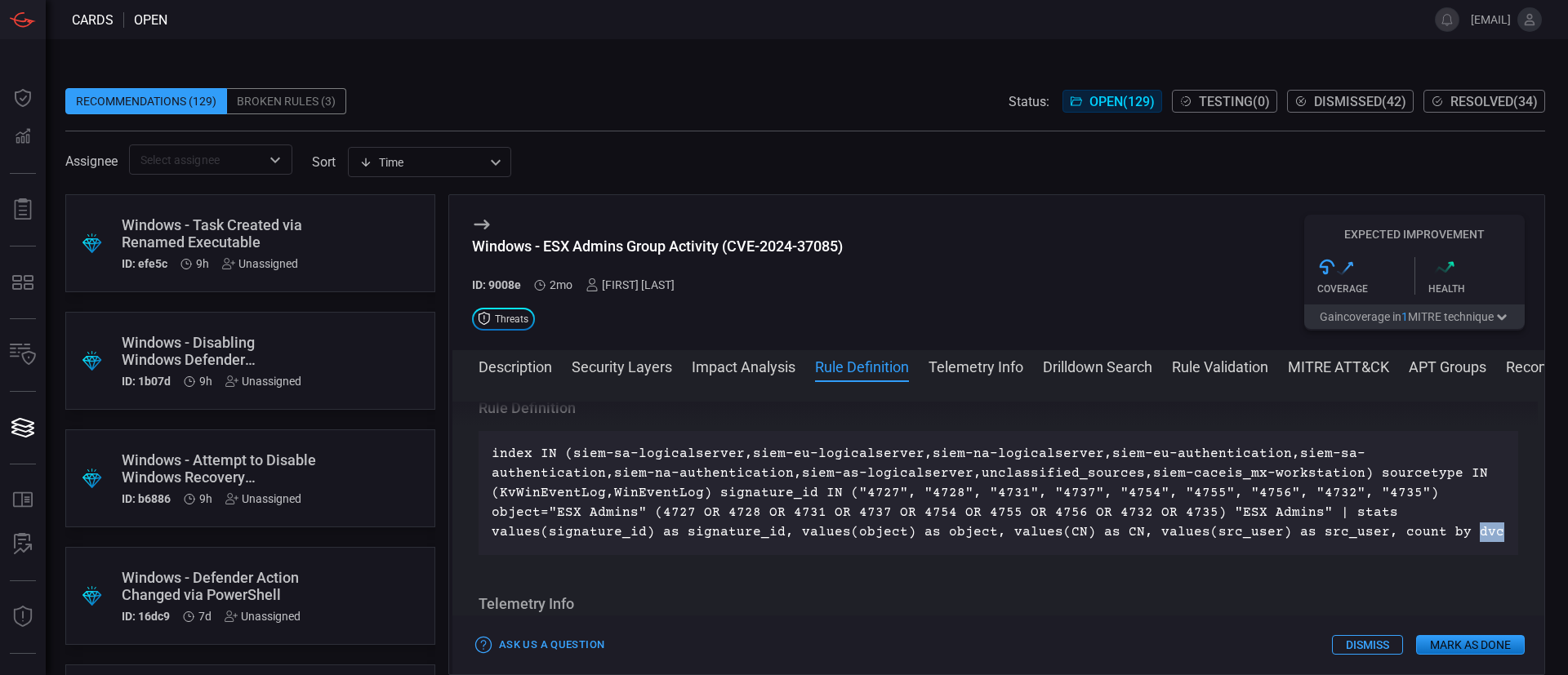 click on "index IN (siem-sa-logicalserver,siem-eu-logicalserver,siem-na-logicalserver,siem-eu-authentication,siem-sa-authentication,siem-na-authentication,siem-as-logicalserver,unclassified_sources,siem-caceis_mx-workstation) sourcetype IN (KvWinEventLog,WinEventLog) signature_id IN ("4727", "4728", "4731", "4737", "4754", "4755", "4756", "4732", "4735") object="ESX Admins" (4727 OR 4728 OR 4731 OR 4737 OR 4754 OR 4755 OR 4756 OR 4732 OR 4735) "ESX Admins" | stats values(signature_id) as signature_id, values(object) as object, values(CN) as CN, values(src_user) as src_user, count by dvc" at bounding box center [998, 493] 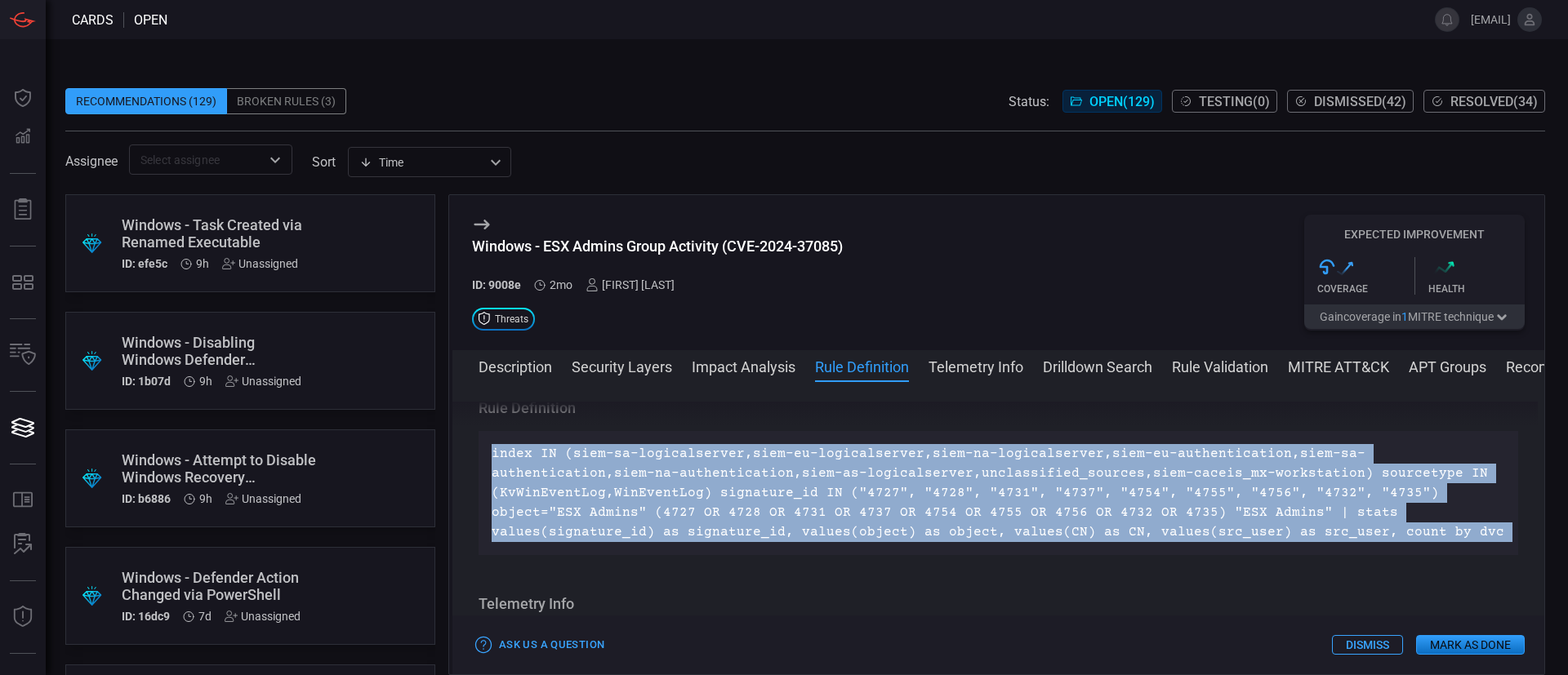 click on "index IN (siem-sa-logicalserver,siem-eu-logicalserver,siem-na-logicalserver,siem-eu-authentication,siem-sa-authentication,siem-na-authentication,siem-as-logicalserver,unclassified_sources,siem-caceis_mx-workstation) sourcetype IN (KvWinEventLog,WinEventLog) signature_id IN ("4727", "4728", "4731", "4737", "4754", "4755", "4756", "4732", "4735") object="ESX Admins" (4727 OR 4728 OR 4731 OR 4737 OR 4754 OR 4755 OR 4756 OR 4732 OR 4735) "ESX Admins" | stats values(signature_id) as signature_id, values(object) as object, values(CN) as CN, values(src_user) as src_user, count by dvc" at bounding box center (998, 493) 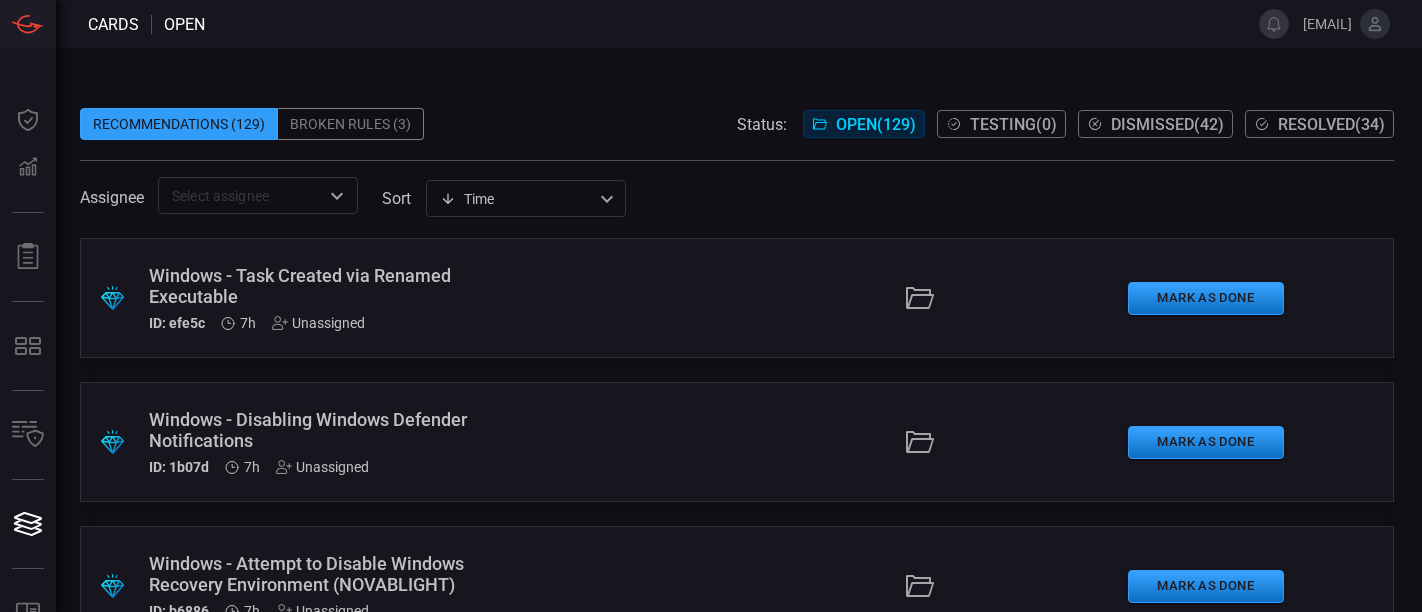 scroll, scrollTop: 0, scrollLeft: 0, axis: both 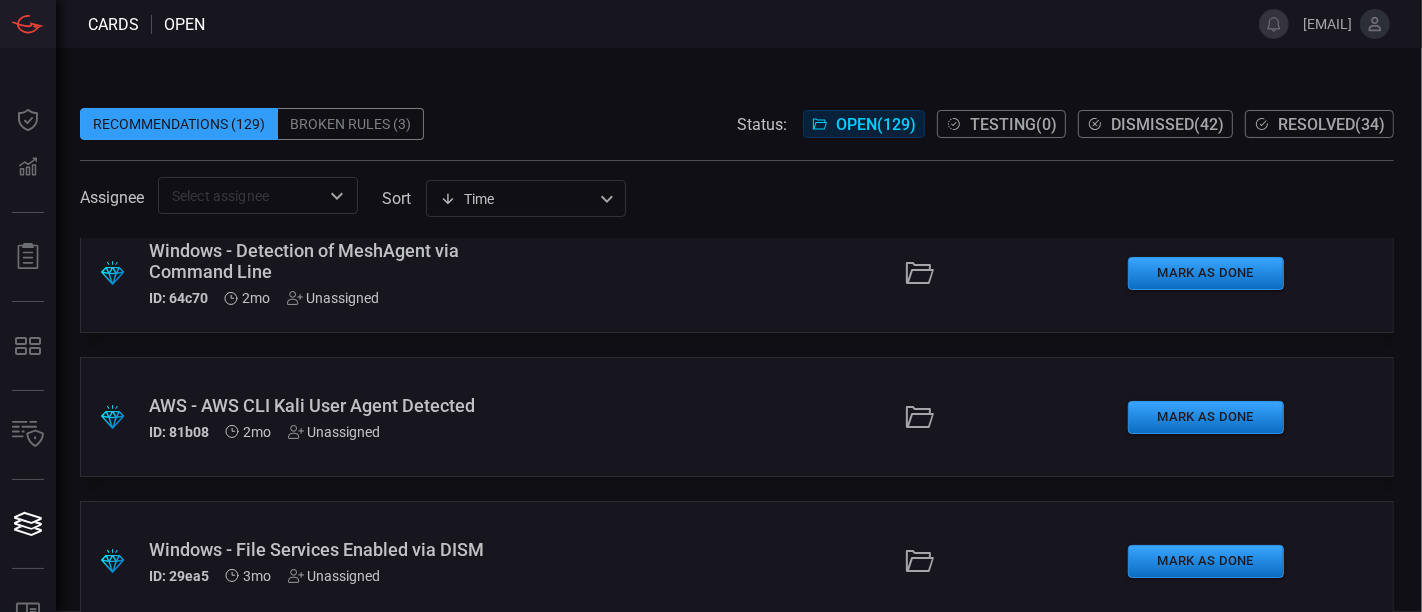 click on "​" at bounding box center (258, 195) 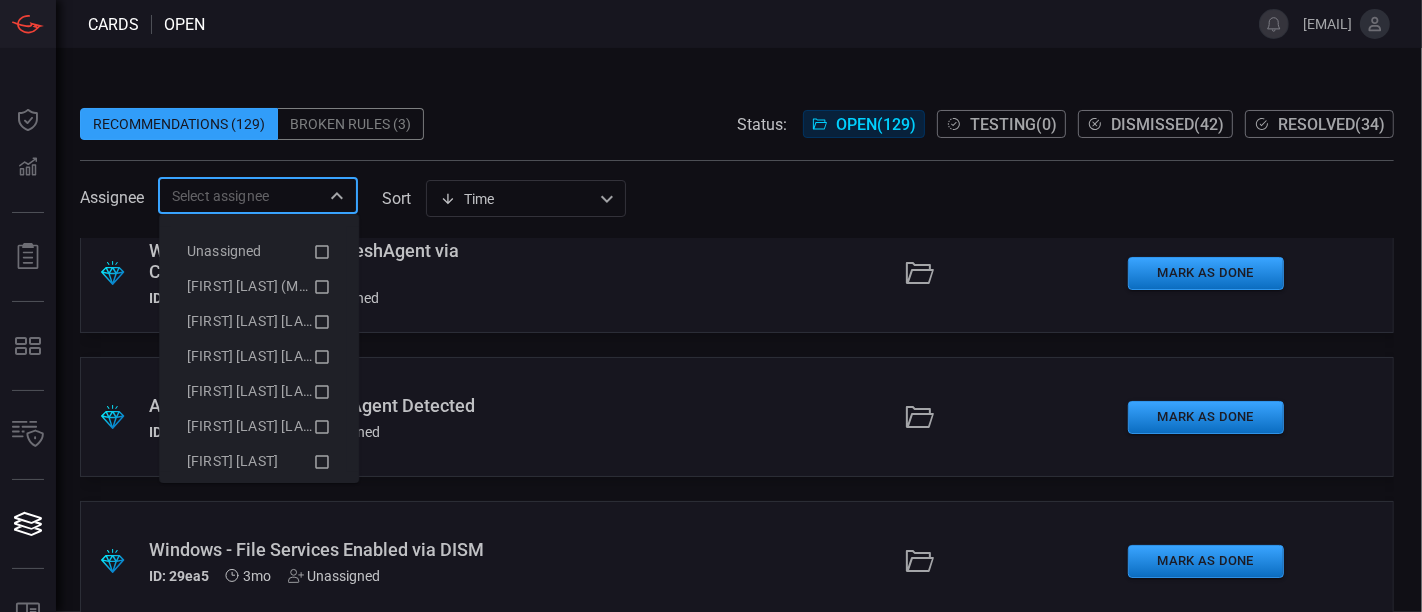 click on "​" at bounding box center (258, 195) 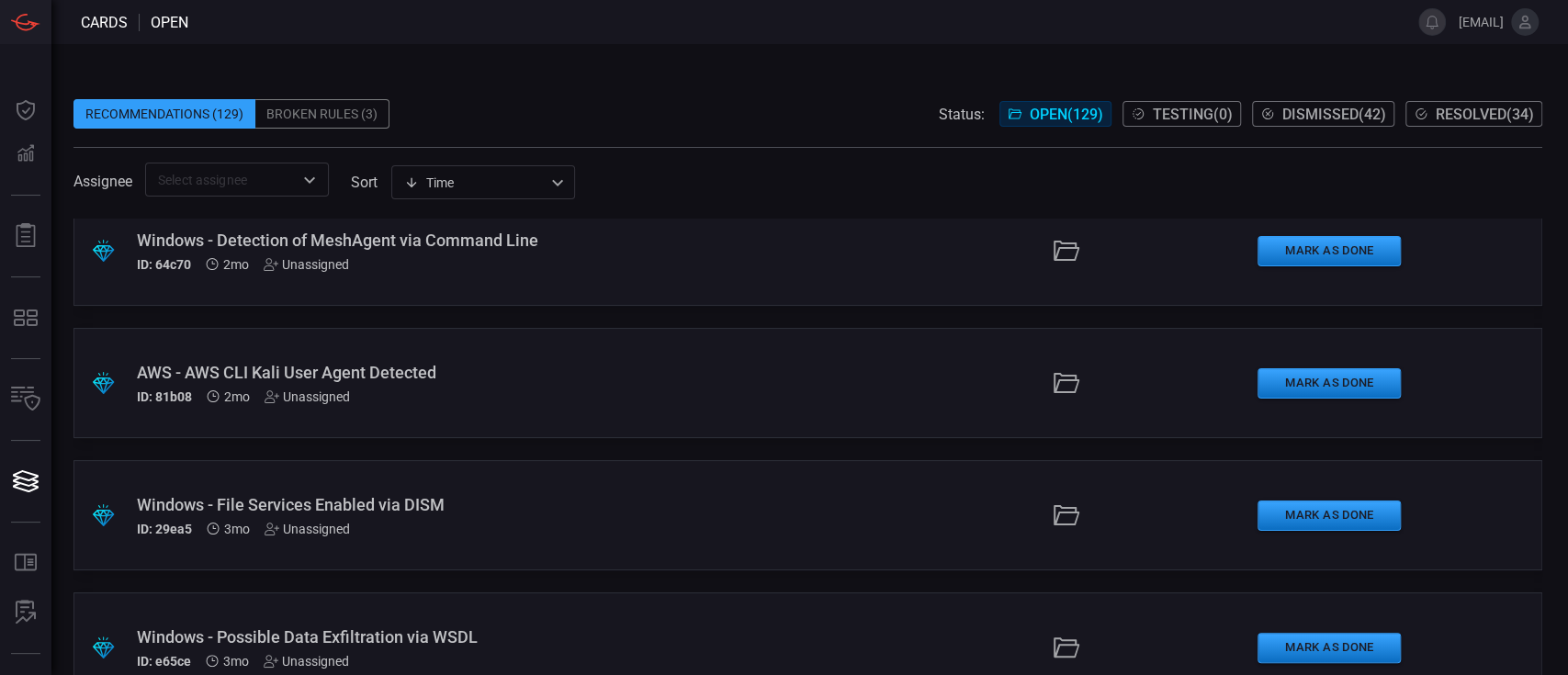 scroll, scrollTop: 4387, scrollLeft: 0, axis: vertical 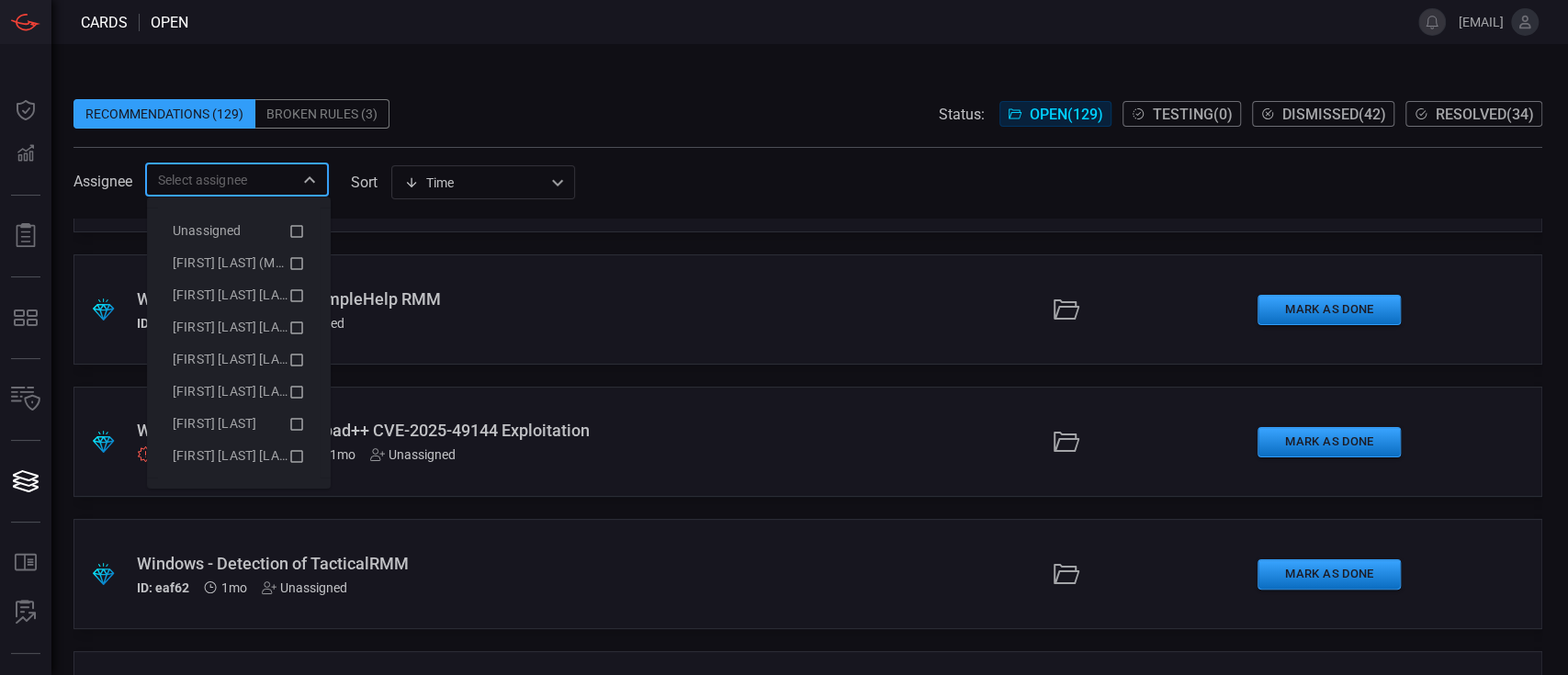 click on "Assignee ​ sort Time visibleUpdateTime ​" at bounding box center [807, 179] 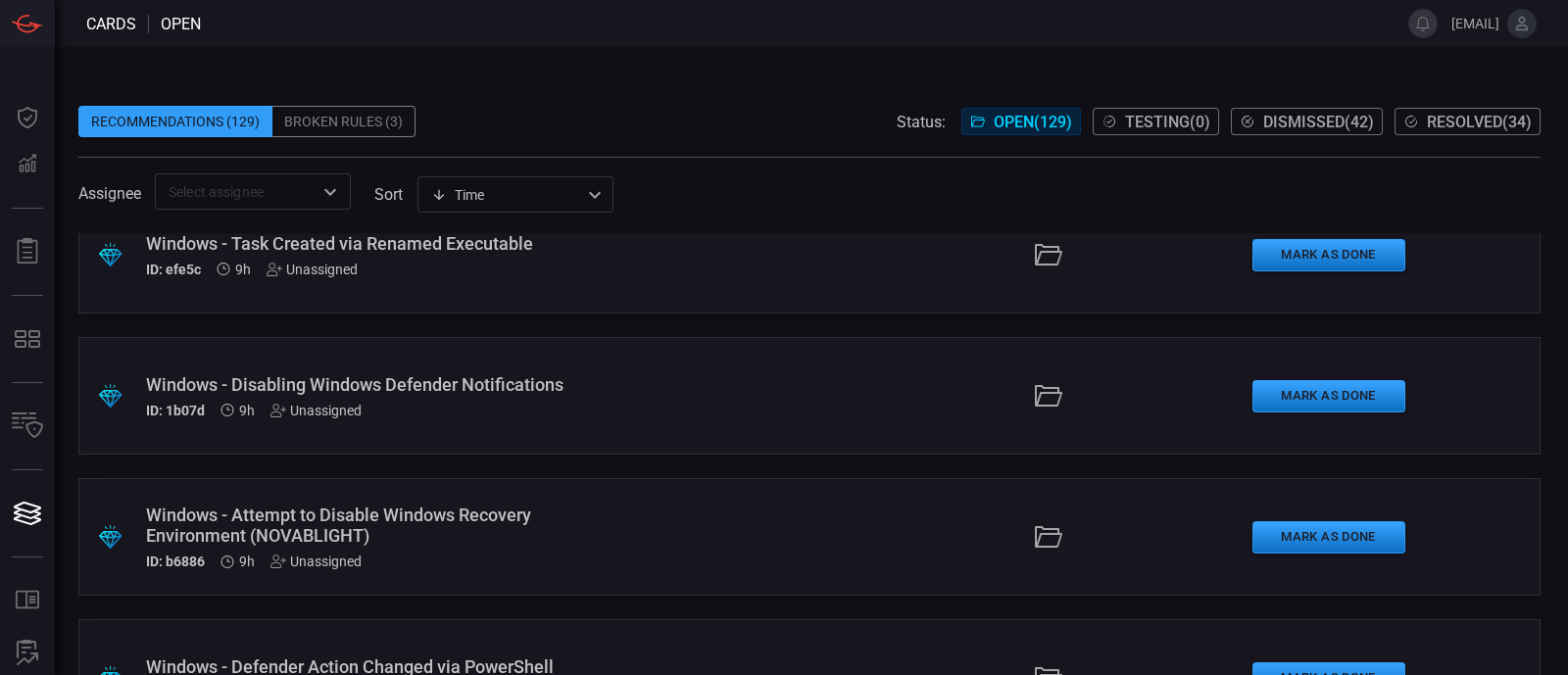 scroll, scrollTop: 0, scrollLeft: 0, axis: both 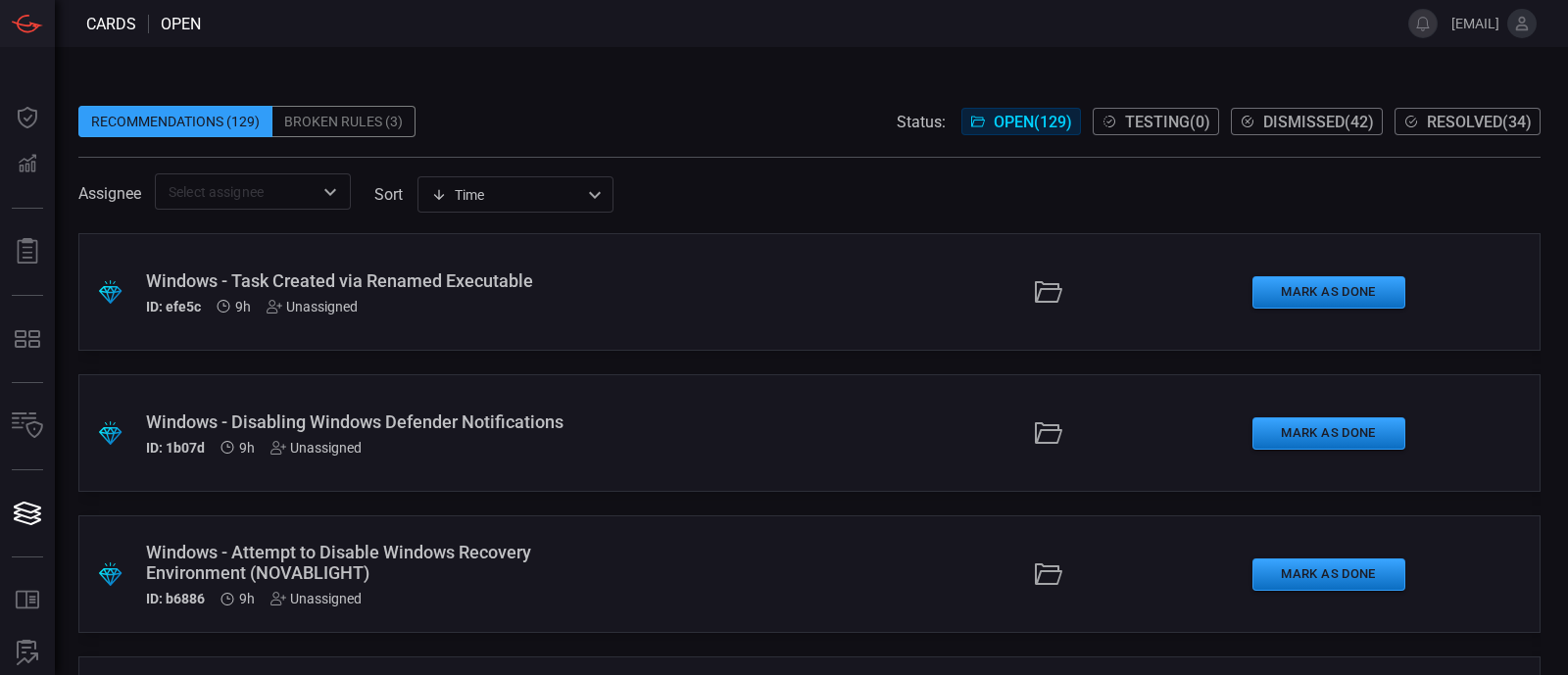 click on "Broken Rules (3)" at bounding box center [344, 121] 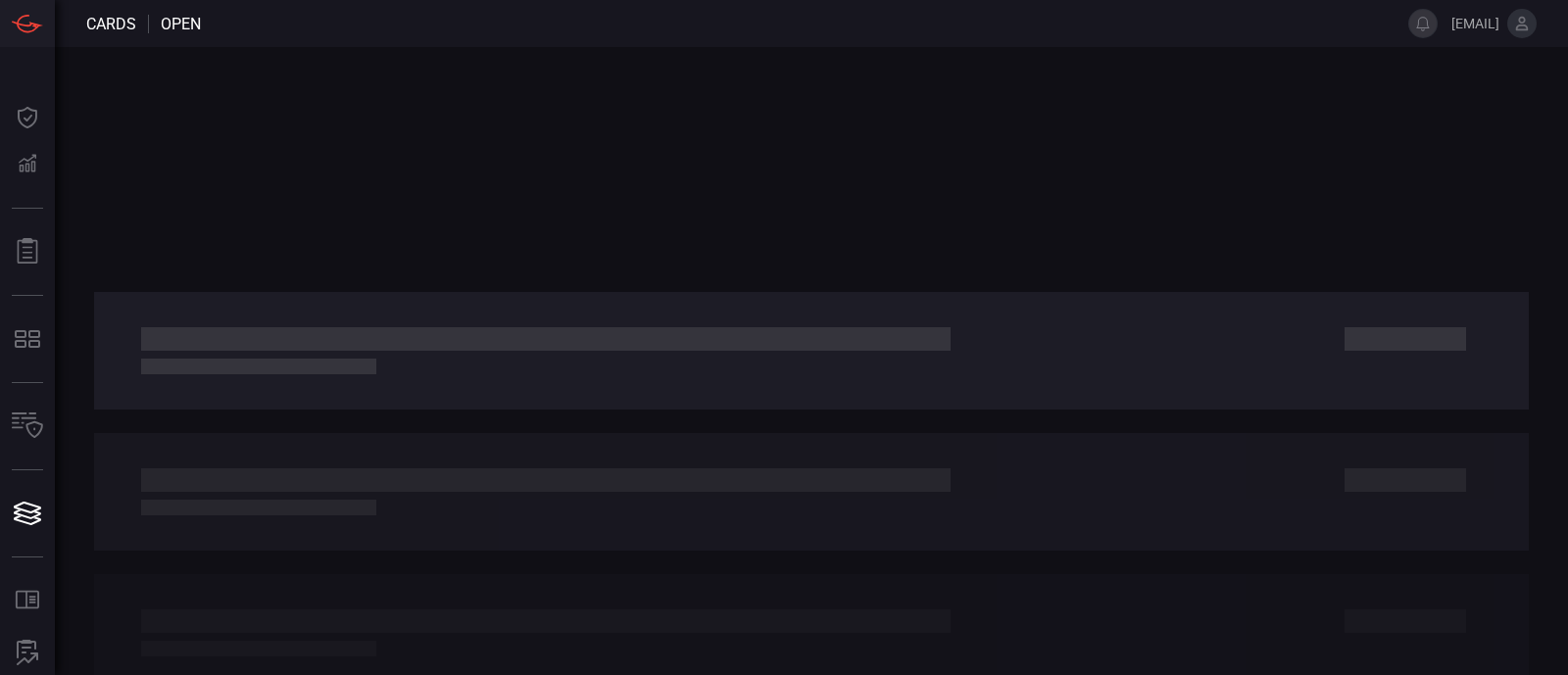 click at bounding box center [811, 361] 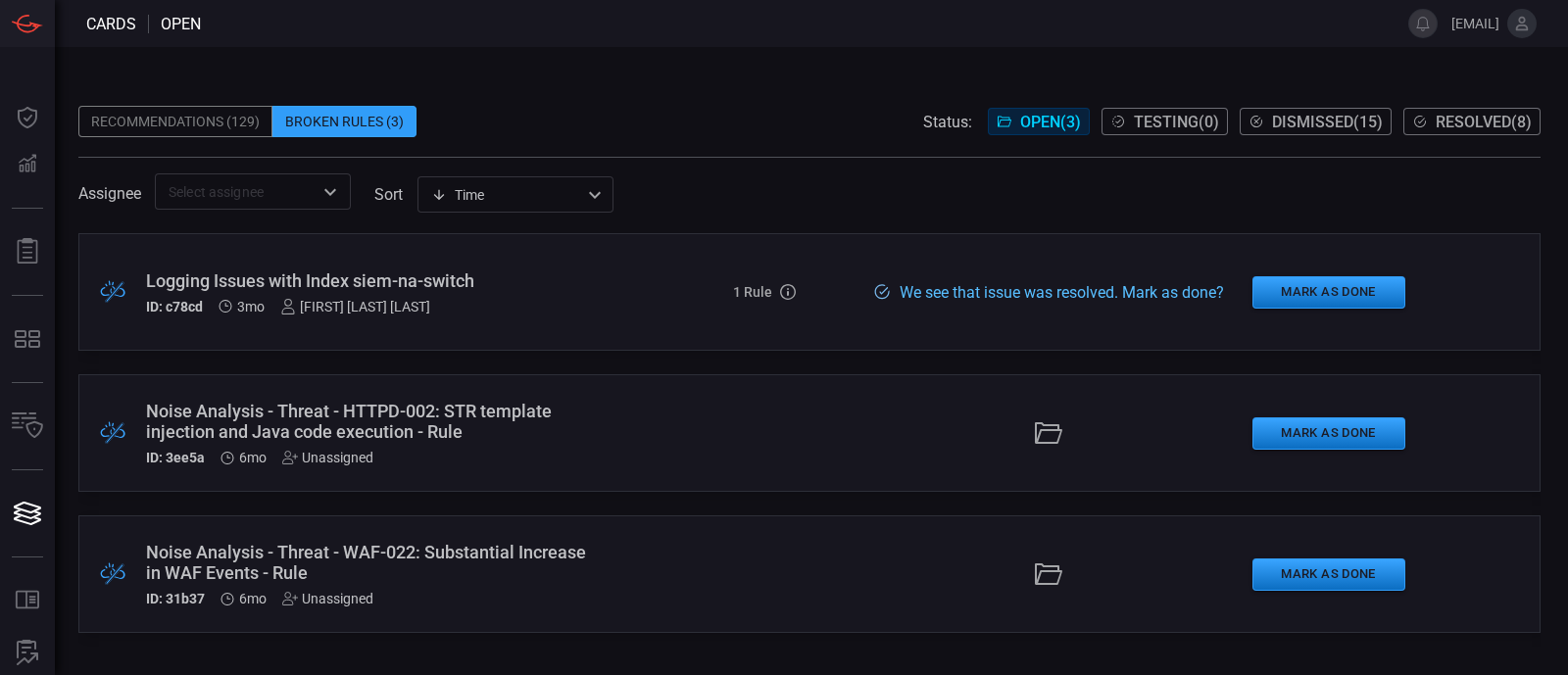 click on "Recommendations (129)" at bounding box center (175, 121) 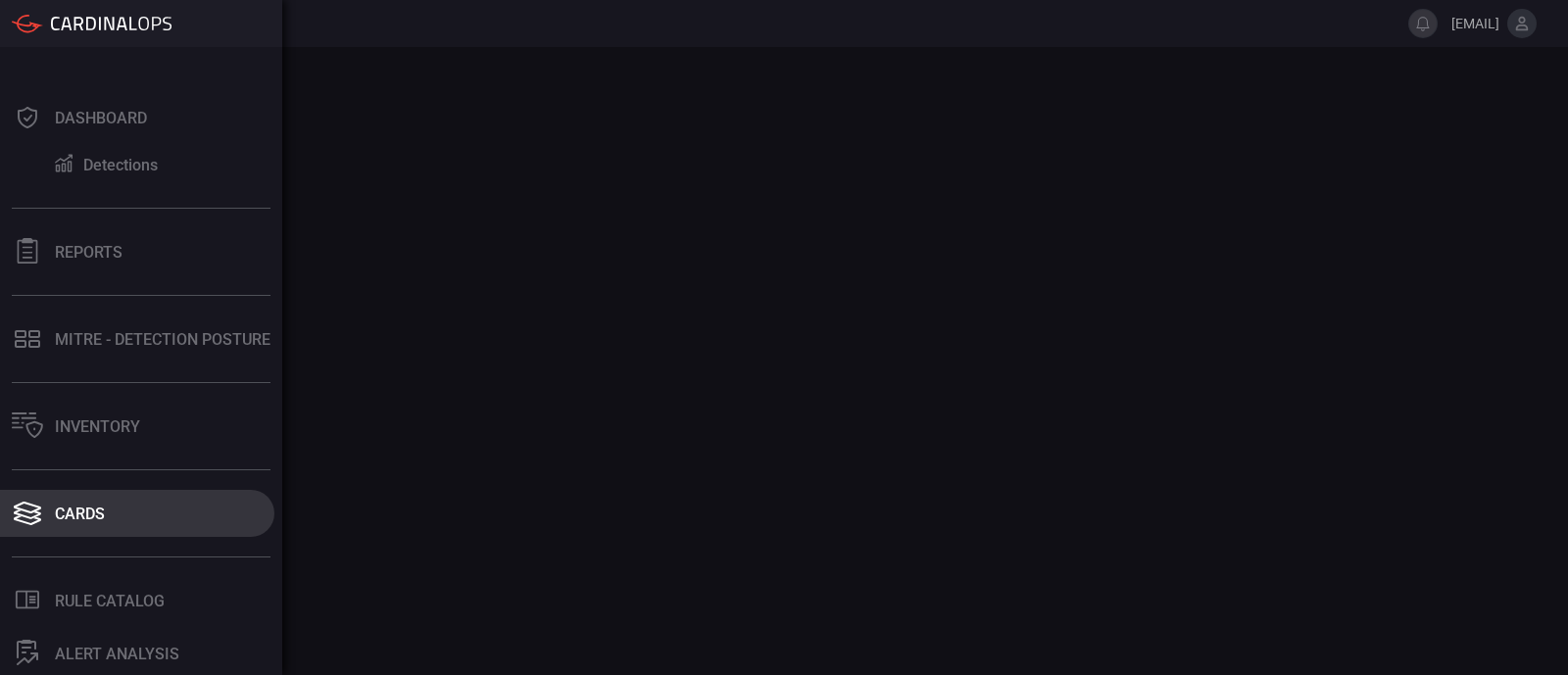 click on "Cards" at bounding box center (137, 513) 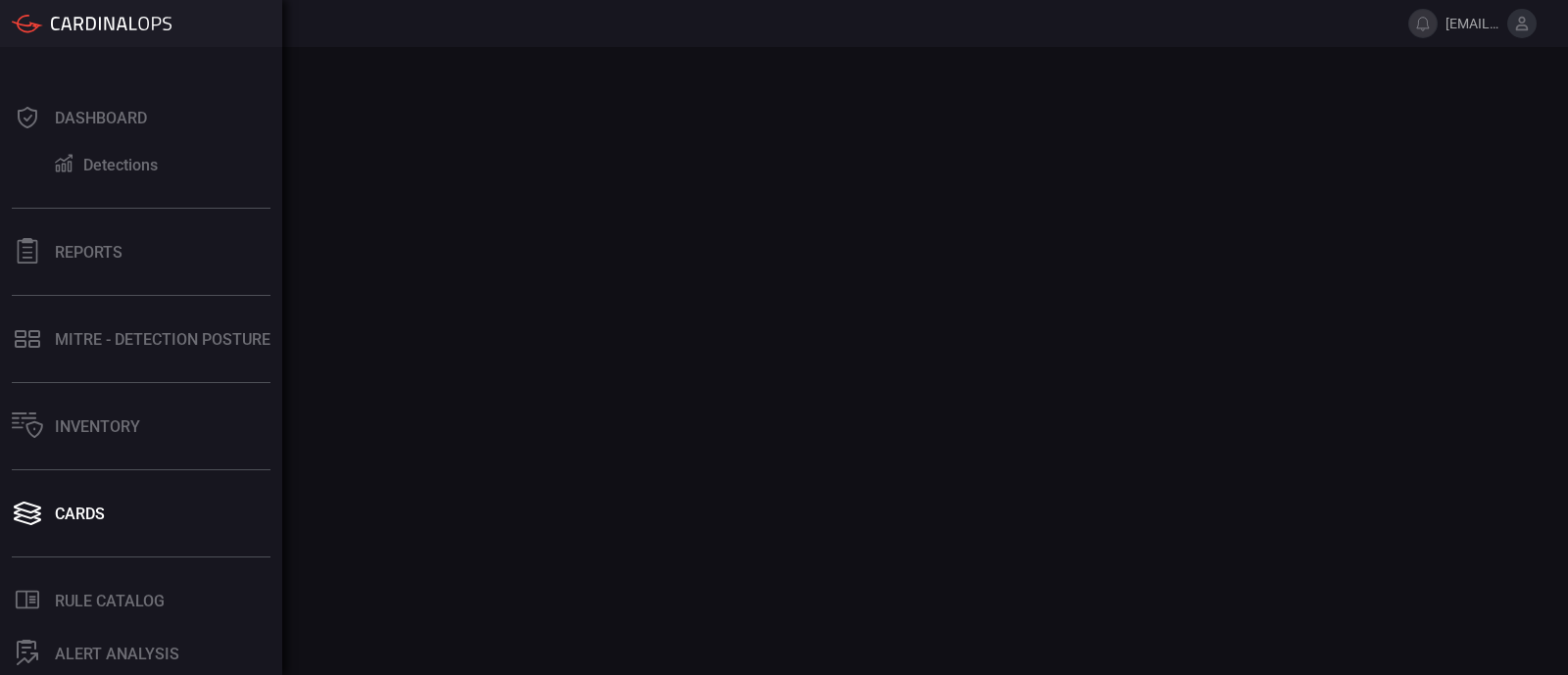 scroll, scrollTop: 0, scrollLeft: 0, axis: both 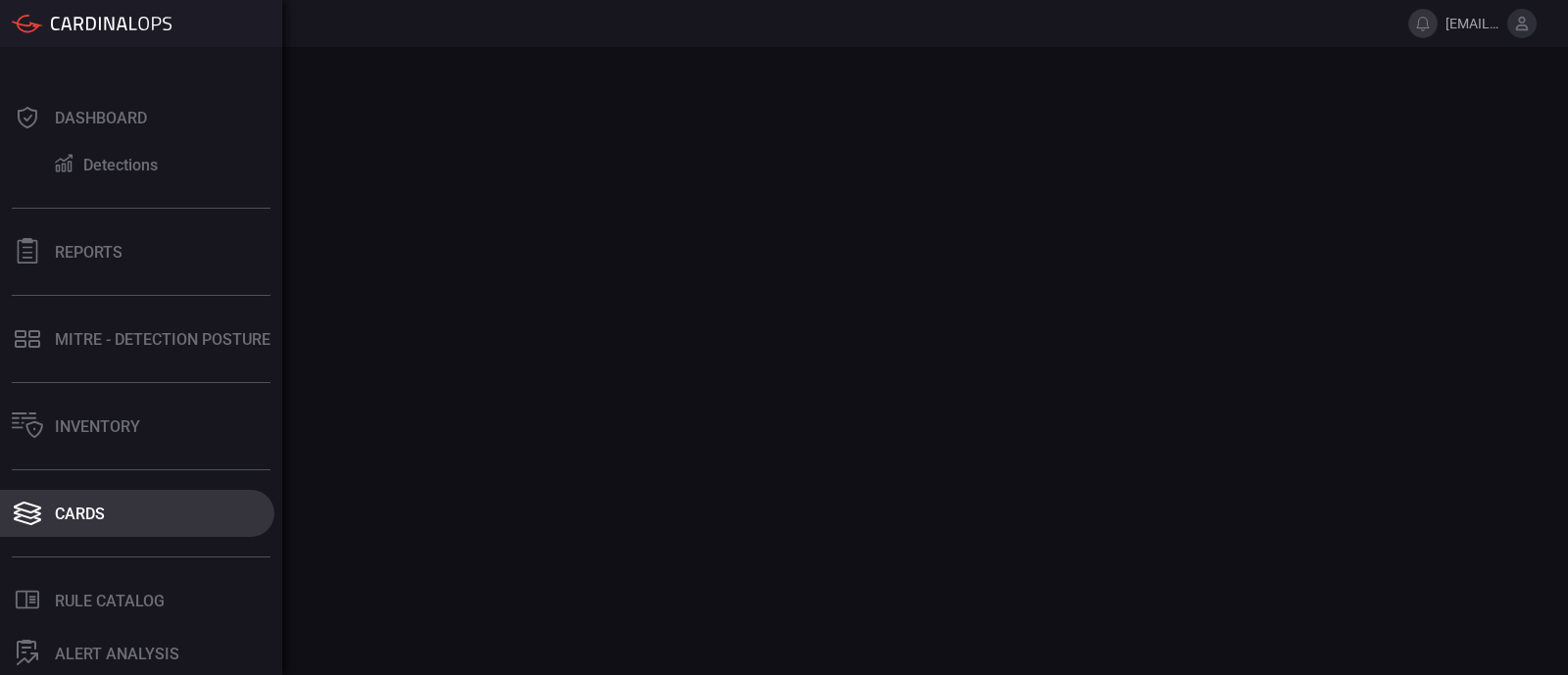 click on "Cards" at bounding box center (137, 513) 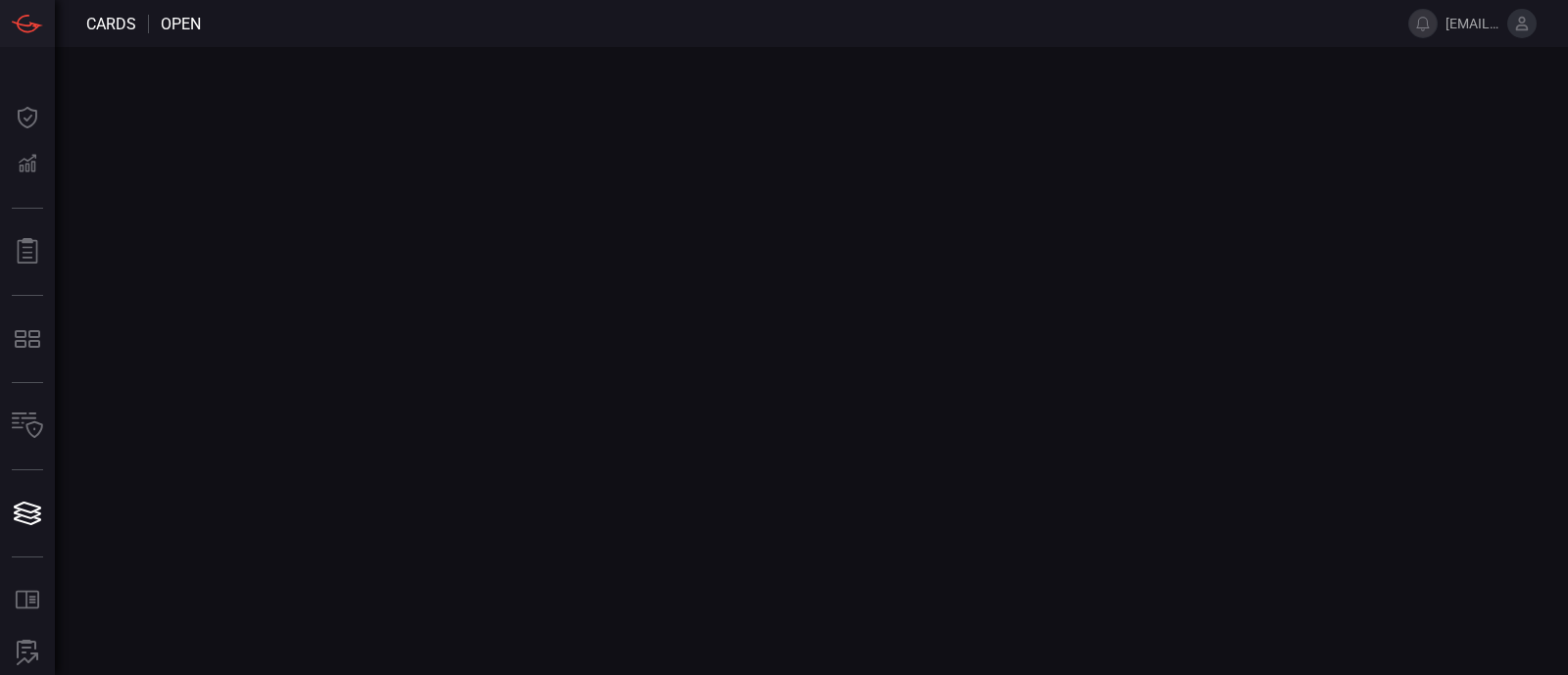 click at bounding box center (784, 361) 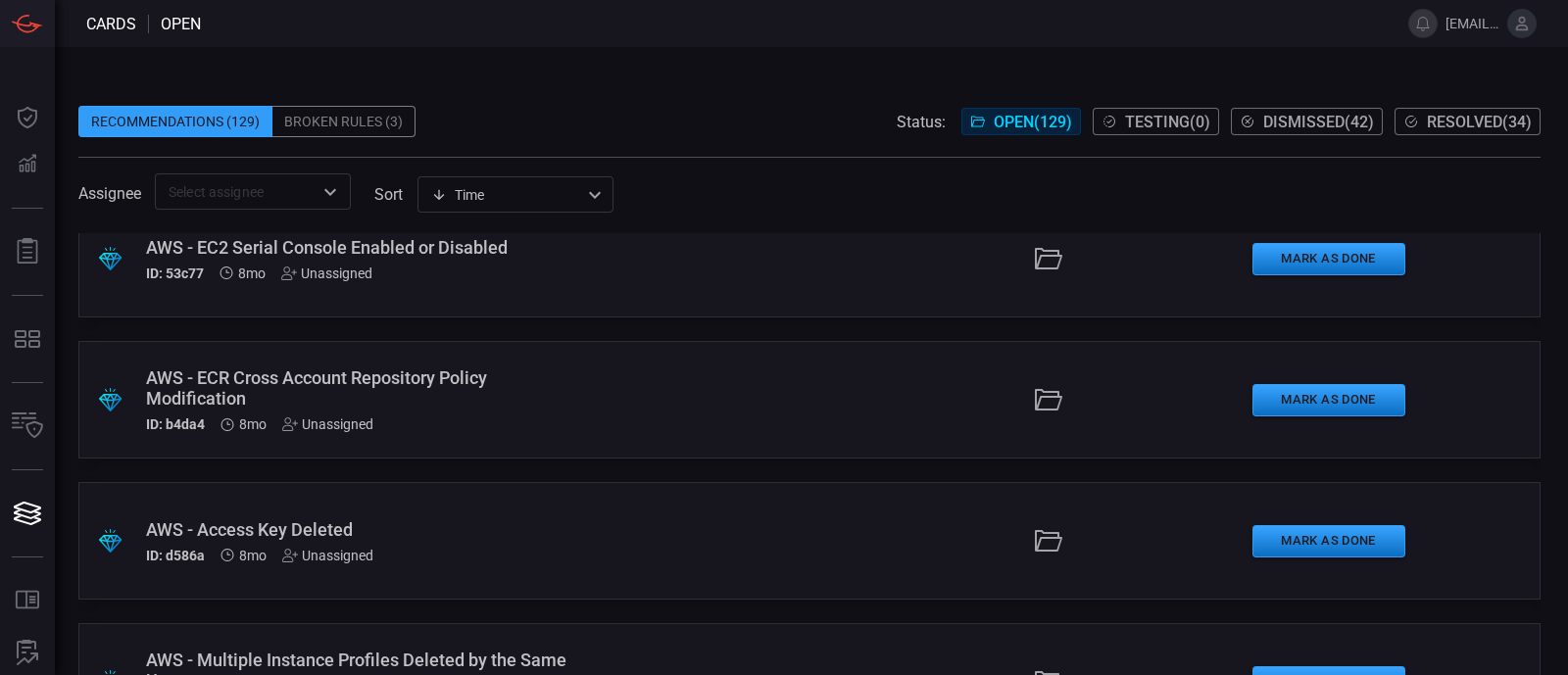 scroll, scrollTop: 17756, scrollLeft: 0, axis: vertical 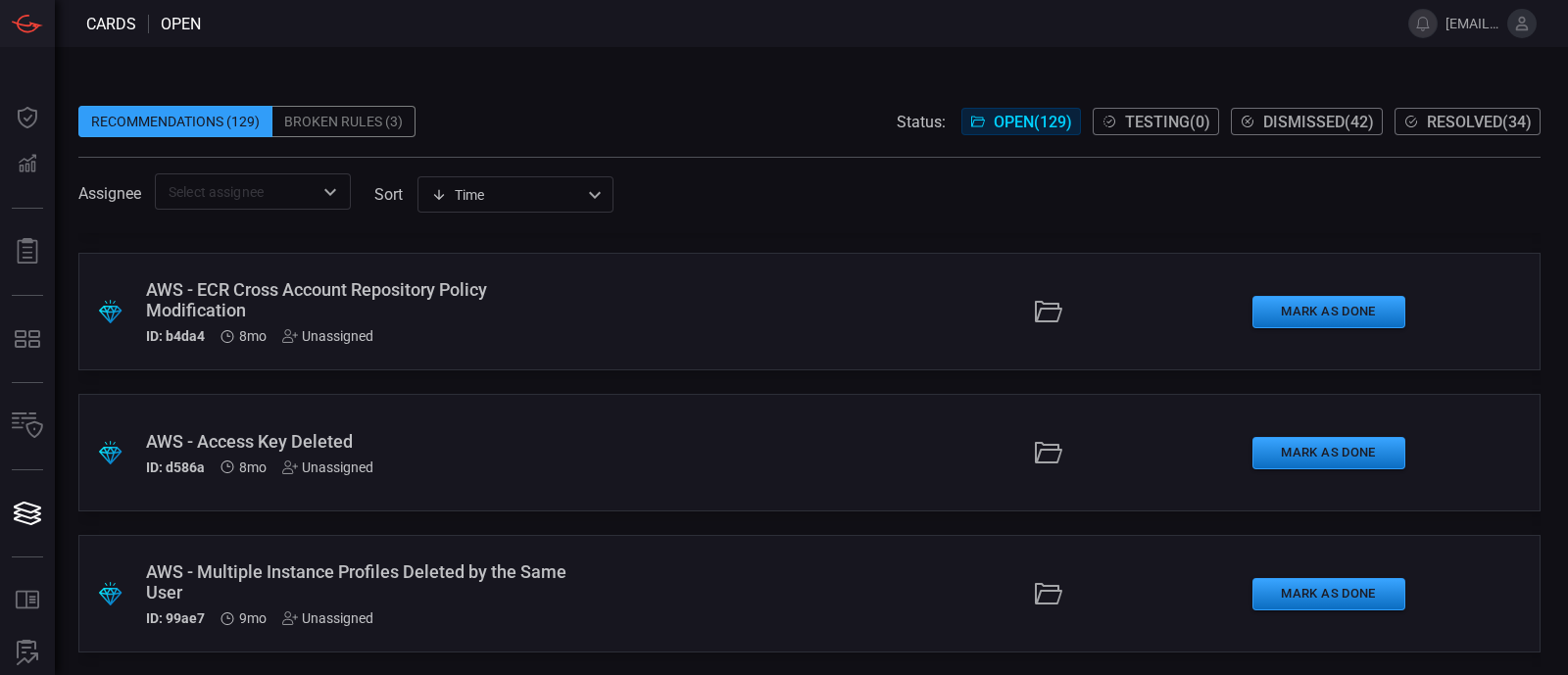 click on "AWS - Multiple Instance Profiles Deleted by the Same User" at bounding box center [368, 582] 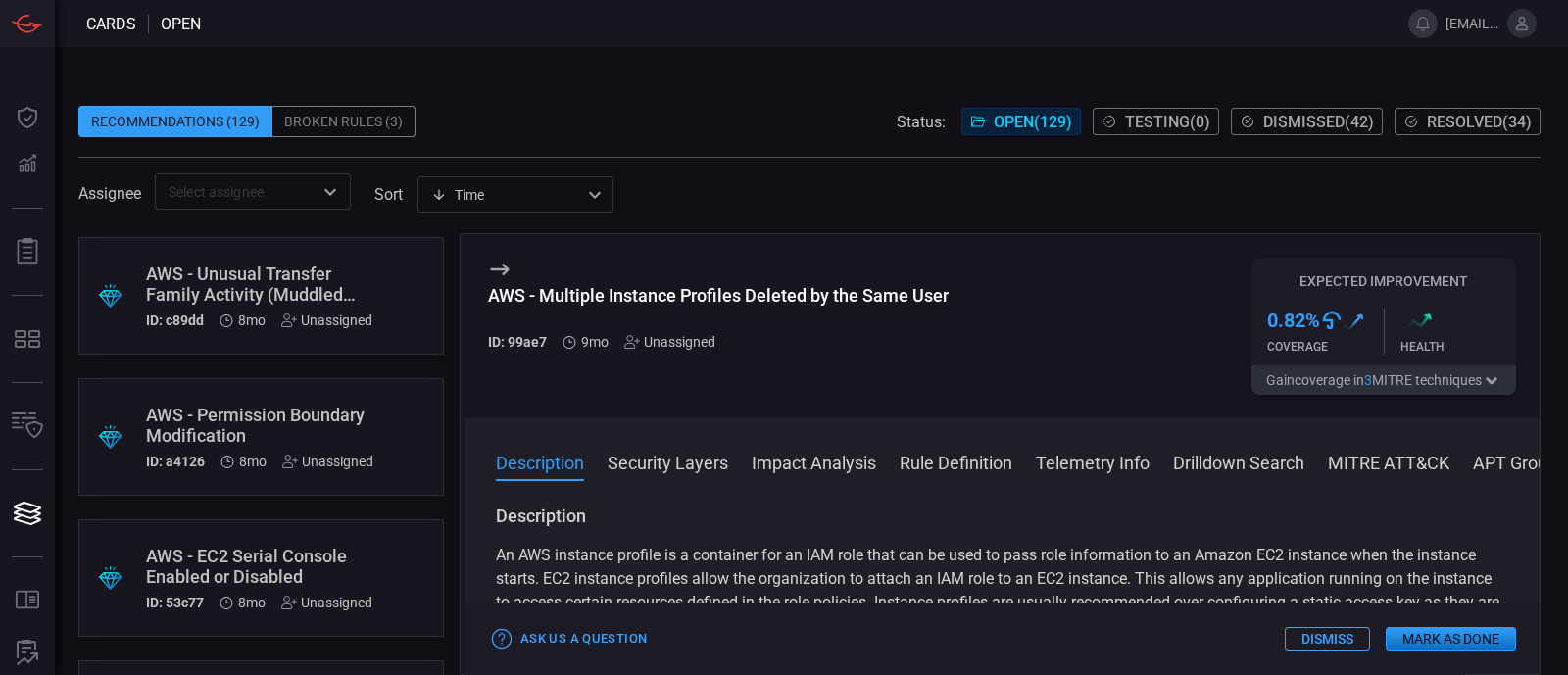 scroll, scrollTop: 17774, scrollLeft: 0, axis: vertical 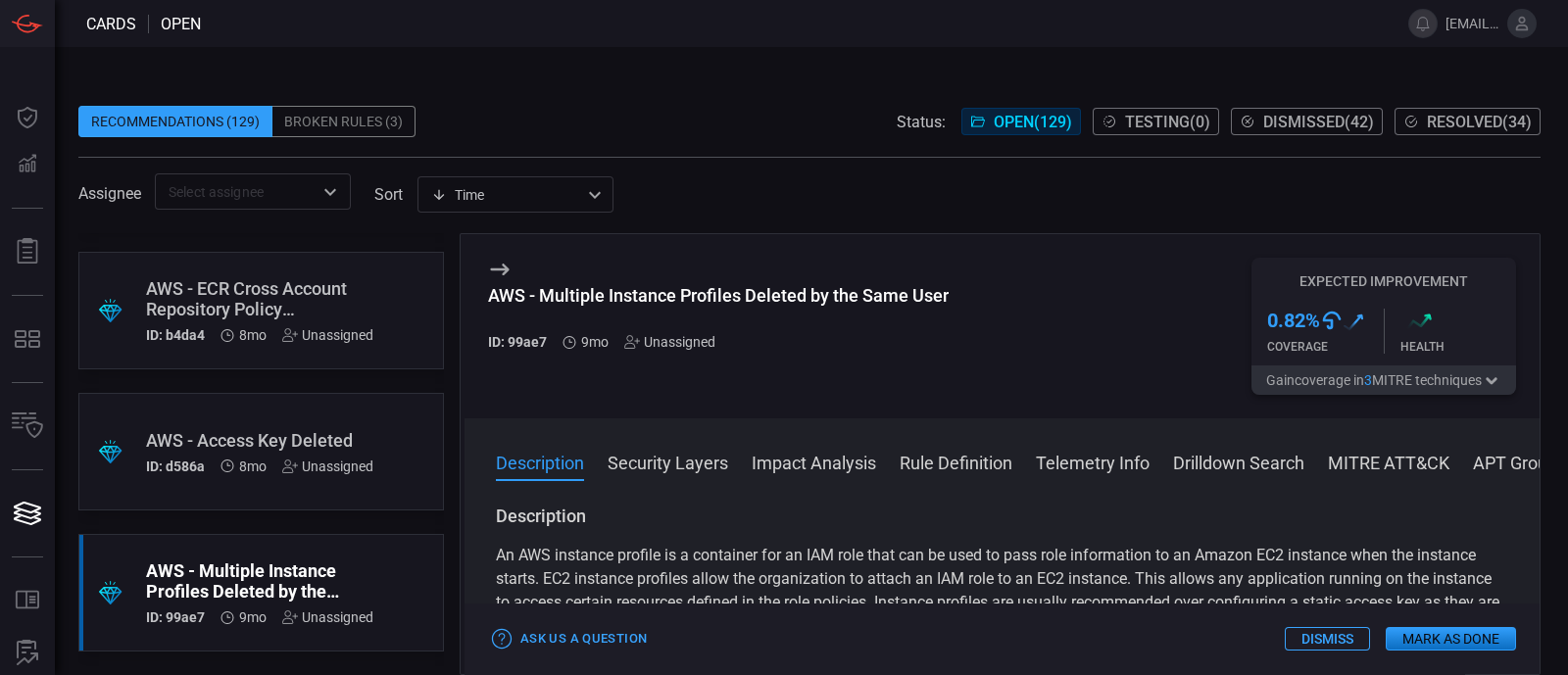 click on "Description An AWS instance profile is a container for an IAM role that can be used to pass role information to an Amazon EC2 instance when the instance starts. EC2 instance profiles allow the organization to attach an IAM role to an EC2 instance. This allows any application running on the instance to access certain resources defined in the role policies. Instance profiles are usually recommended over configuring a static access key as they are considered more secure and easier to maintain. Deleting an instance profile could result in a service disruption since applications on an EC2 instance will be denied of their permissions. An attacker may attempt to delete Instance profiles in order to harm company services and applications. This rule could also alert on a possible insider threat. This rule alerts when multiple instance policy are deleted by the same user in a short period of time. To learn more about insider threats  click here. To read more about instance profiles  click here." at bounding box center (1002, 783) 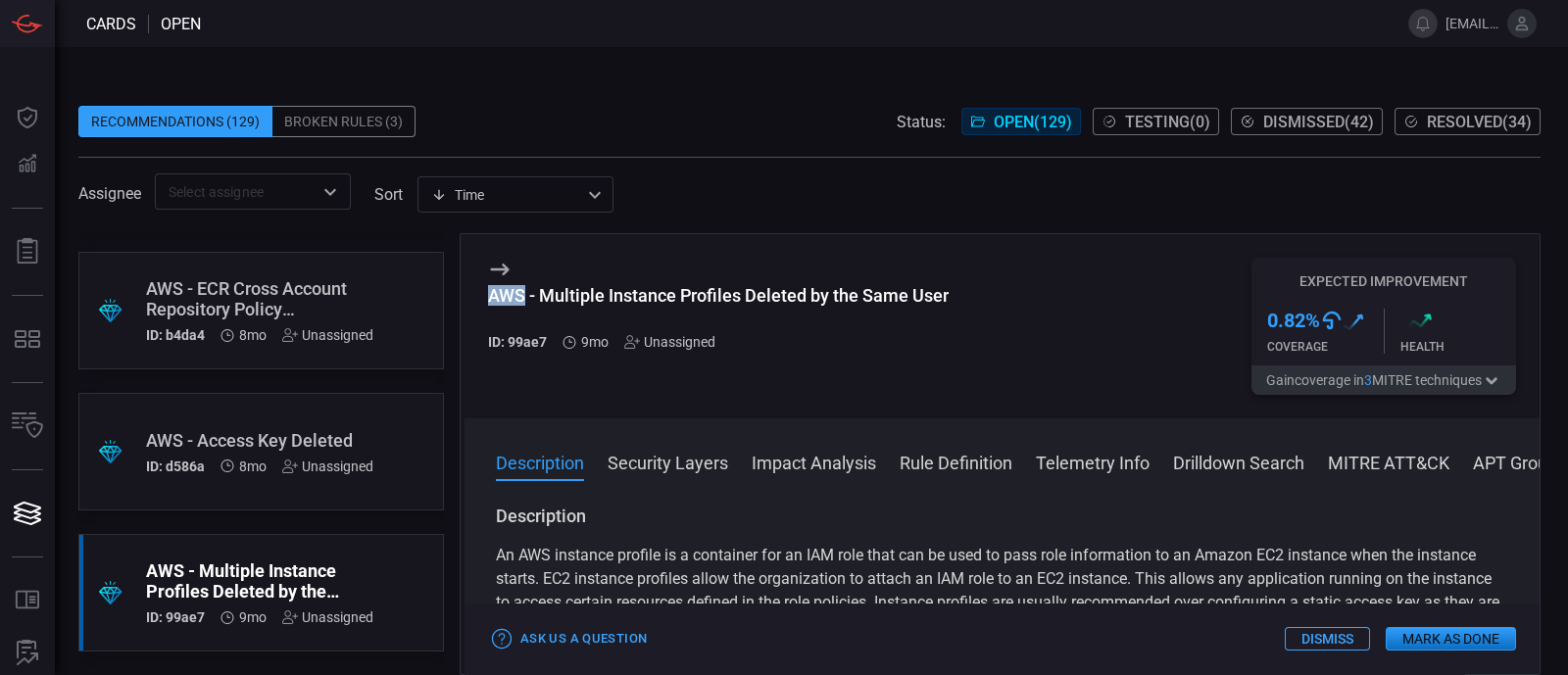 drag, startPoint x: 523, startPoint y: 301, endPoint x: 999, endPoint y: 274, distance: 476.76514 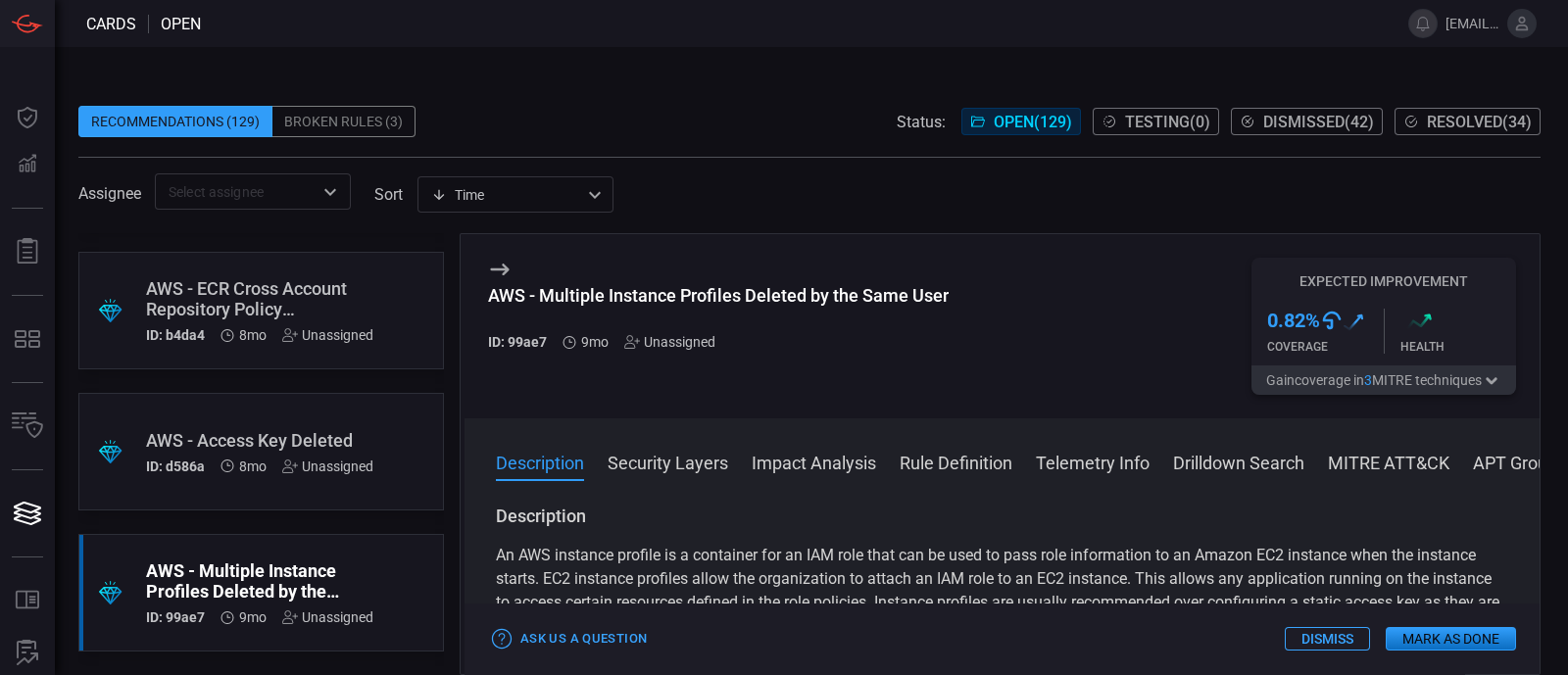 click on "AWS - Multiple Instance Profiles Deleted by the Same User ID: 99ae7   9mo Unassigned Expected Improvement 0.82 %
.st0{fill:url(#Path_29490_00000117647961598309353970000014330017195461122950_);}
Coverage
.graph_up{fill:url(#graph-gradient-up);}
Health Techniques: Not Covered Modify Cloud Compute Infrastructure Service Stop Covered Data Destruction Gain  coverage in  3  MITRE technique s" at bounding box center [1002, 326] 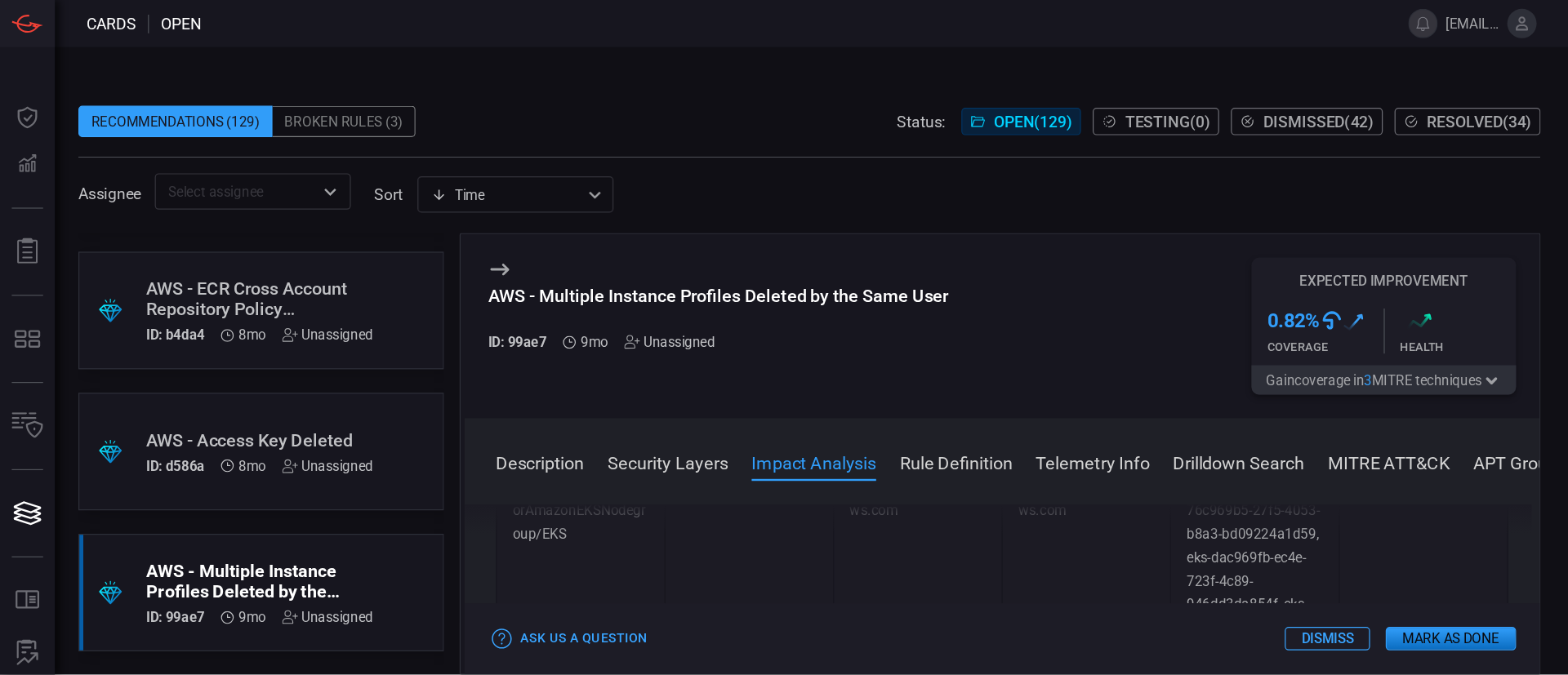 scroll, scrollTop: 1468, scrollLeft: 0, axis: vertical 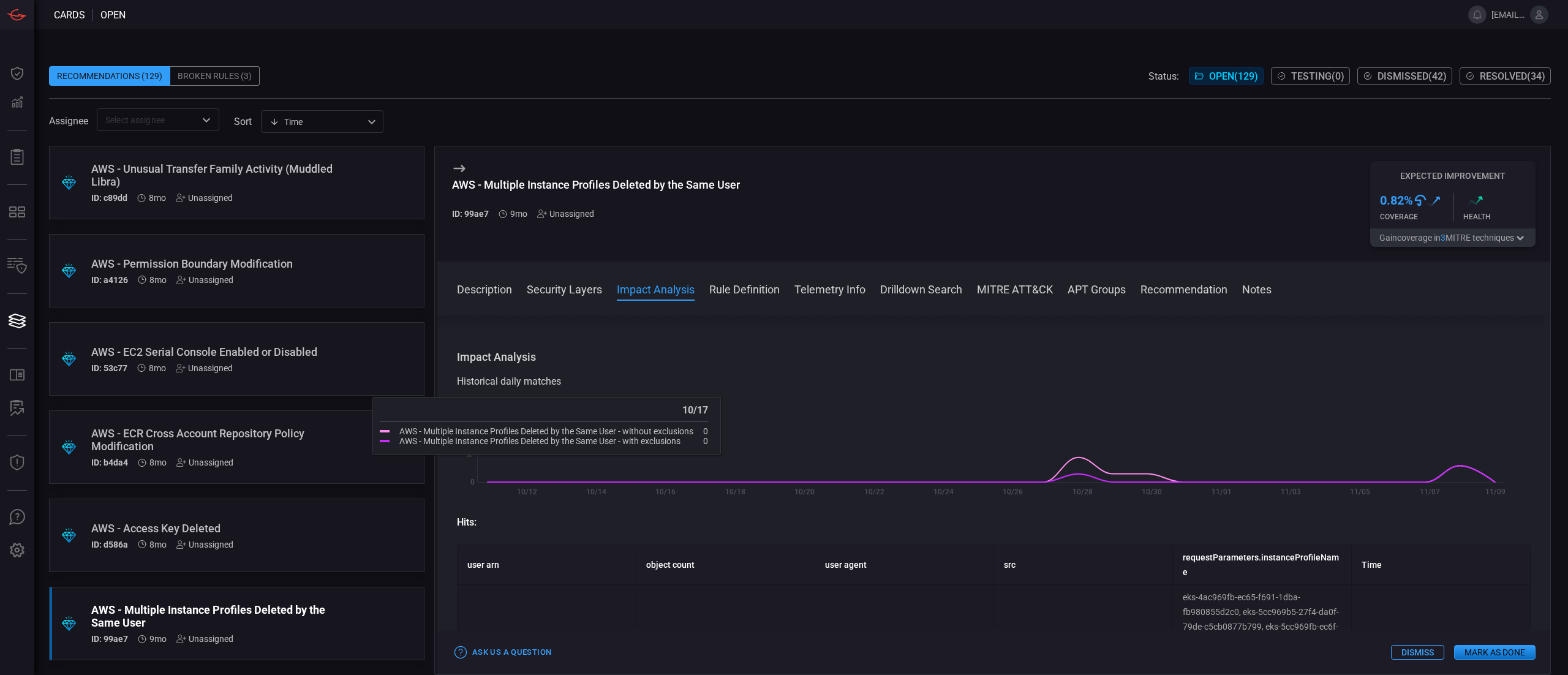 click on "Description Security Layers Impact Analysis Rule Definition Telemetry Info Drilldown Search MITRE ATT&CK APT Groups Recommendation Notes" at bounding box center [1003, 288] 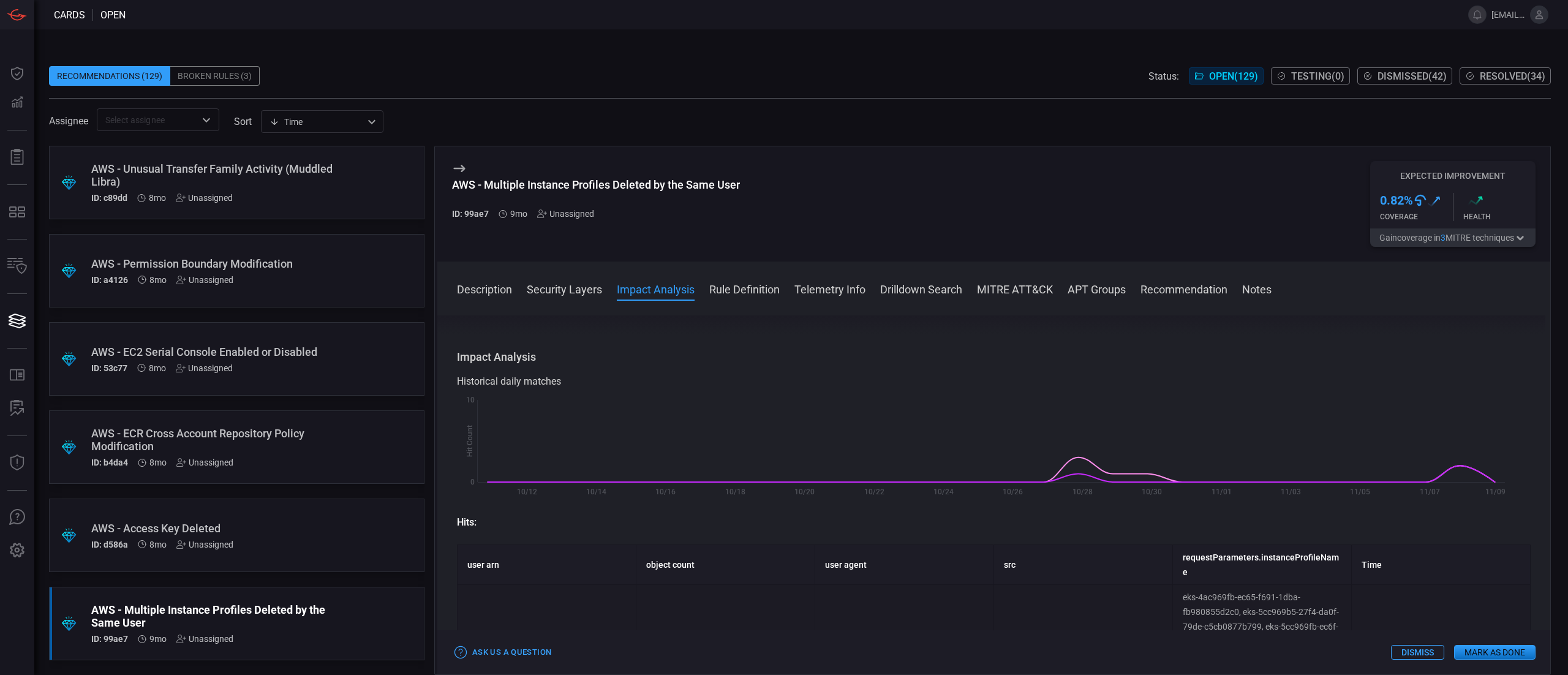 click on "Rule Definition" at bounding box center (744, 288) 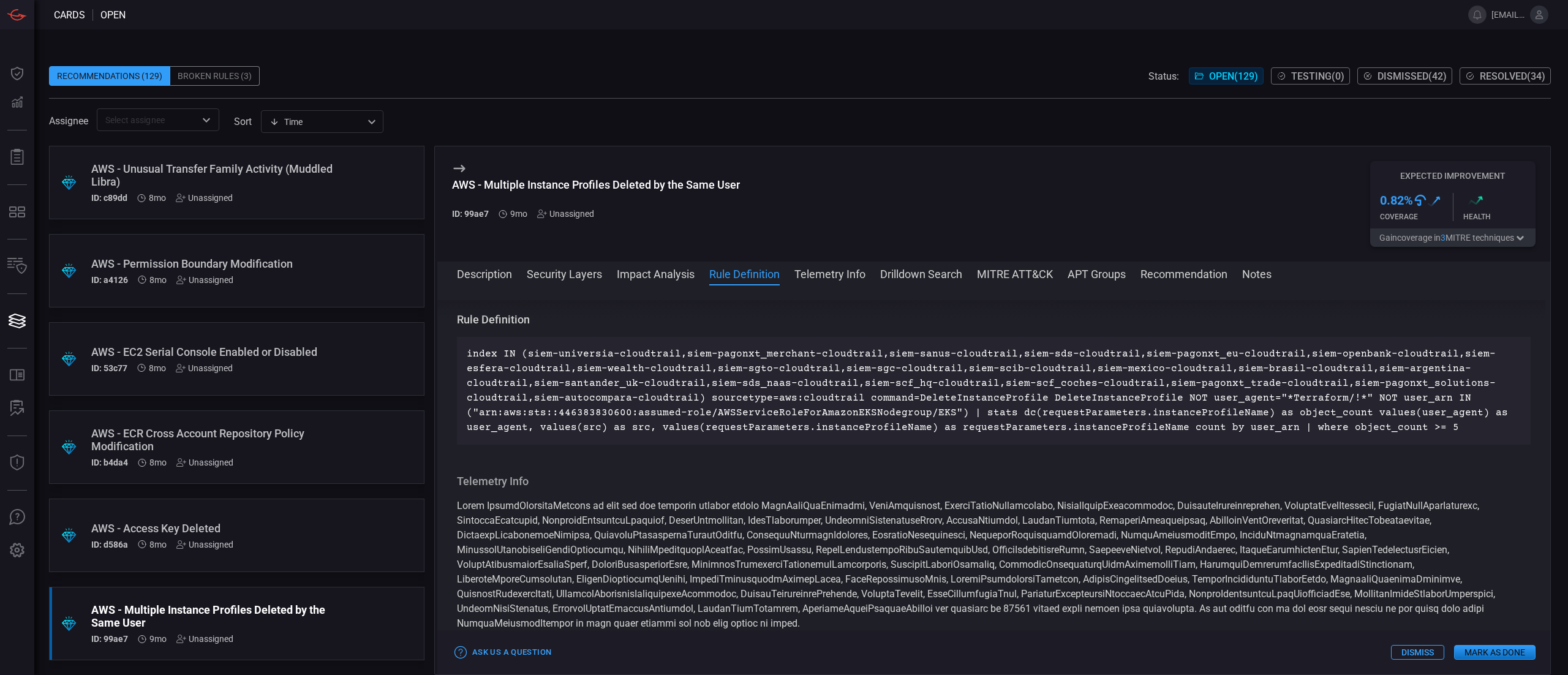 scroll, scrollTop: 1363, scrollLeft: 0, axis: vertical 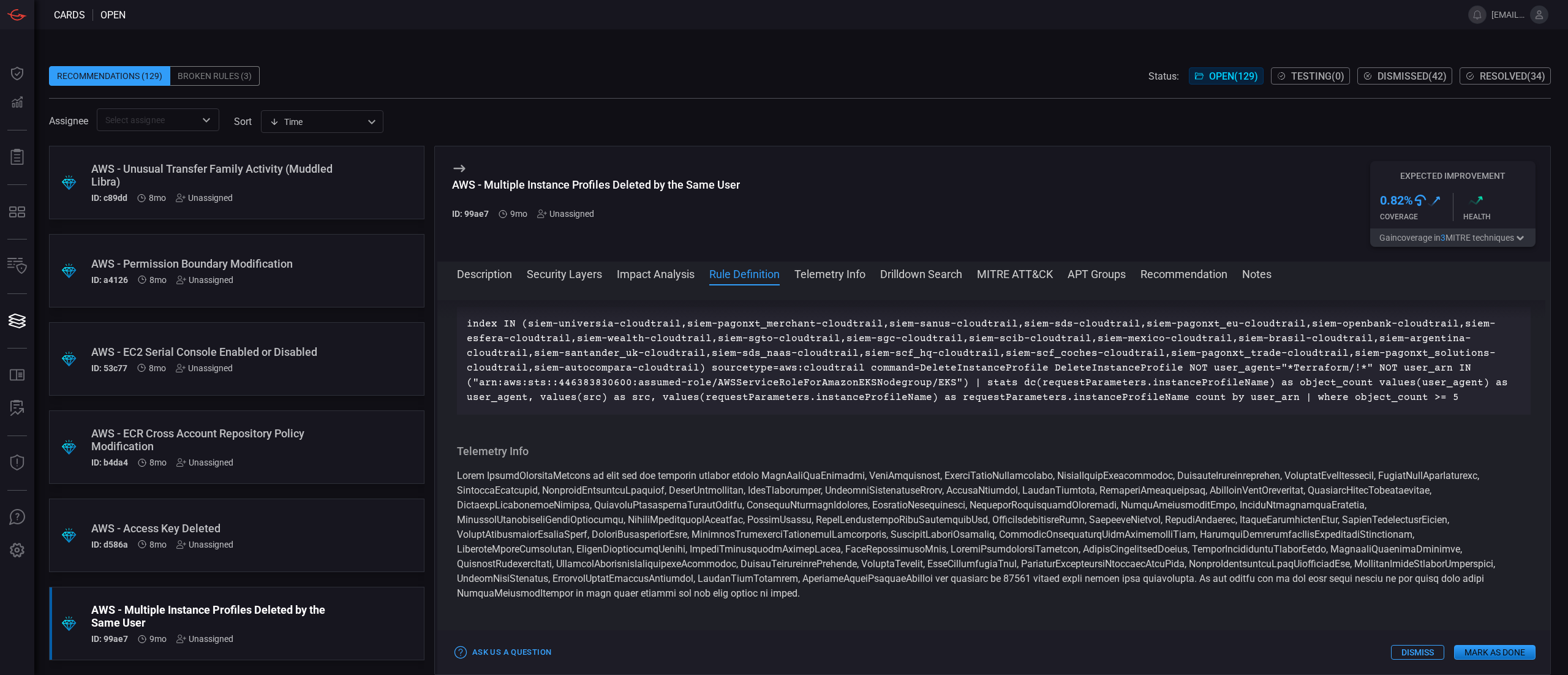 click on "Impact Analysis" at bounding box center (655, 273) 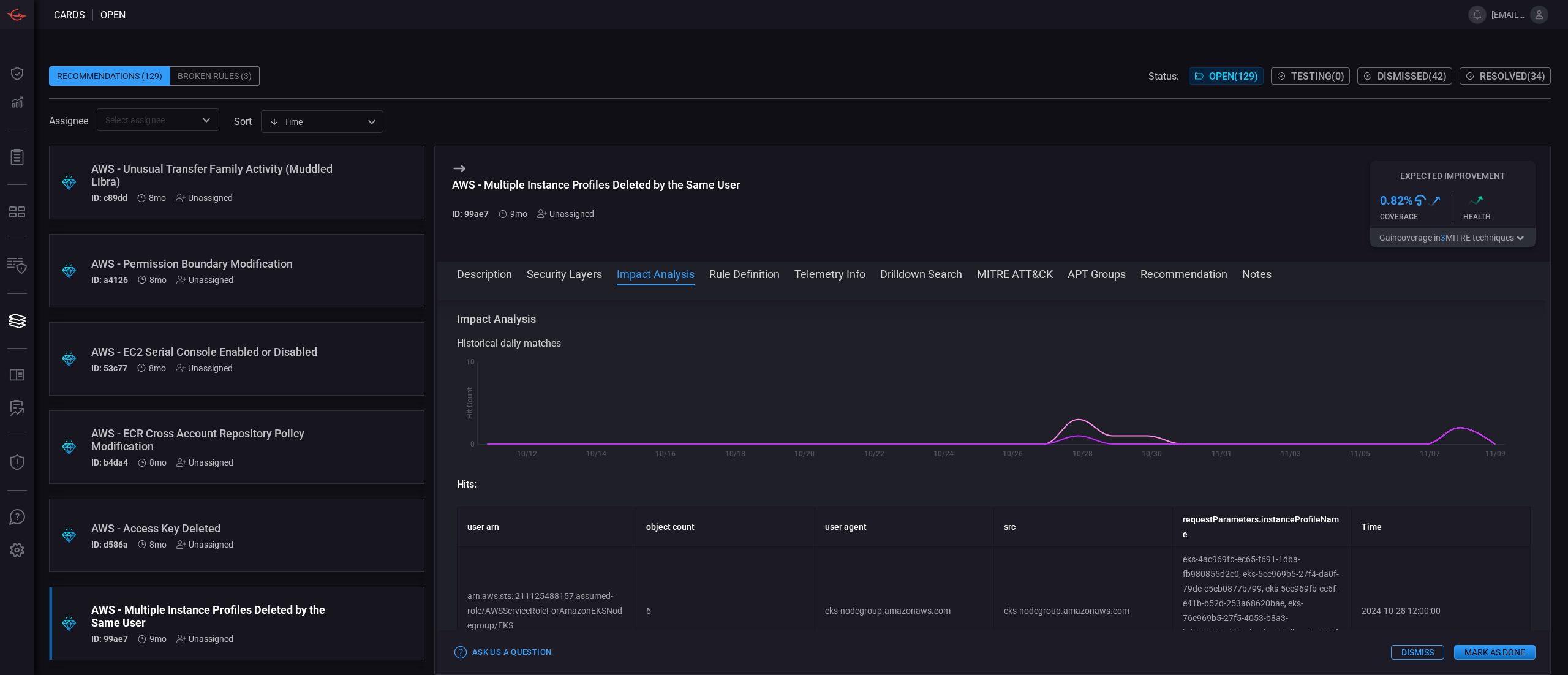 scroll, scrollTop: 635, scrollLeft: 0, axis: vertical 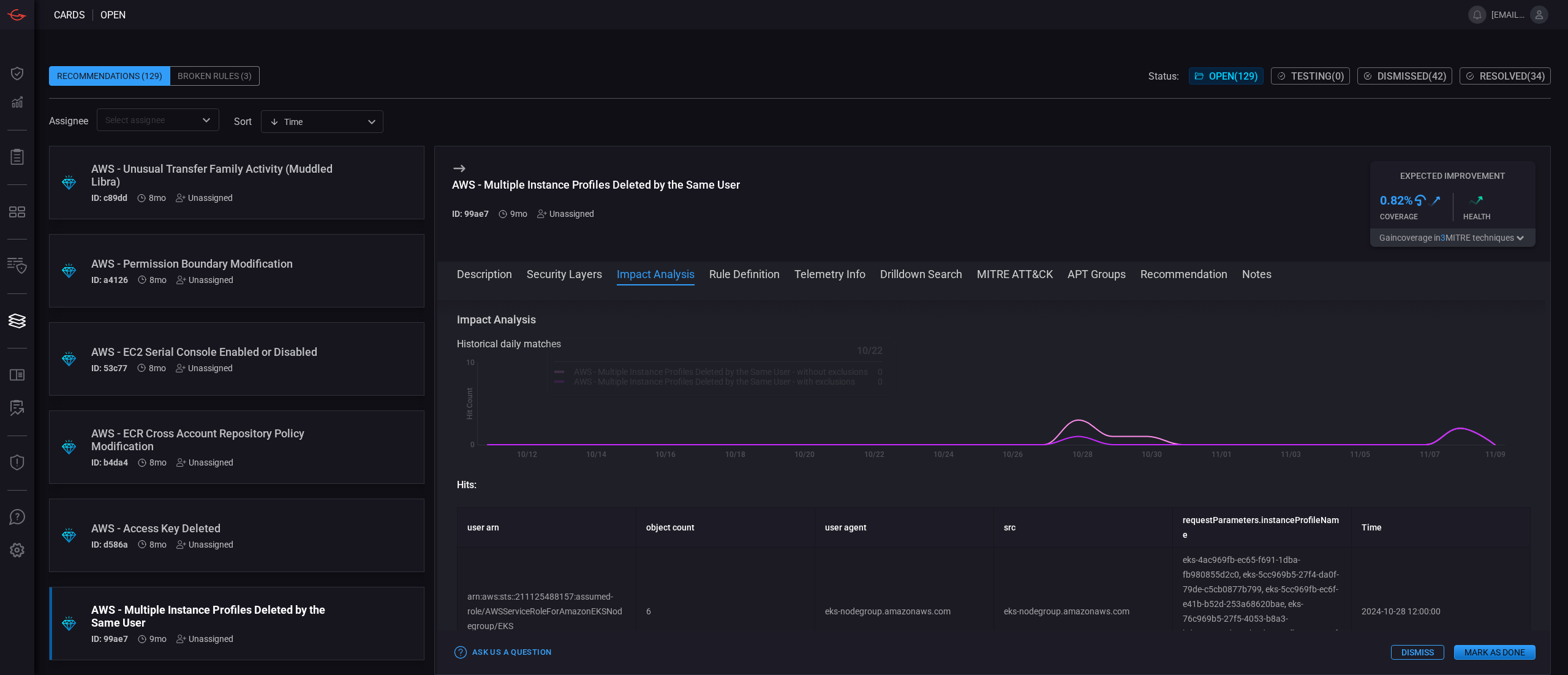 click on "Rule Definition" at bounding box center [744, 273] 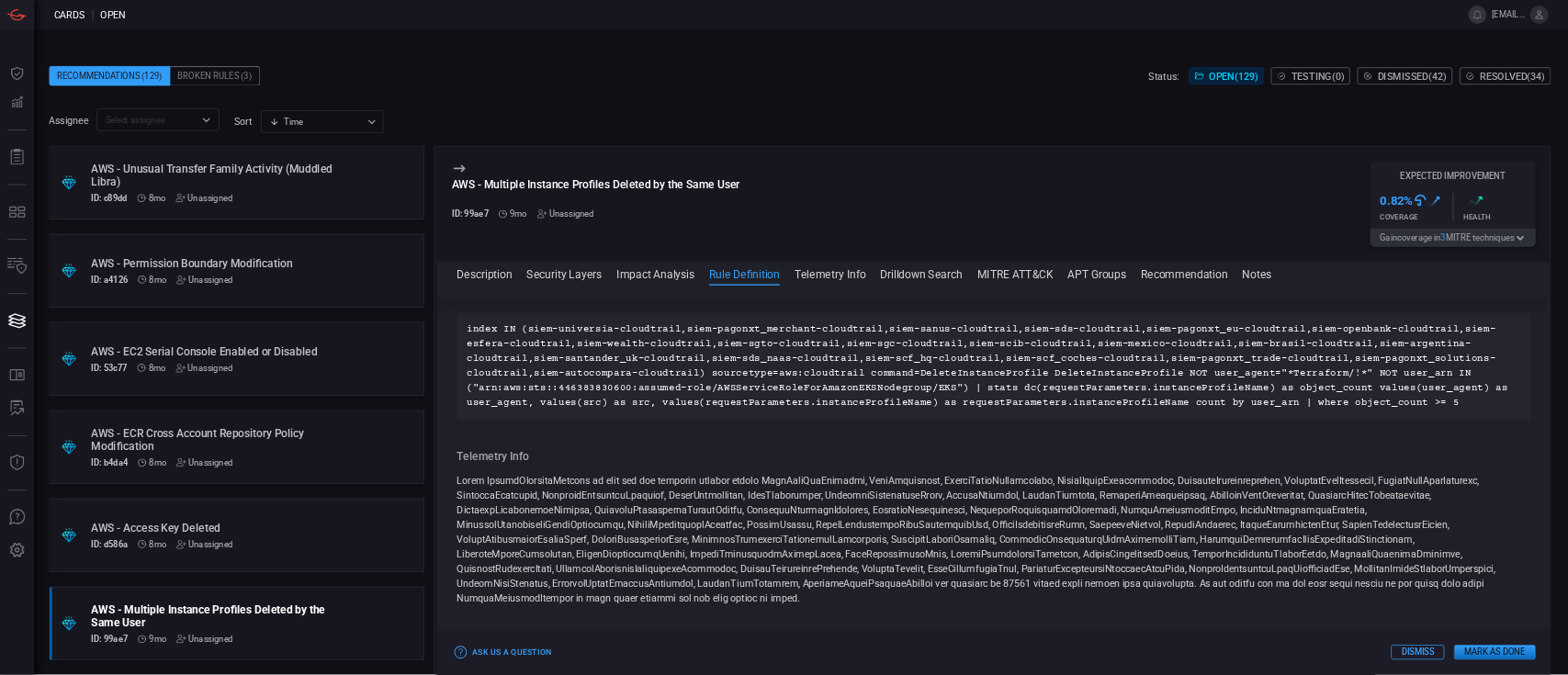 scroll, scrollTop: 2043, scrollLeft: 0, axis: vertical 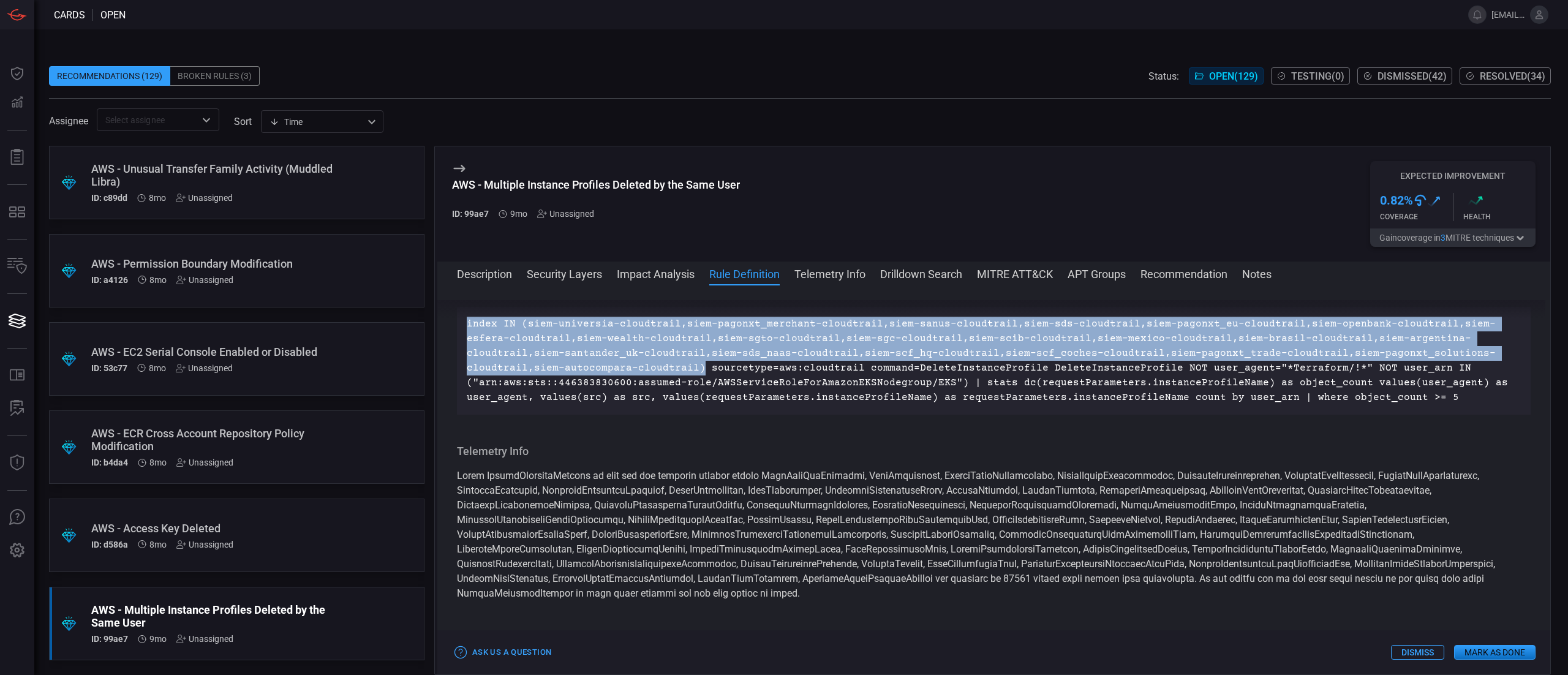 drag, startPoint x: 464, startPoint y: 352, endPoint x: 604, endPoint y: 403, distance: 149 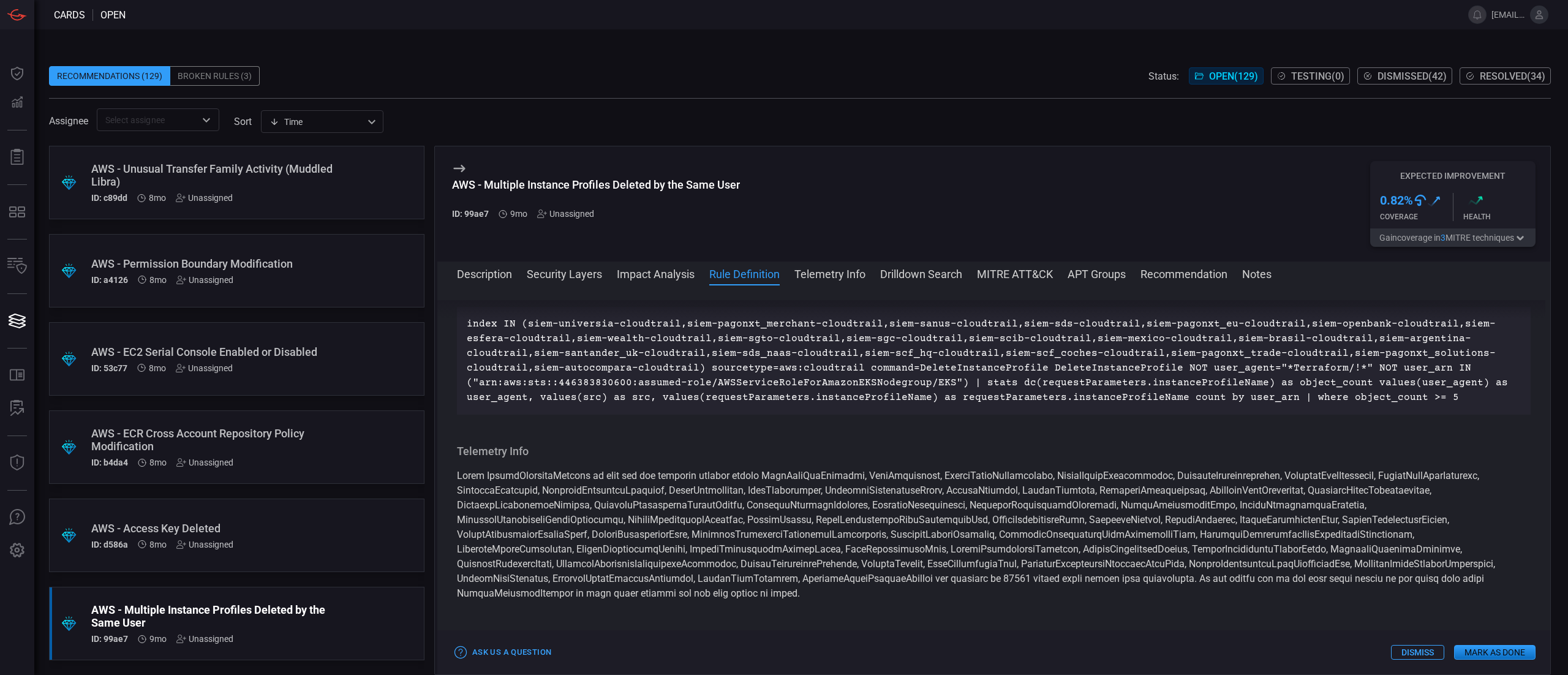 click on "Description An AWS instance profile is a container for an IAM role that can be used to pass role information to an Amazon EC2 instance when the instance starts. EC2 instance profiles allow the organization to attach an IAM role to an EC2 instance. This allows any application running on the instance to access certain resources defined in the role policies. Instance profiles are usually recommended over configuring a static access key as they are considered more secure and easier to maintain. Deleting an instance profile could result in a service disruption since applications on an EC2 instance will be denied of their permissions. An attacker may attempt to delete Instance profiles in order to harm company services and applications. This rule could also alert on a possible insider threat. This rule alerts when multiple instance policy are deleted by the same user in a short period of time. To learn more about insider threats  click here. To read more about instance profiles  click here. Security Layers Cloud 1" at bounding box center (993, 477) 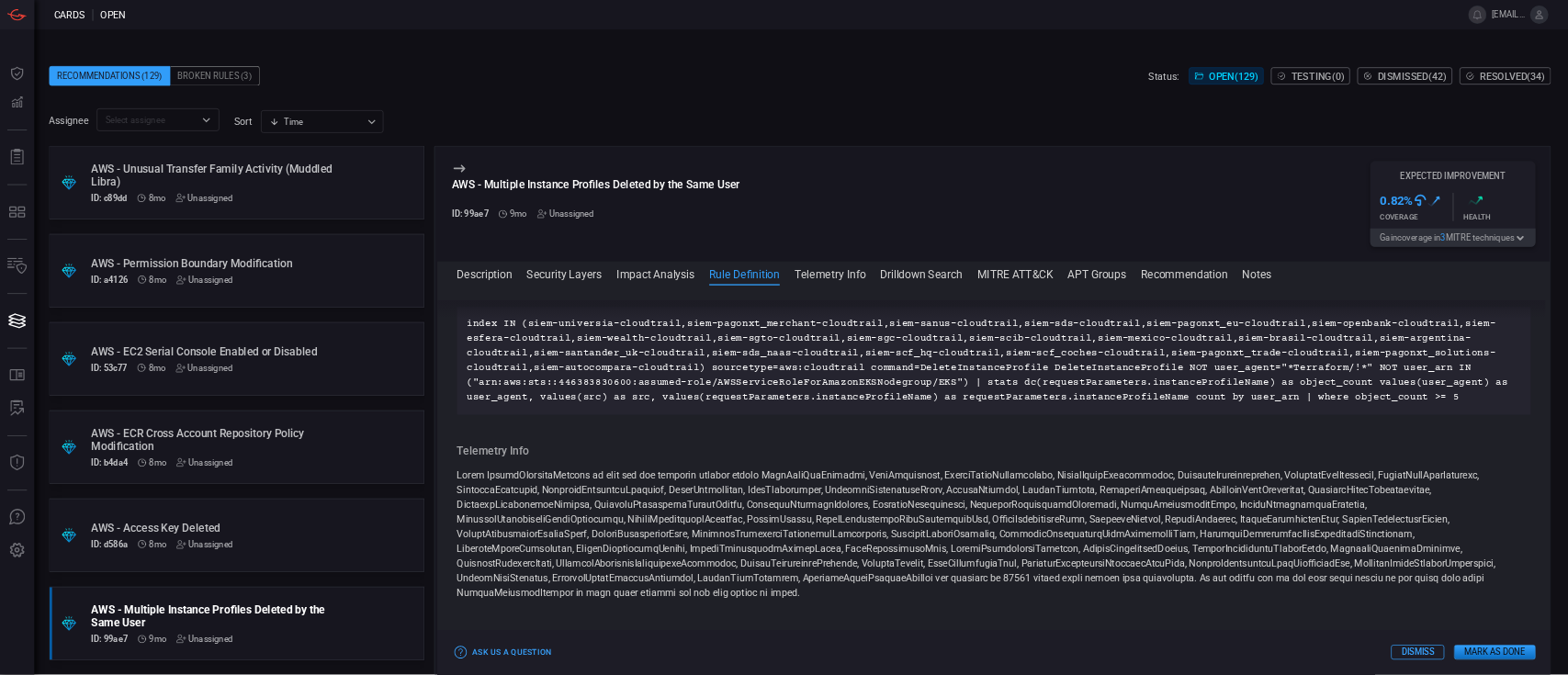 scroll, scrollTop: 16266, scrollLeft: 0, axis: vertical 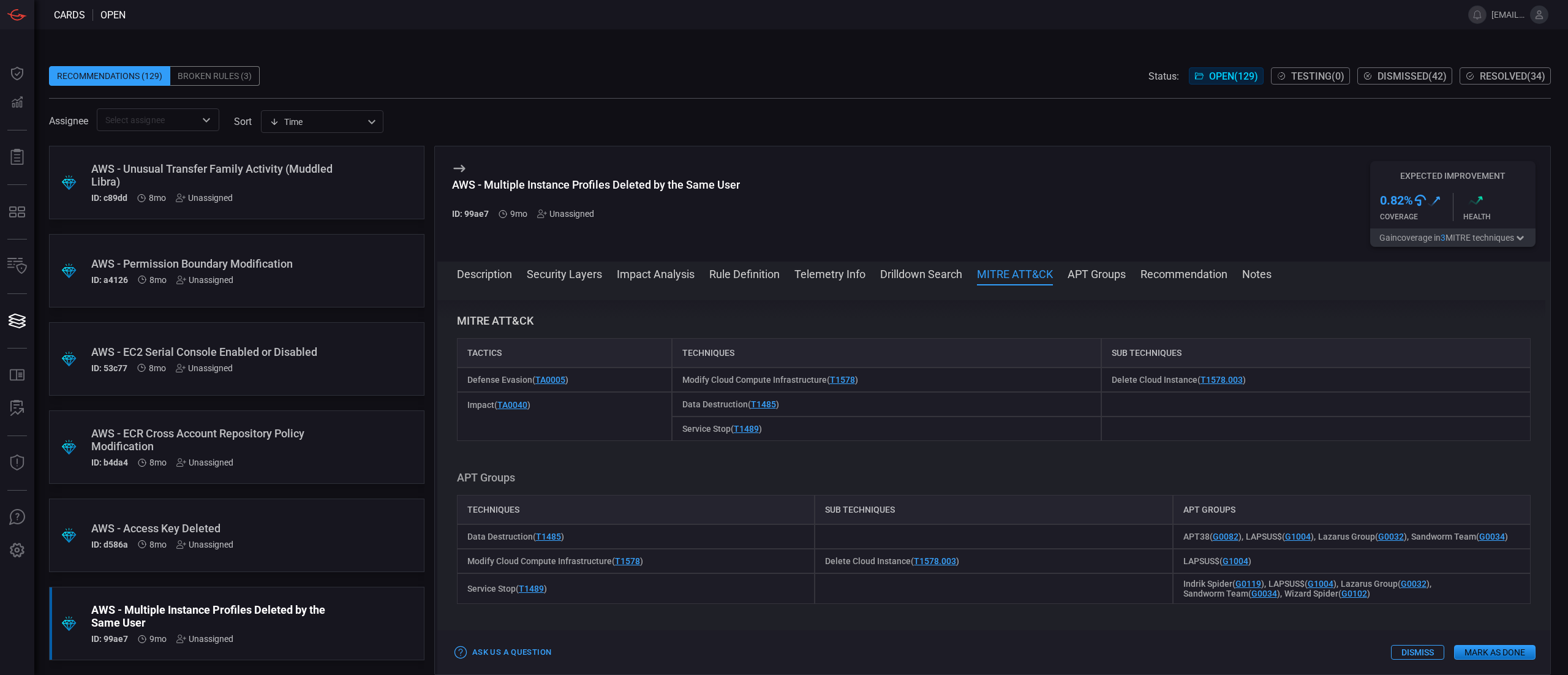 click on "Rule Definition" at bounding box center [744, 273] 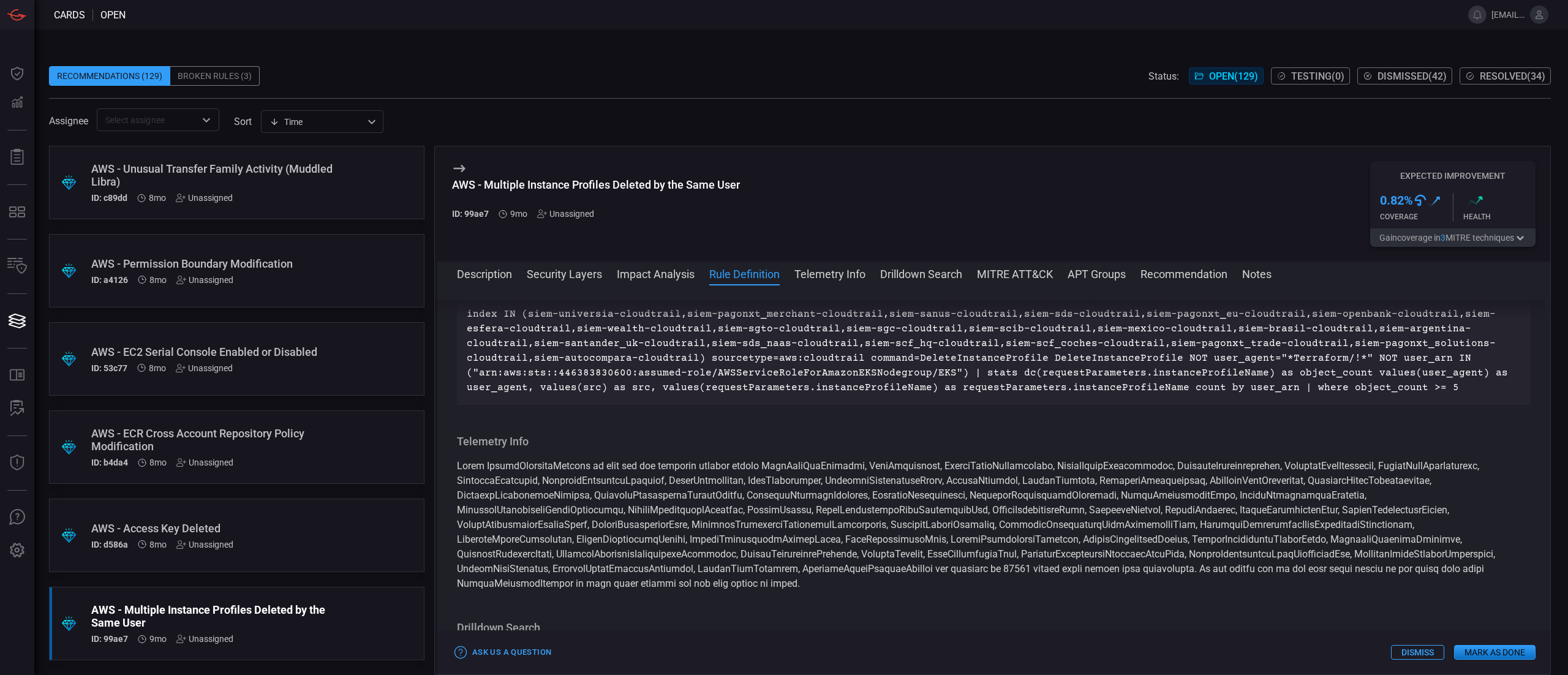scroll, scrollTop: 1363, scrollLeft: 0, axis: vertical 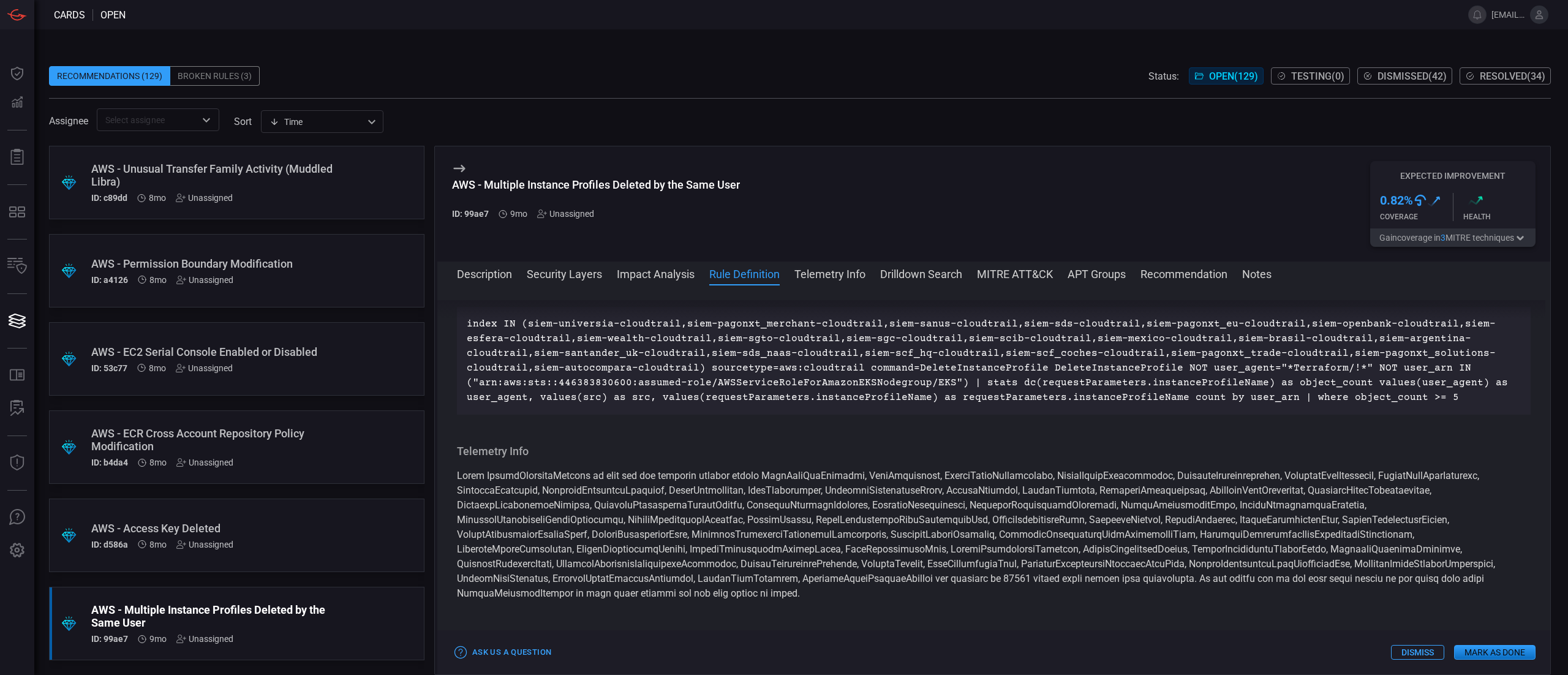 click on "ID: d586a   8mo Unassigned" at bounding box center [213, 545] 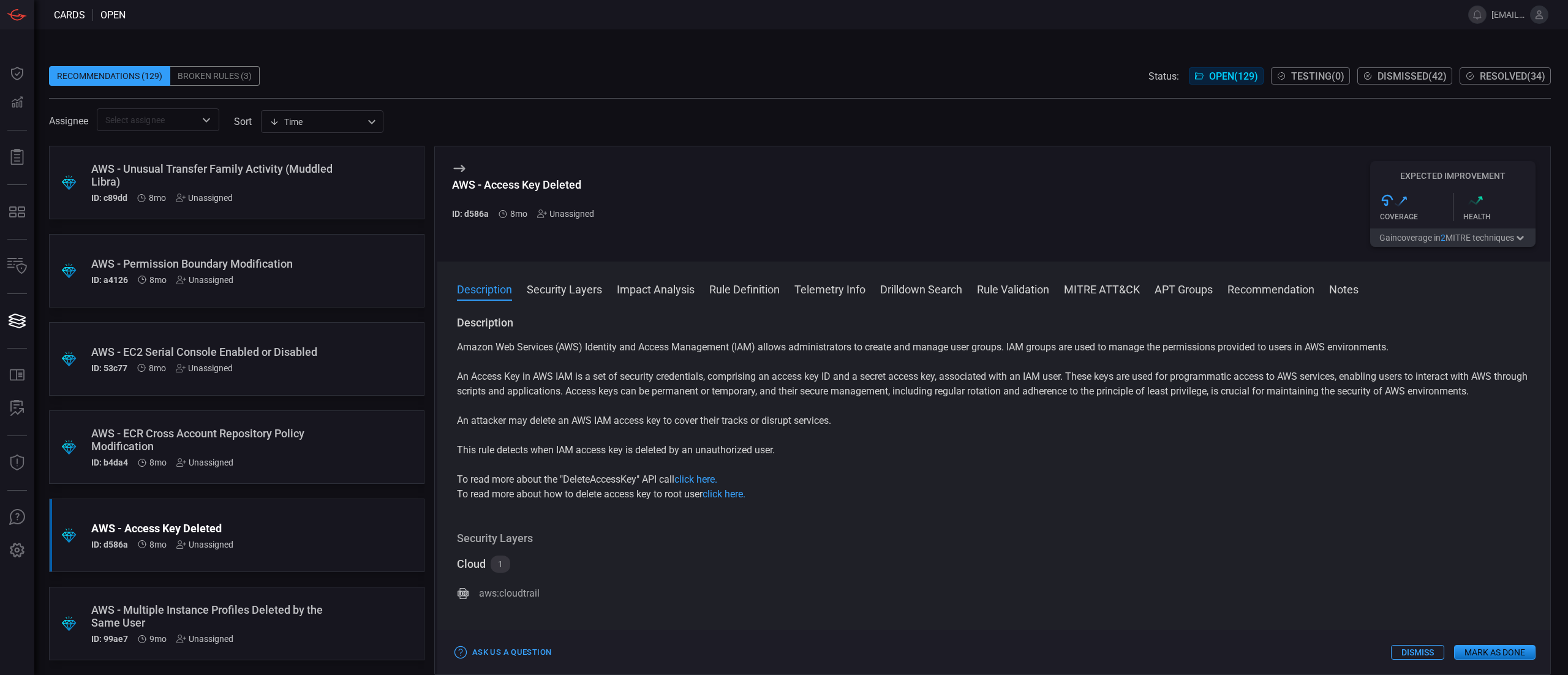 click at bounding box center [993, 306] 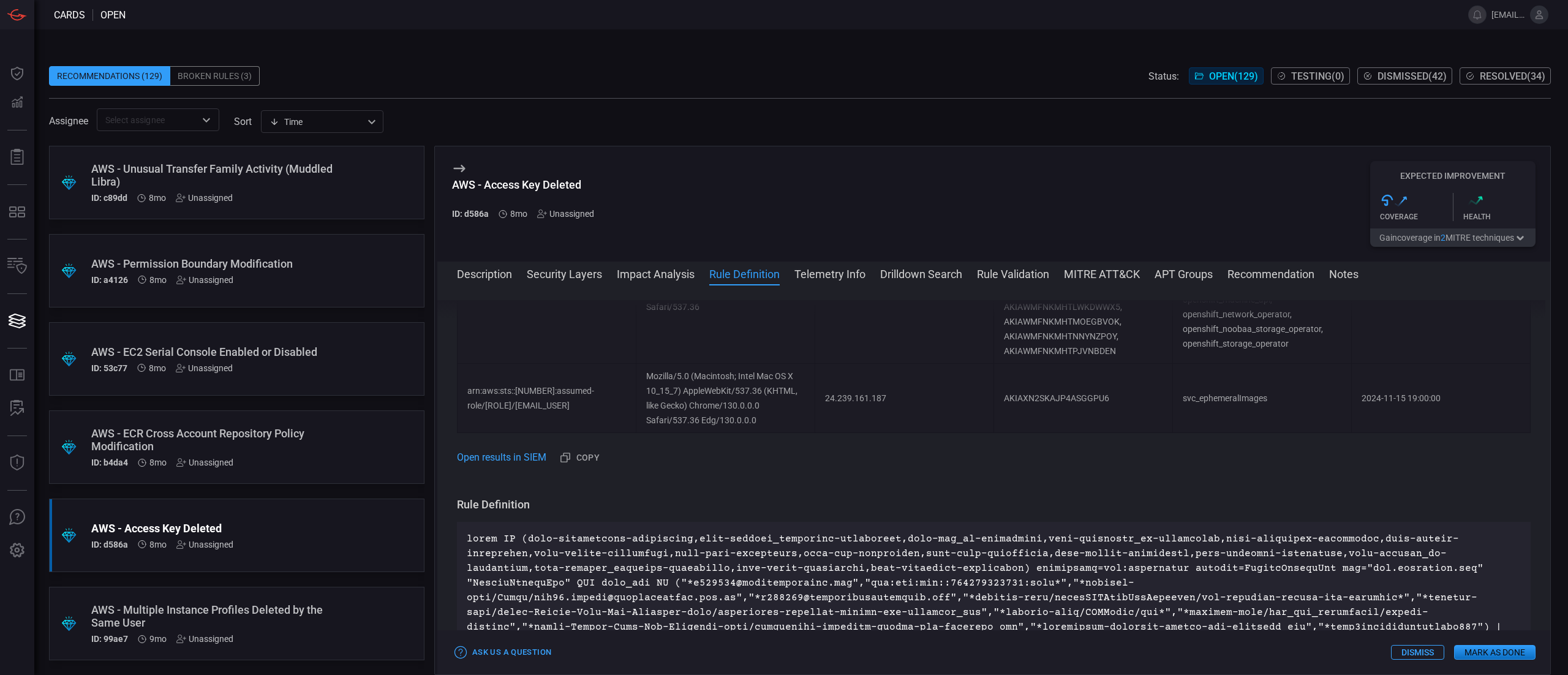 scroll, scrollTop: 1526, scrollLeft: 0, axis: vertical 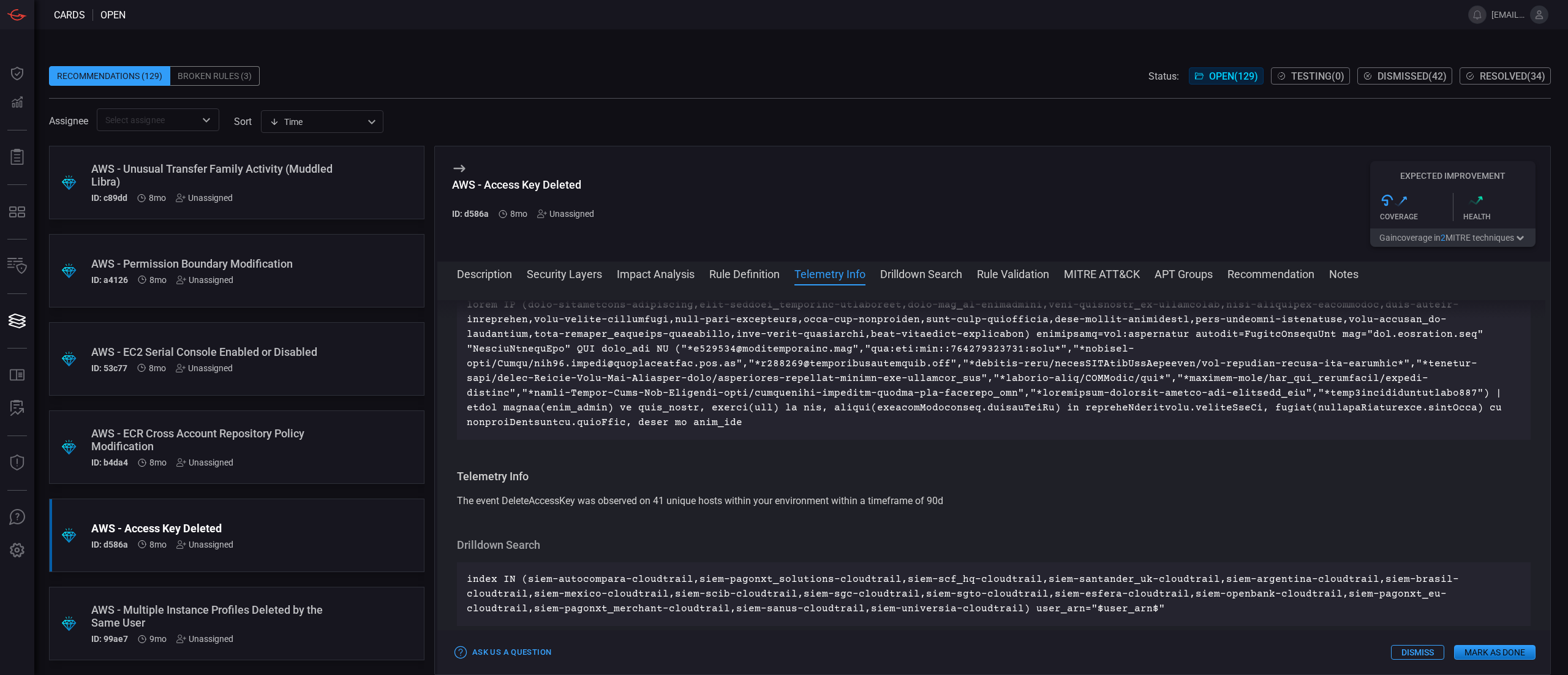 click on "AWS - ECR Cross Account Repository Policy Modification" at bounding box center (213, 440) 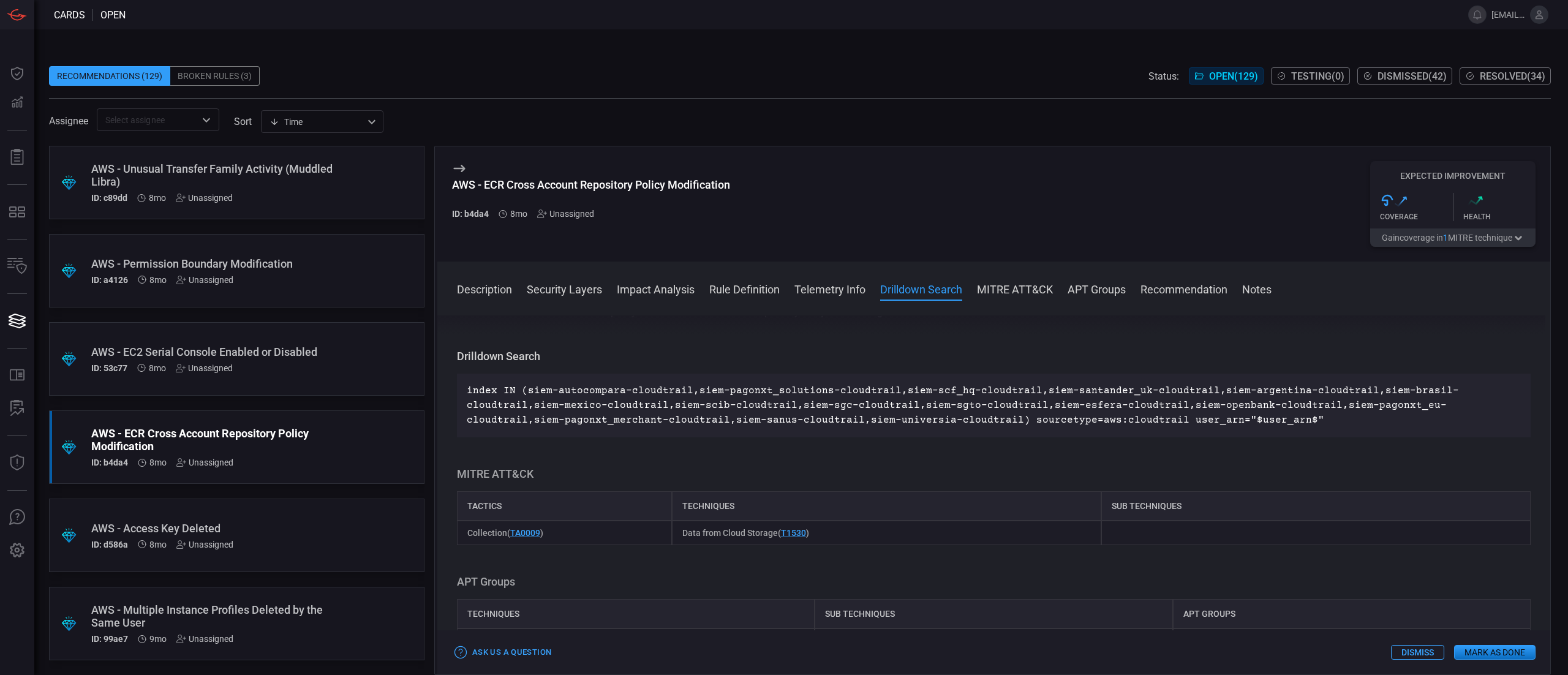 scroll, scrollTop: 858, scrollLeft: 0, axis: vertical 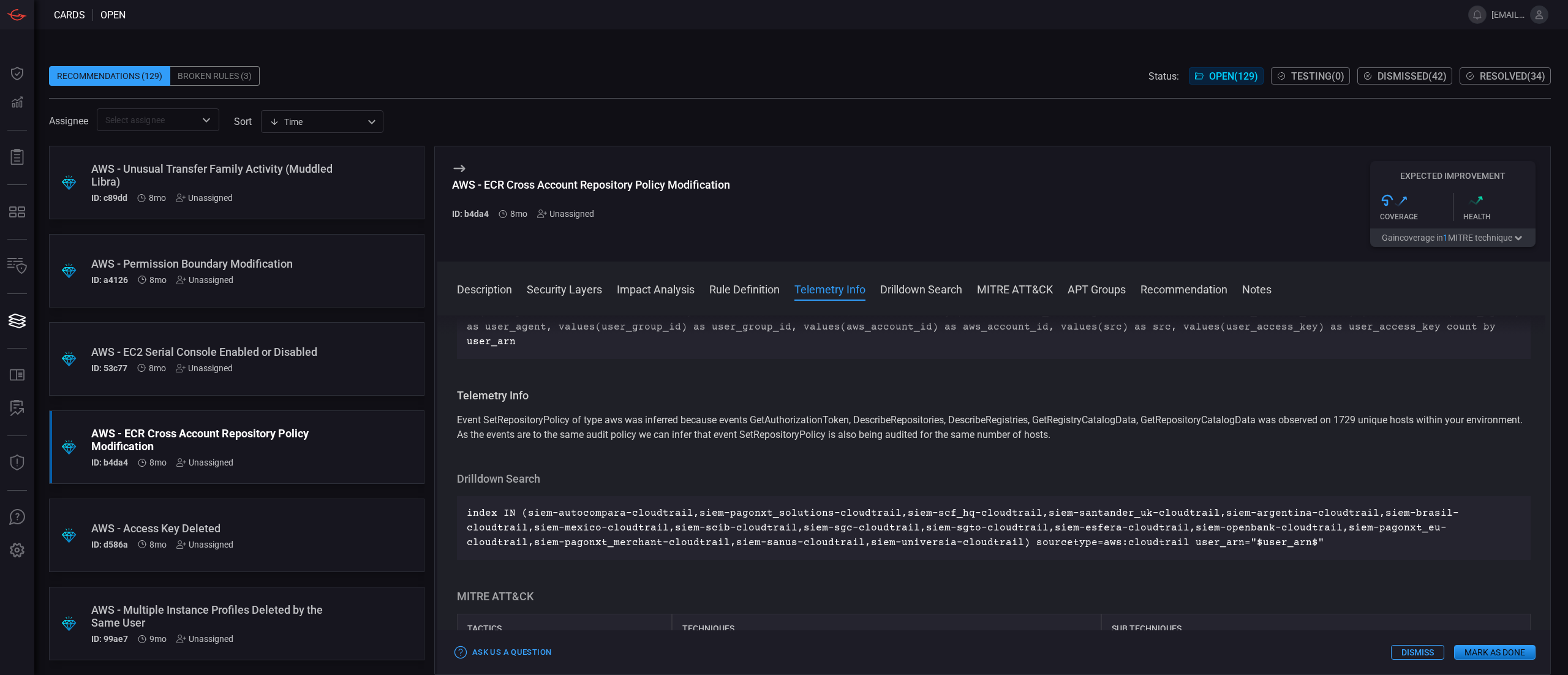 click on ".suggested_cards_icon{fill:url(#suggested_cards_icon);}
AWS - EC2 Serial Console Enabled or Disabled ID: 53c77   8mo Unassigned" at bounding box center [236, 359] 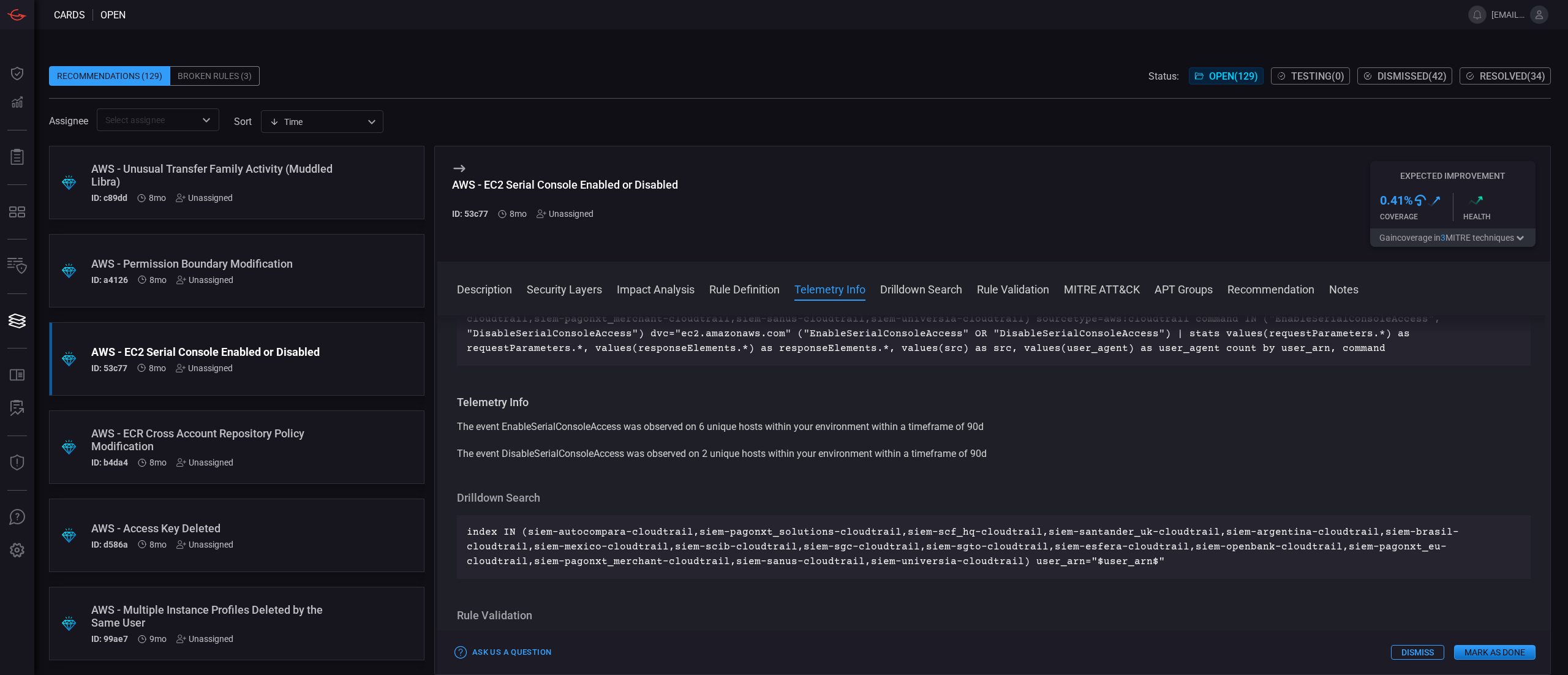 scroll, scrollTop: 858, scrollLeft: 0, axis: vertical 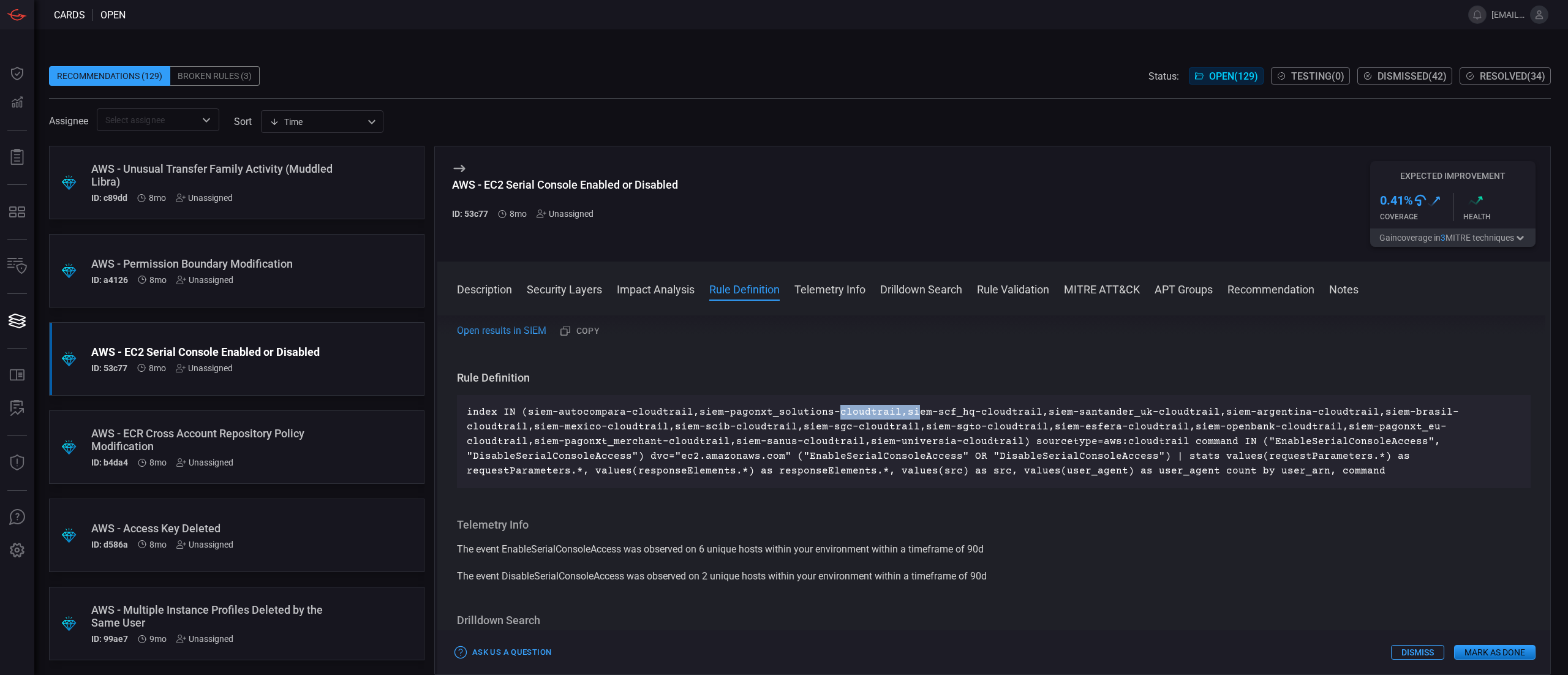 drag, startPoint x: 823, startPoint y: 419, endPoint x: 900, endPoint y: 402, distance: 78.8543 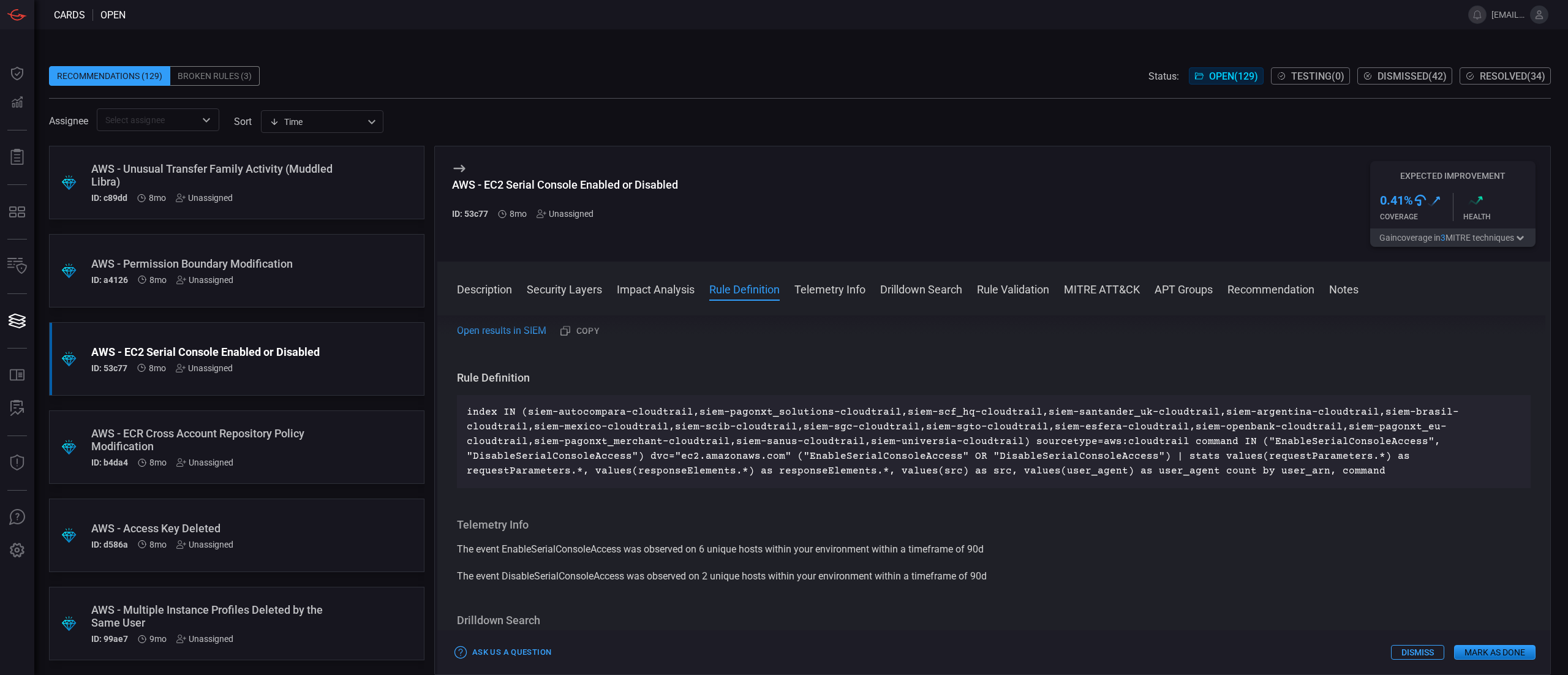 click on "Telemetry Info" at bounding box center [993, 525] 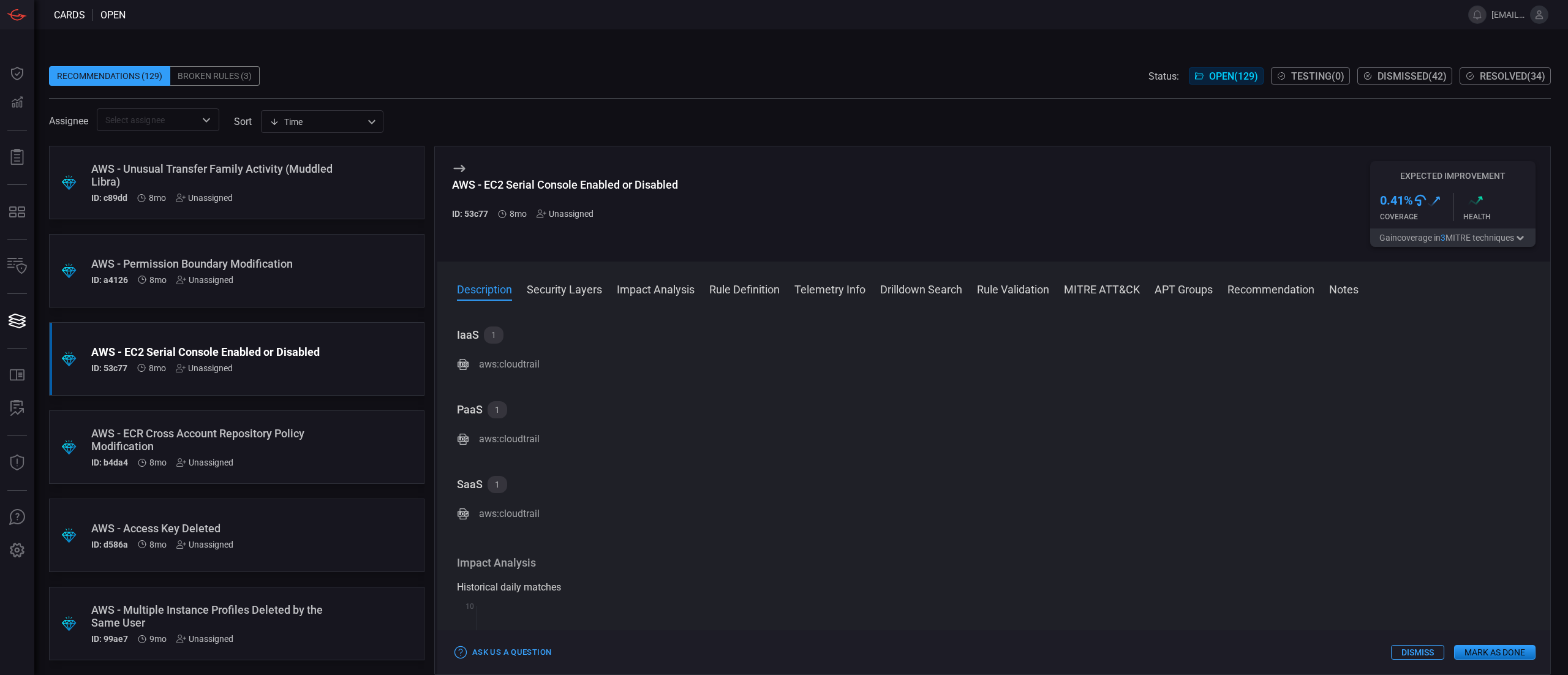 scroll, scrollTop: 0, scrollLeft: 0, axis: both 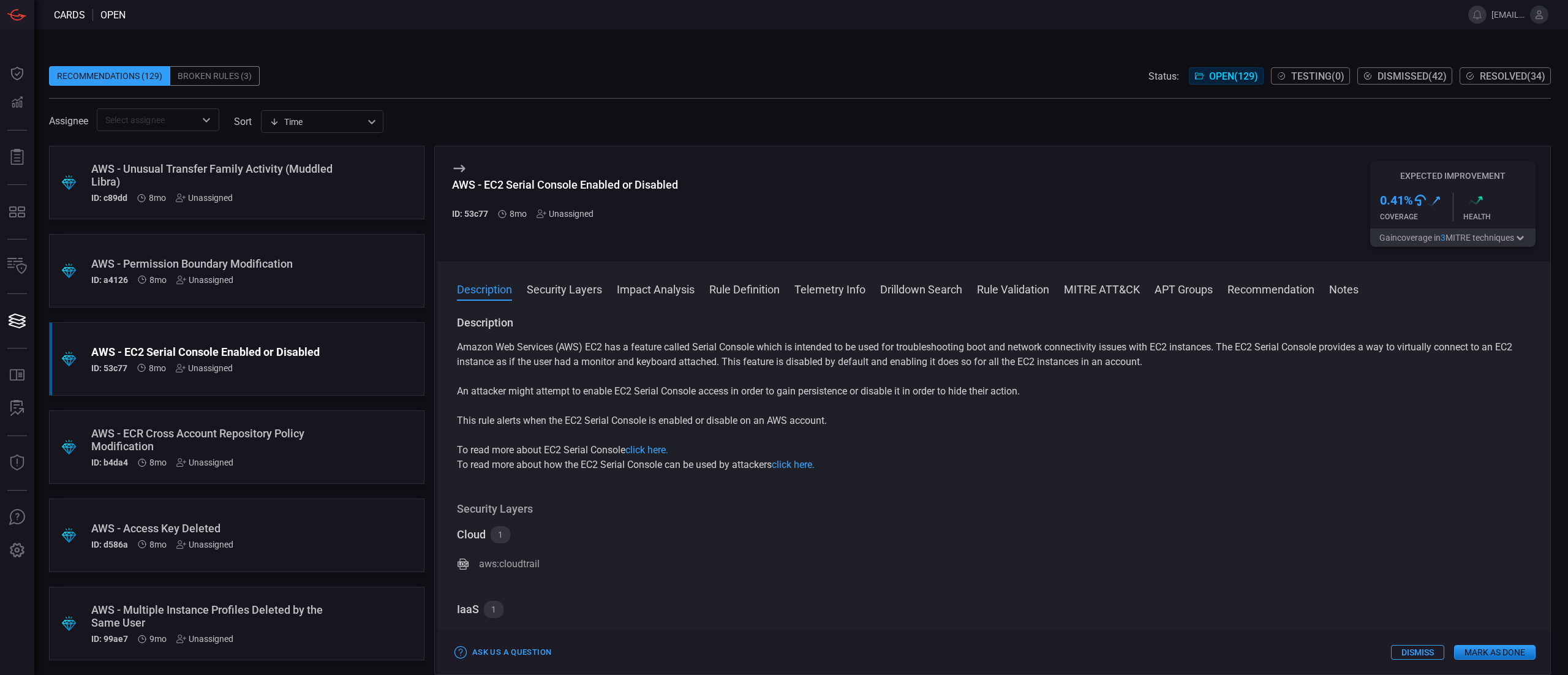 click on "Dismiss" at bounding box center [1417, 652] 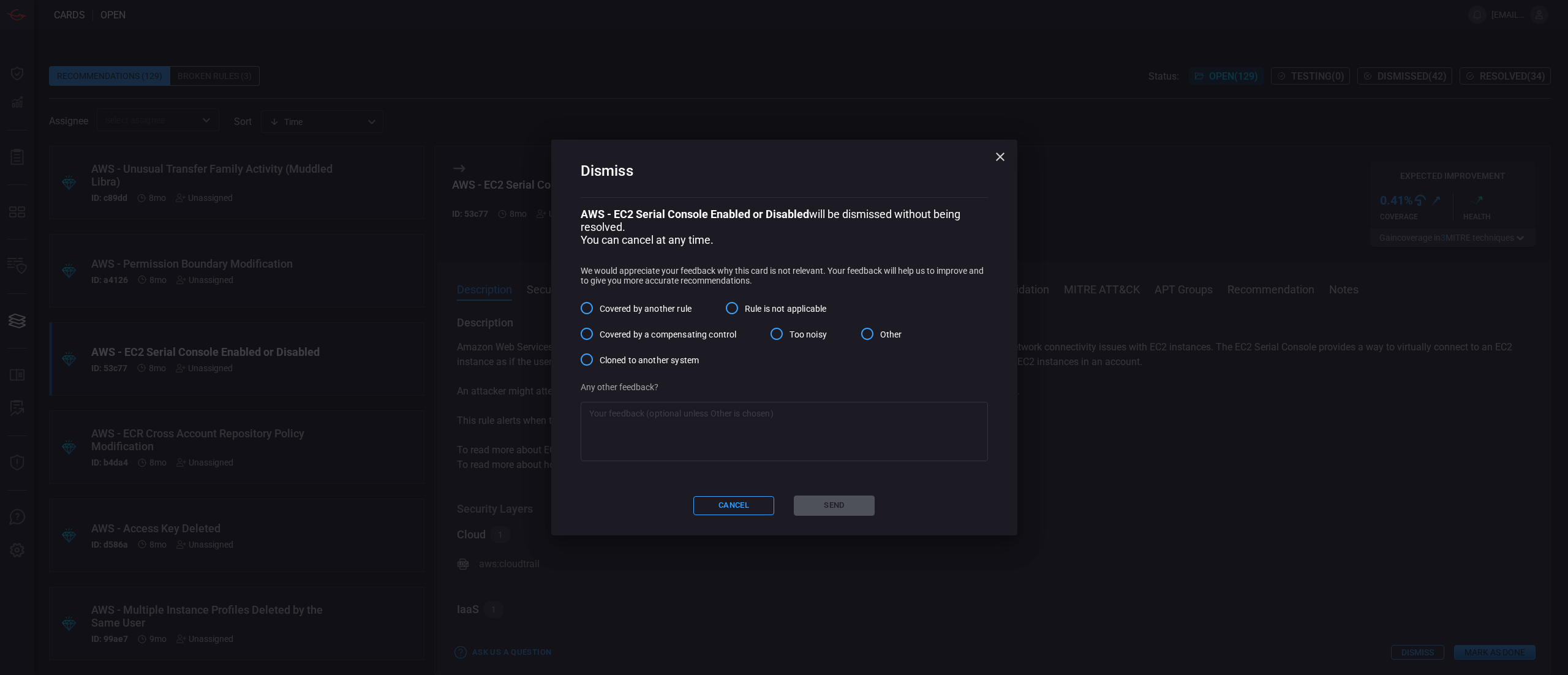 click on "Rule is not applicable" at bounding box center (785, 309) 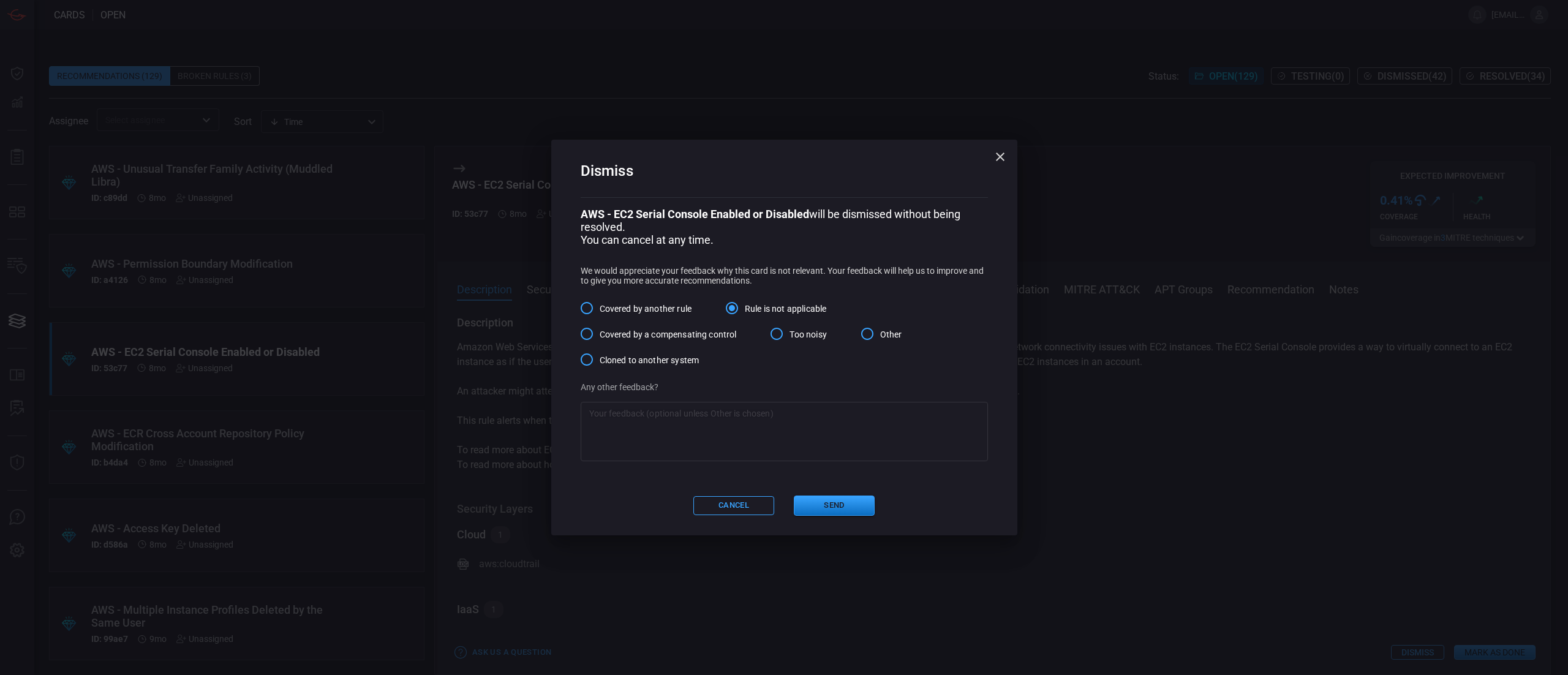 click at bounding box center [784, 432] 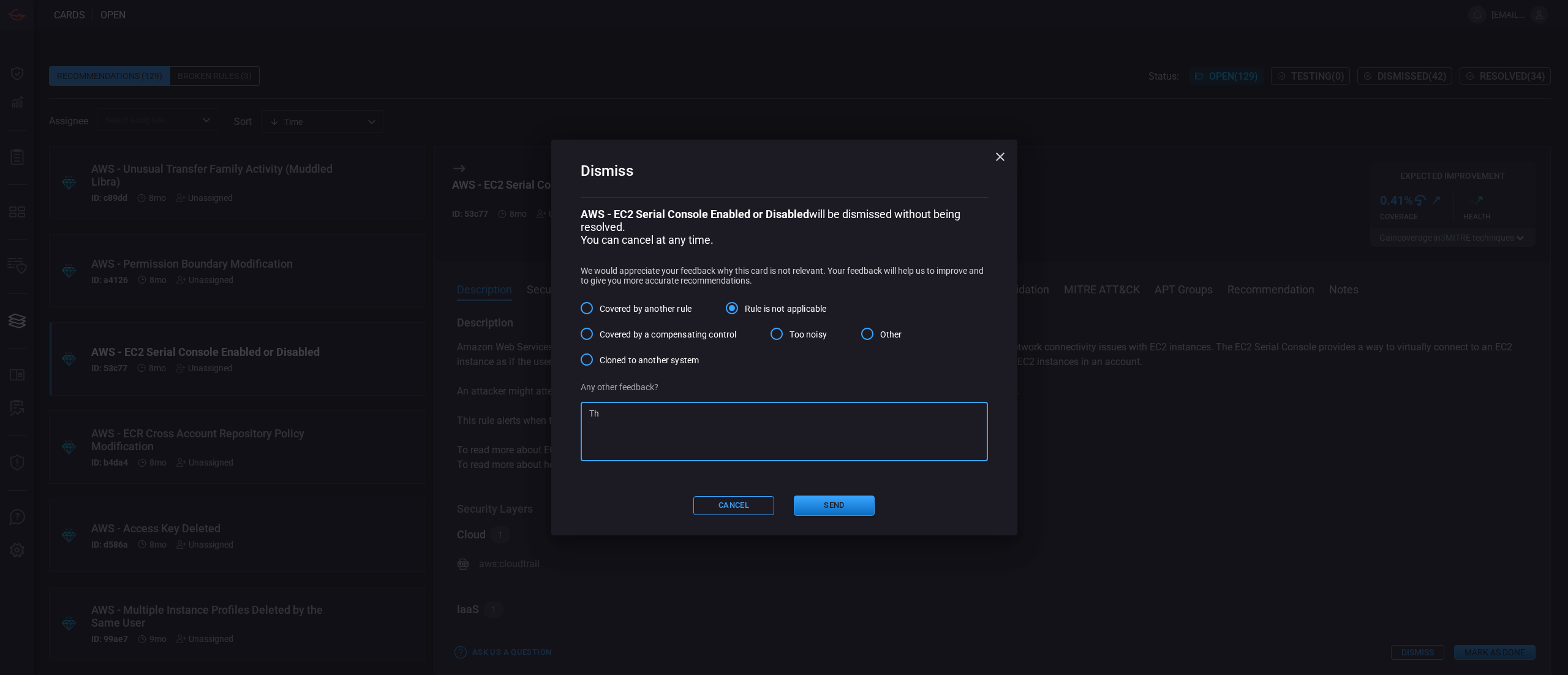 type on "T" 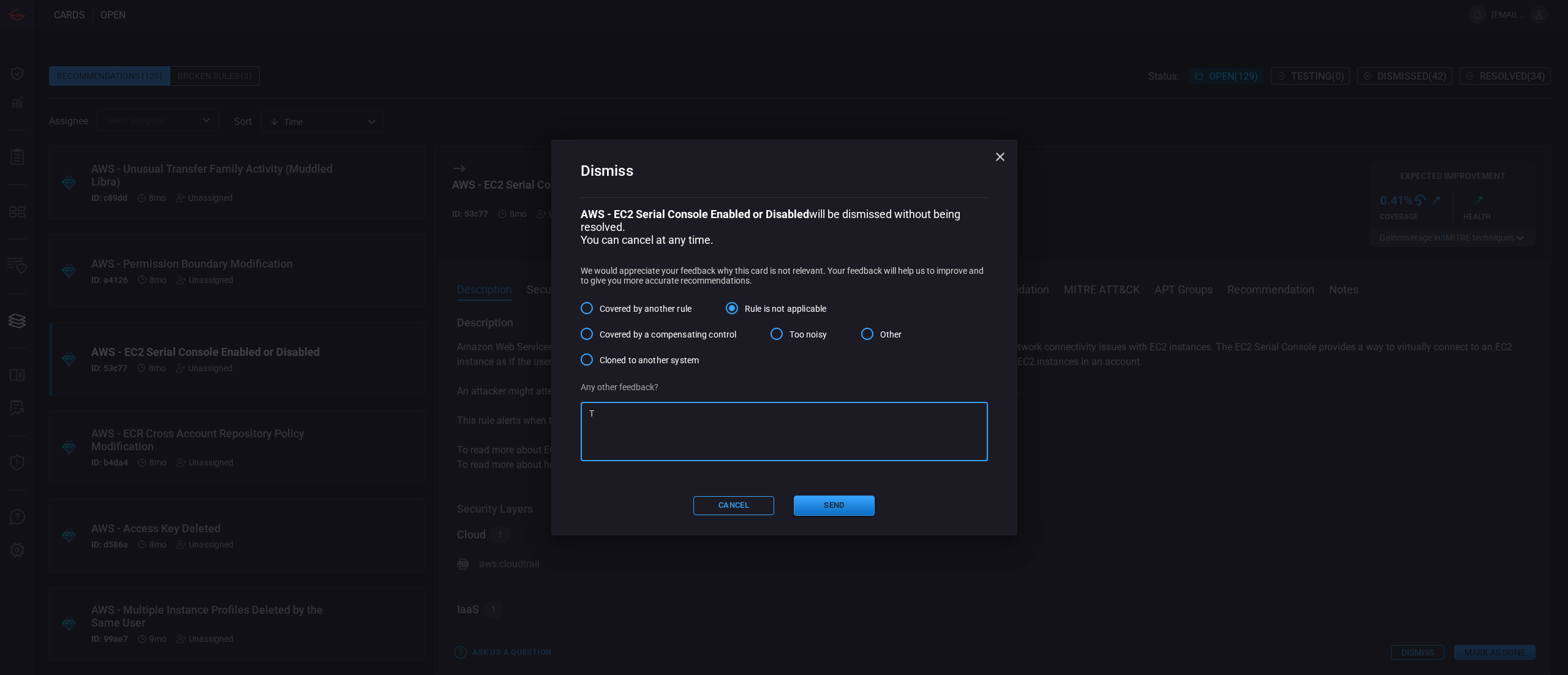 type 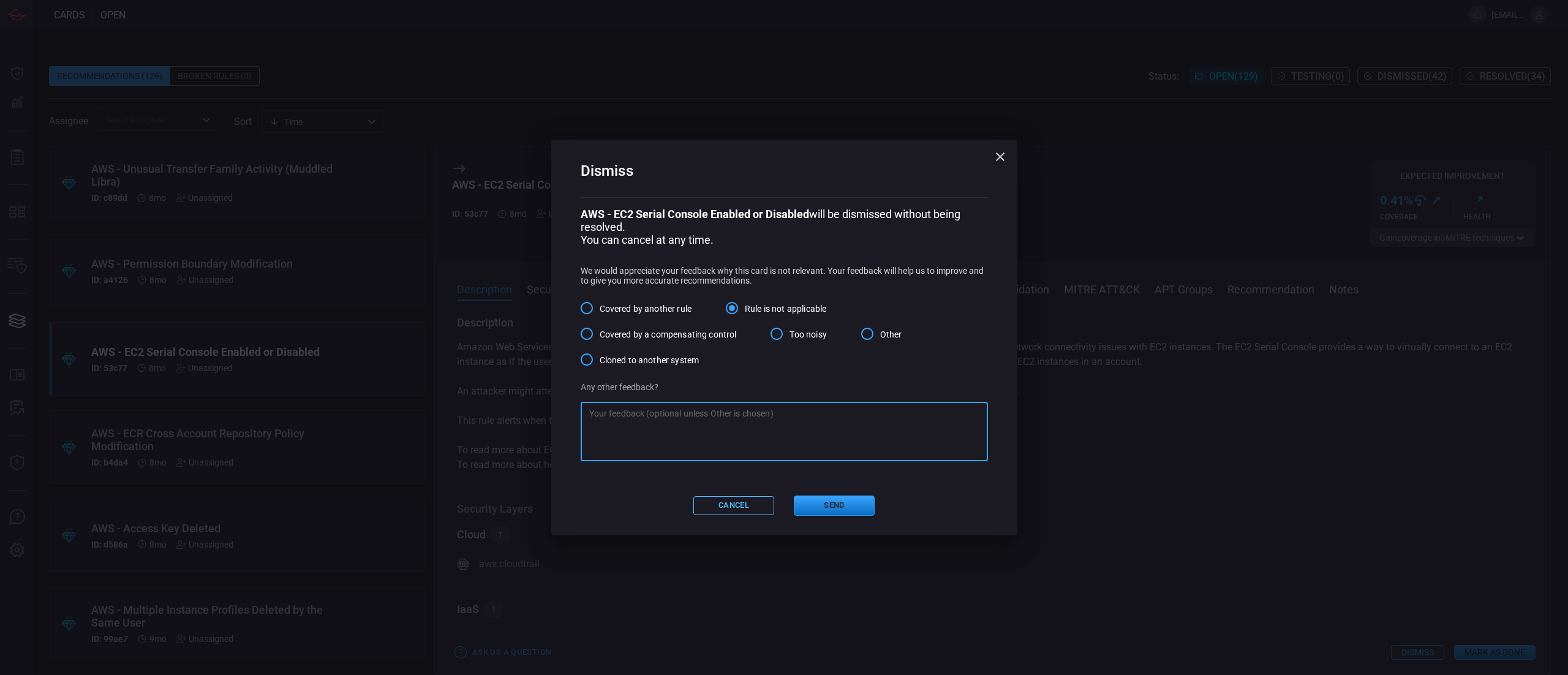 click on "Cancel" at bounding box center (734, 505) 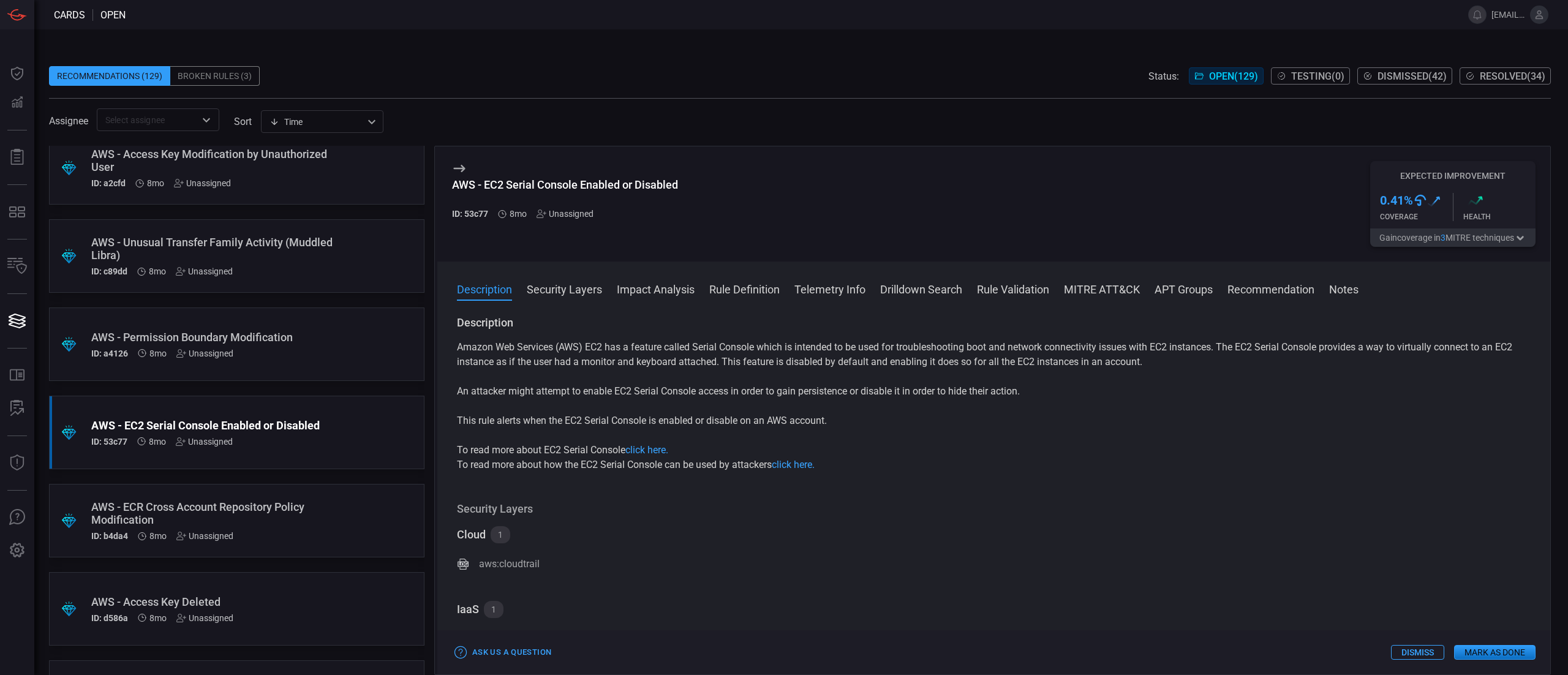 scroll, scrollTop: 10726, scrollLeft: 0, axis: vertical 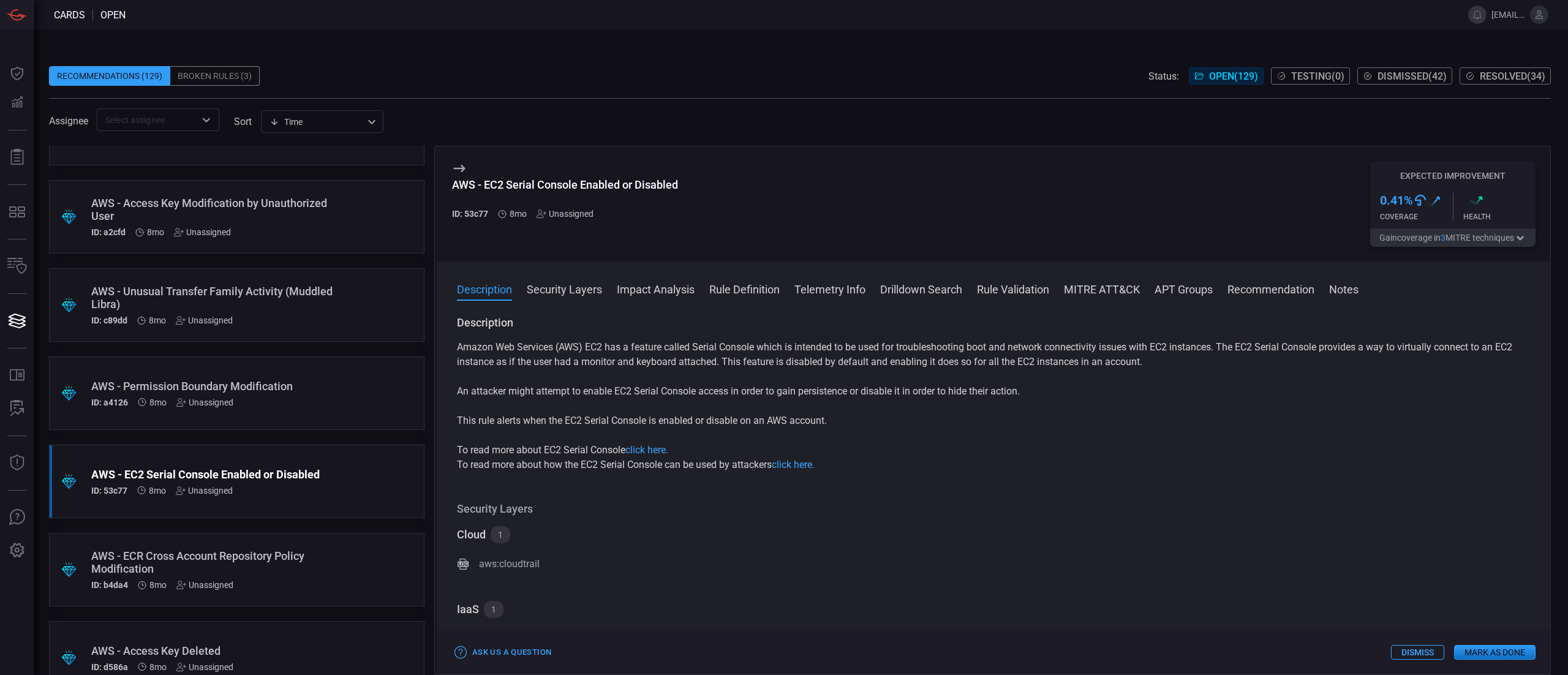 click on ".suggested_cards_icon{fill:url(#suggested_cards_icon);}
AWS - Permission Boundary Modification ID: a4126   8mo Unassigned" at bounding box center (236, 393) 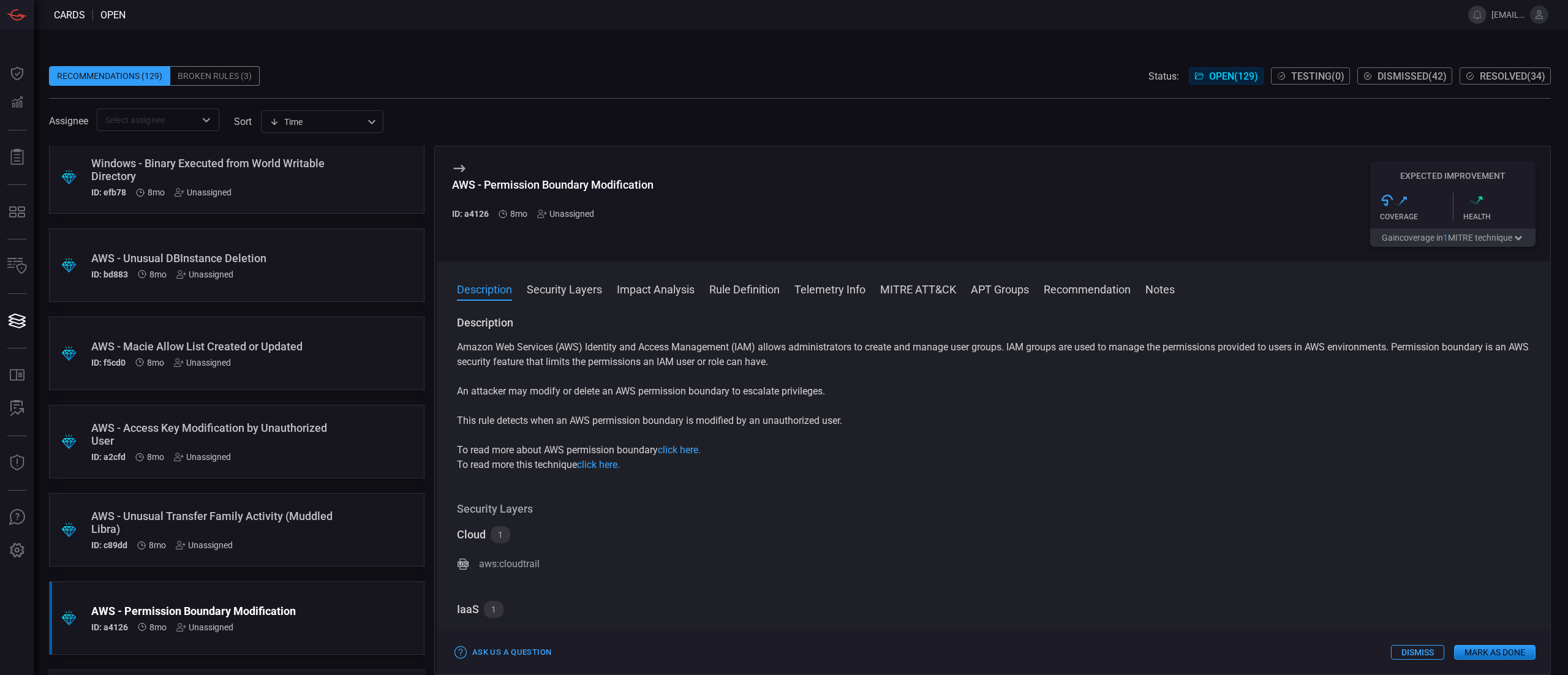 scroll, scrollTop: 10481, scrollLeft: 0, axis: vertical 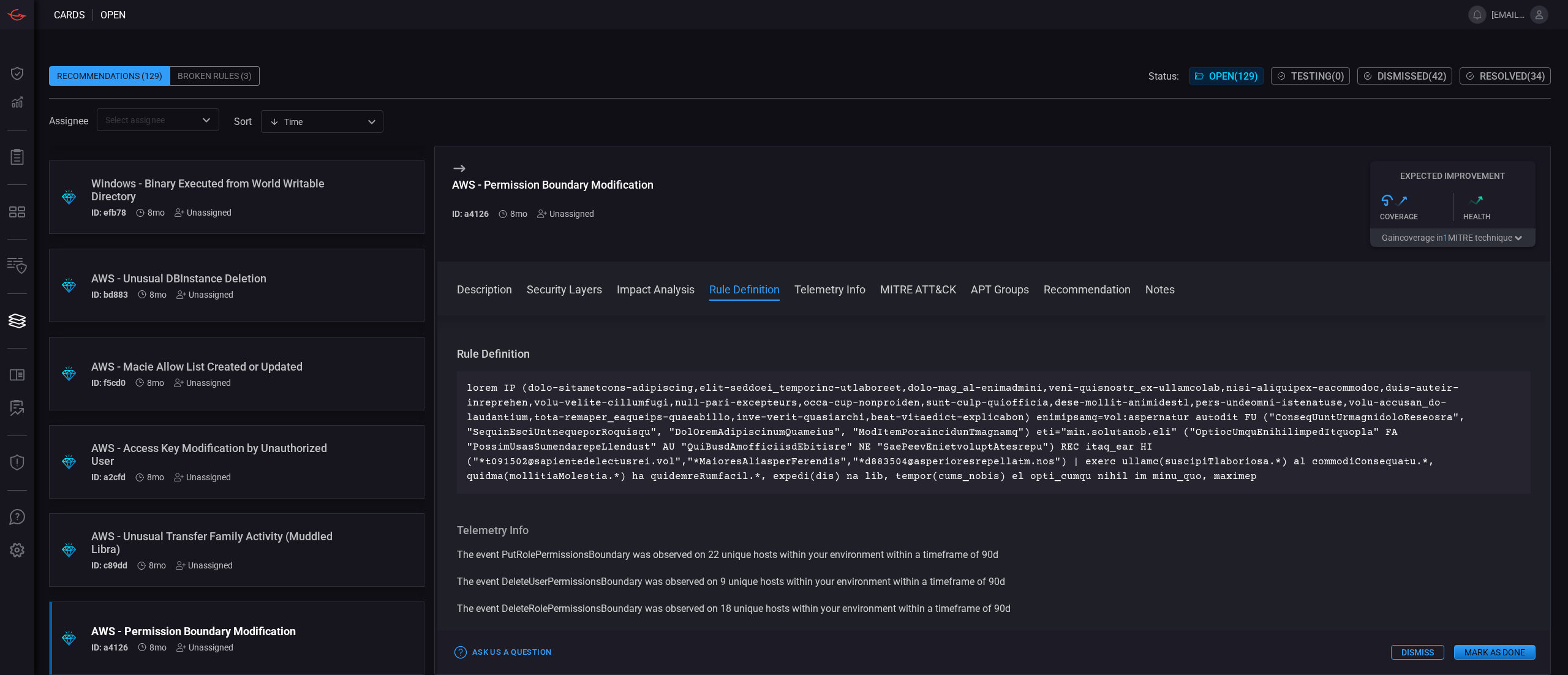 click on "Dismiss" at bounding box center (1417, 652) 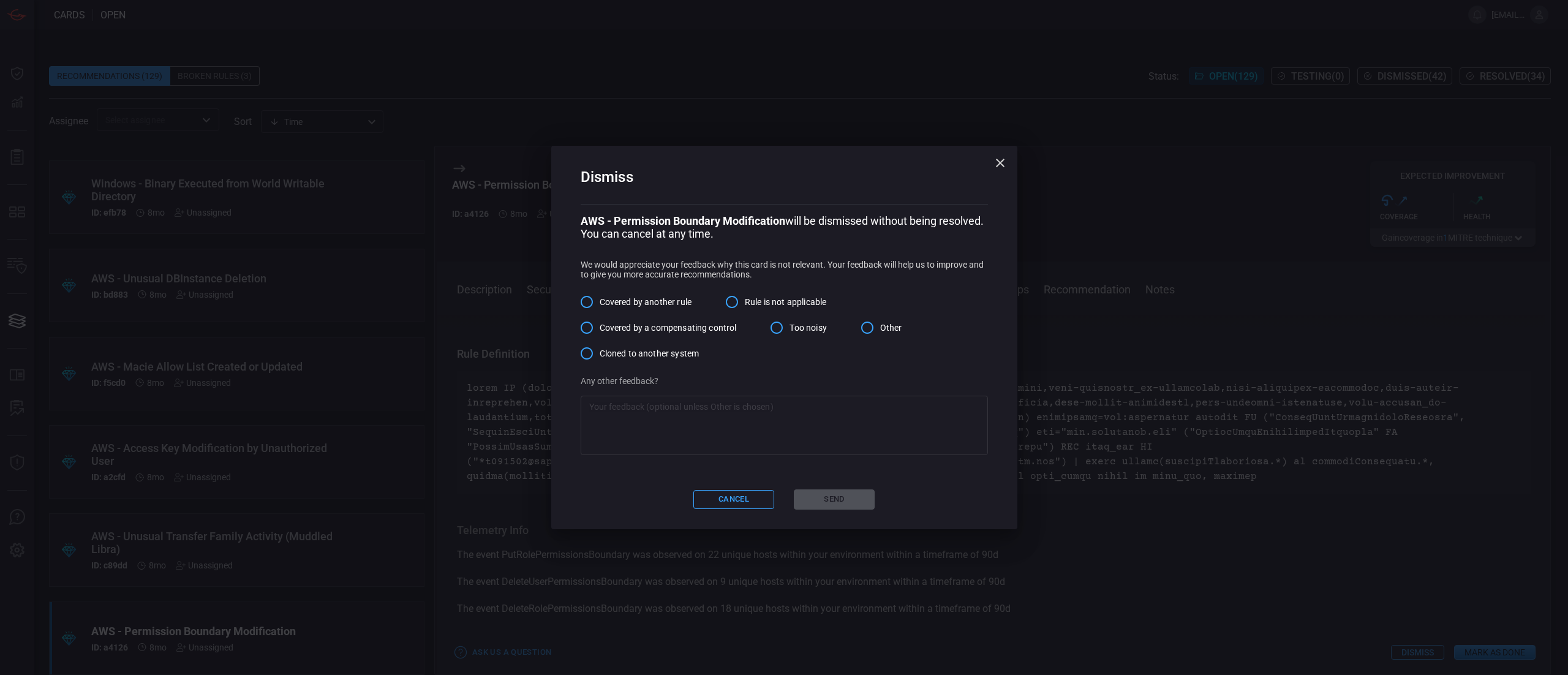 click on "Dismiss AWS - Permission Boundary Modification  will be dismissed without being resolved. You can cancel at any time. We would appreciate your feedback why this card is not relevant. Your feedback will help us to improve and to give you more accurate recommendations. Covered by another rule Rule is not applicable Covered by a compensating control Too noisy Other Cloned to another system Any other feedback? x ​ Cancel Send" at bounding box center [784, 337] 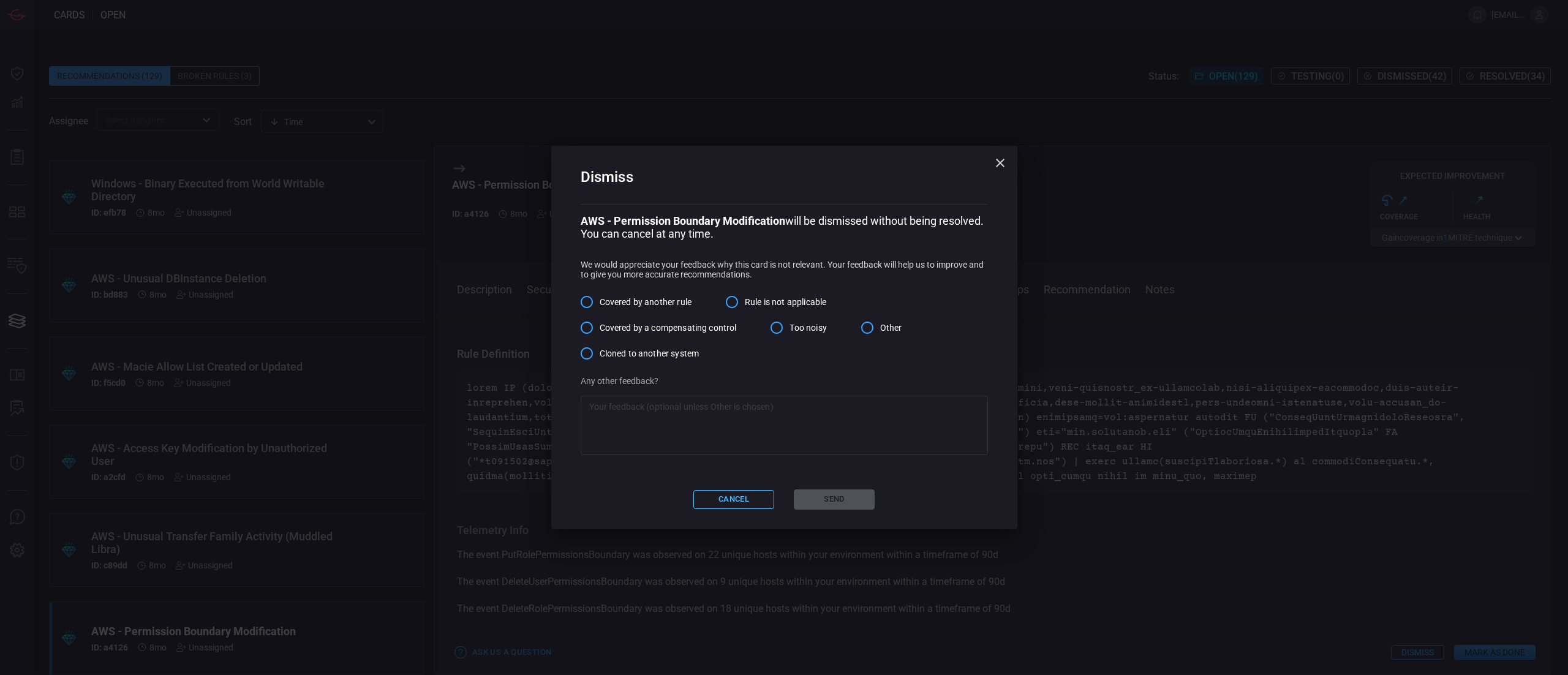 click on "Cancel" at bounding box center [734, 499] 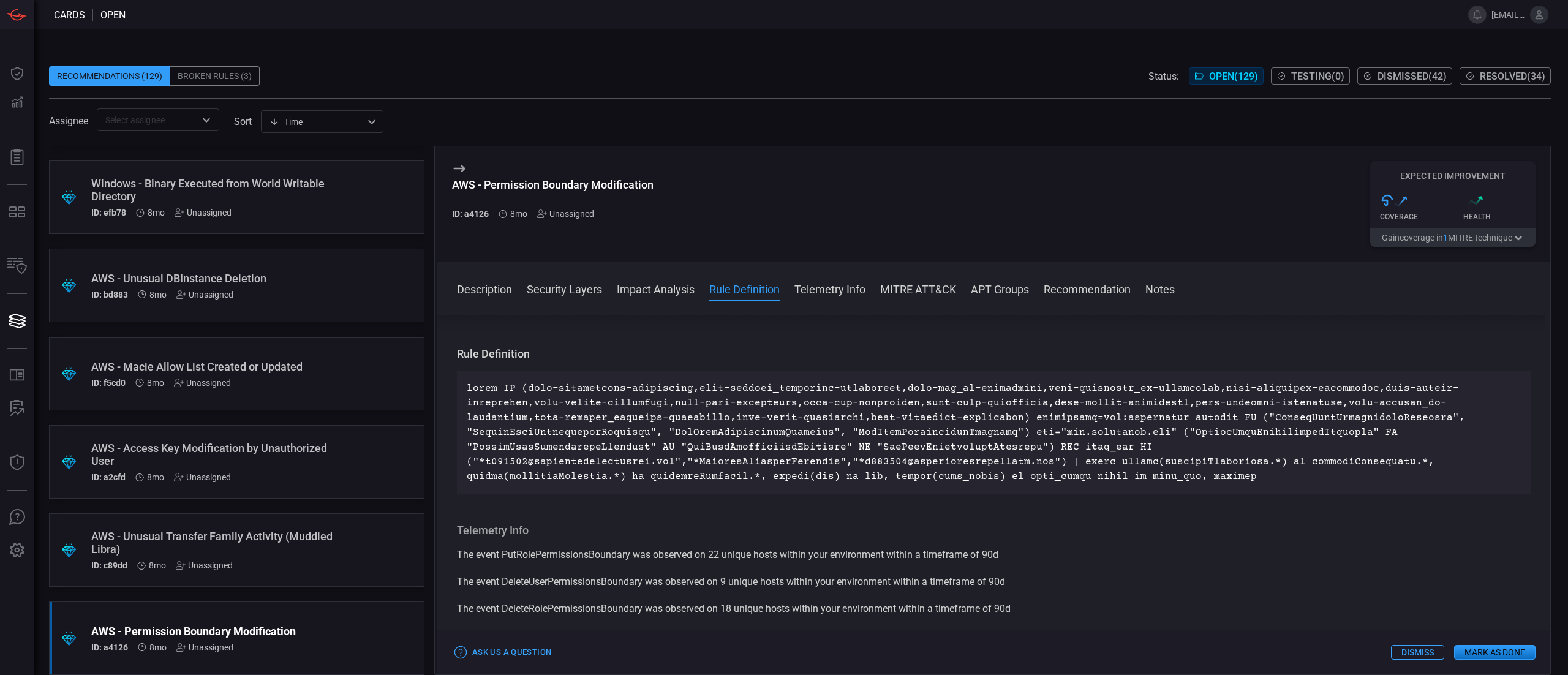 click on "Ask Us a Question Dismiss Mark as Done" at bounding box center [993, 652] 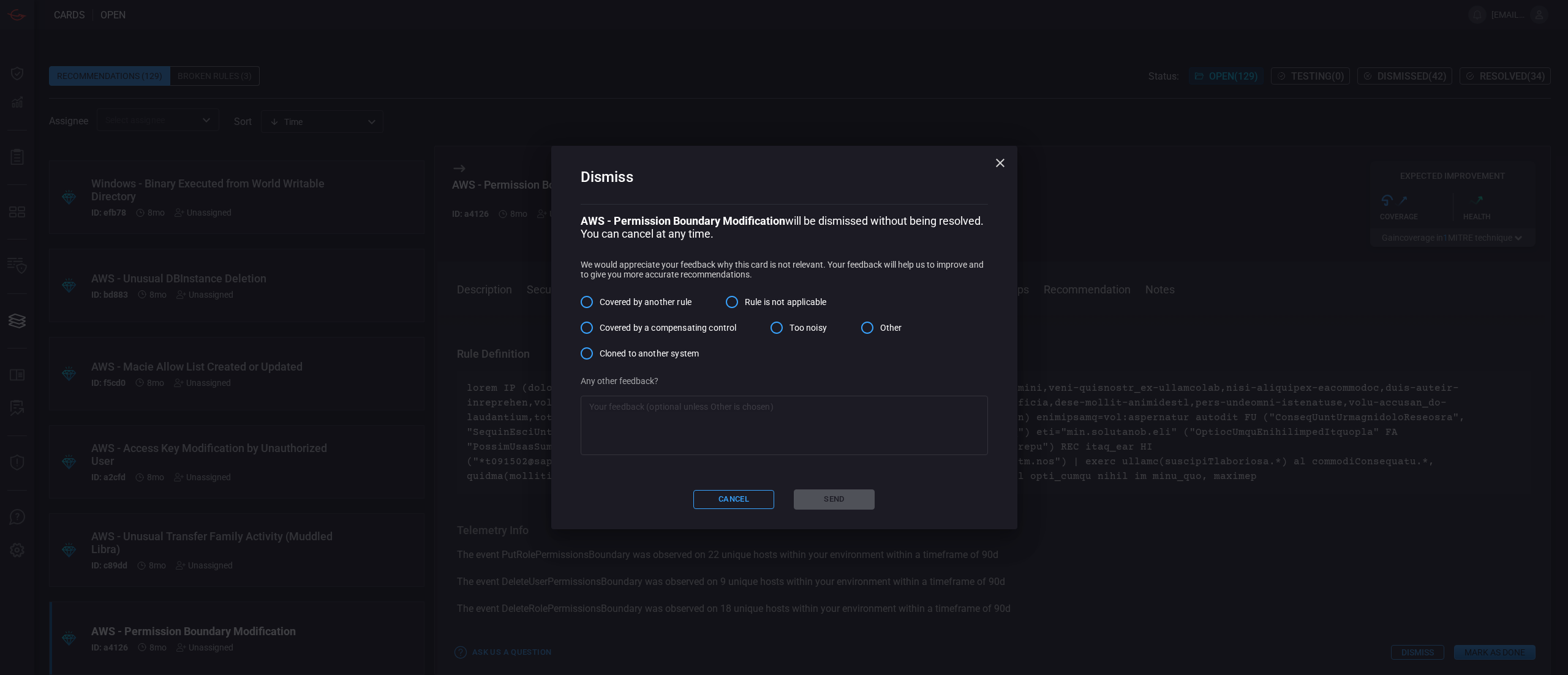 click on "Rule is not applicable" at bounding box center (785, 302) 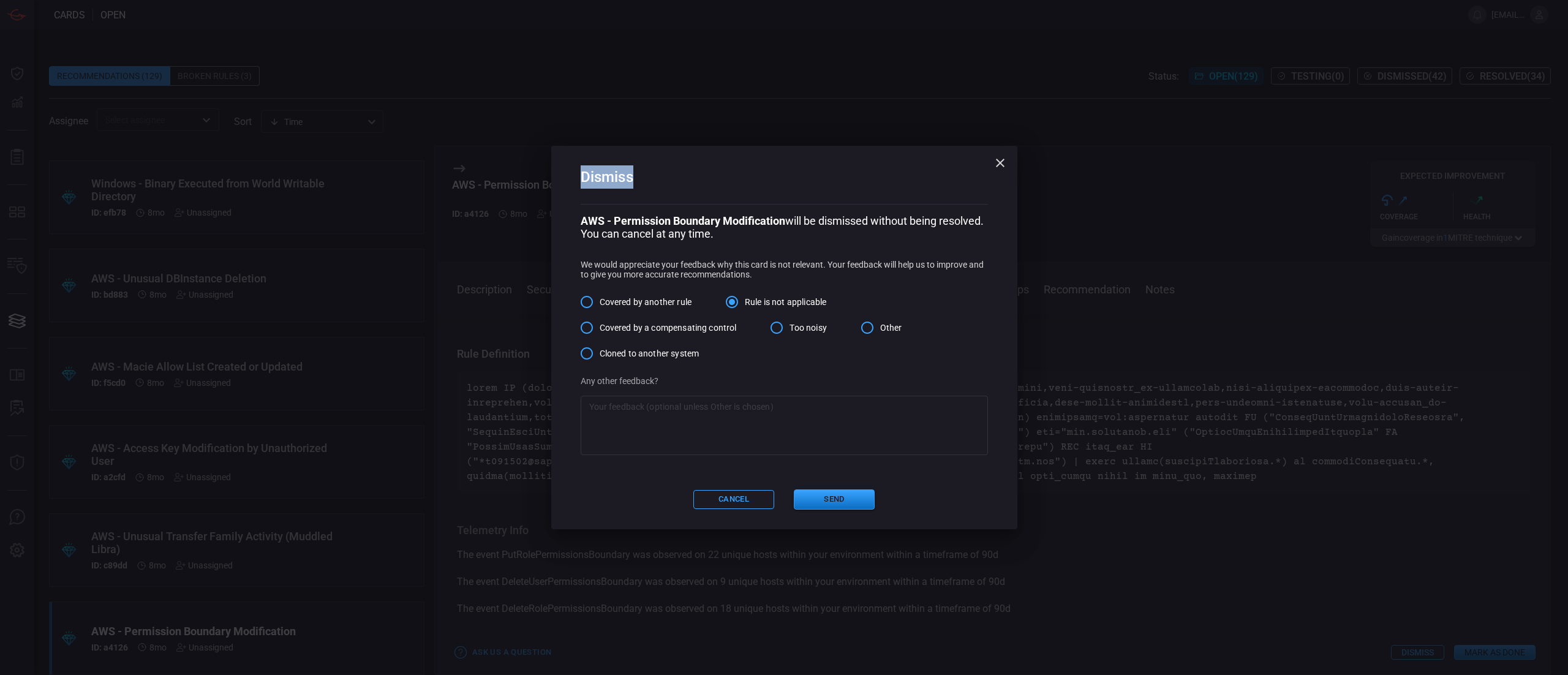 drag, startPoint x: 584, startPoint y: 167, endPoint x: 699, endPoint y: 166, distance: 115.00435 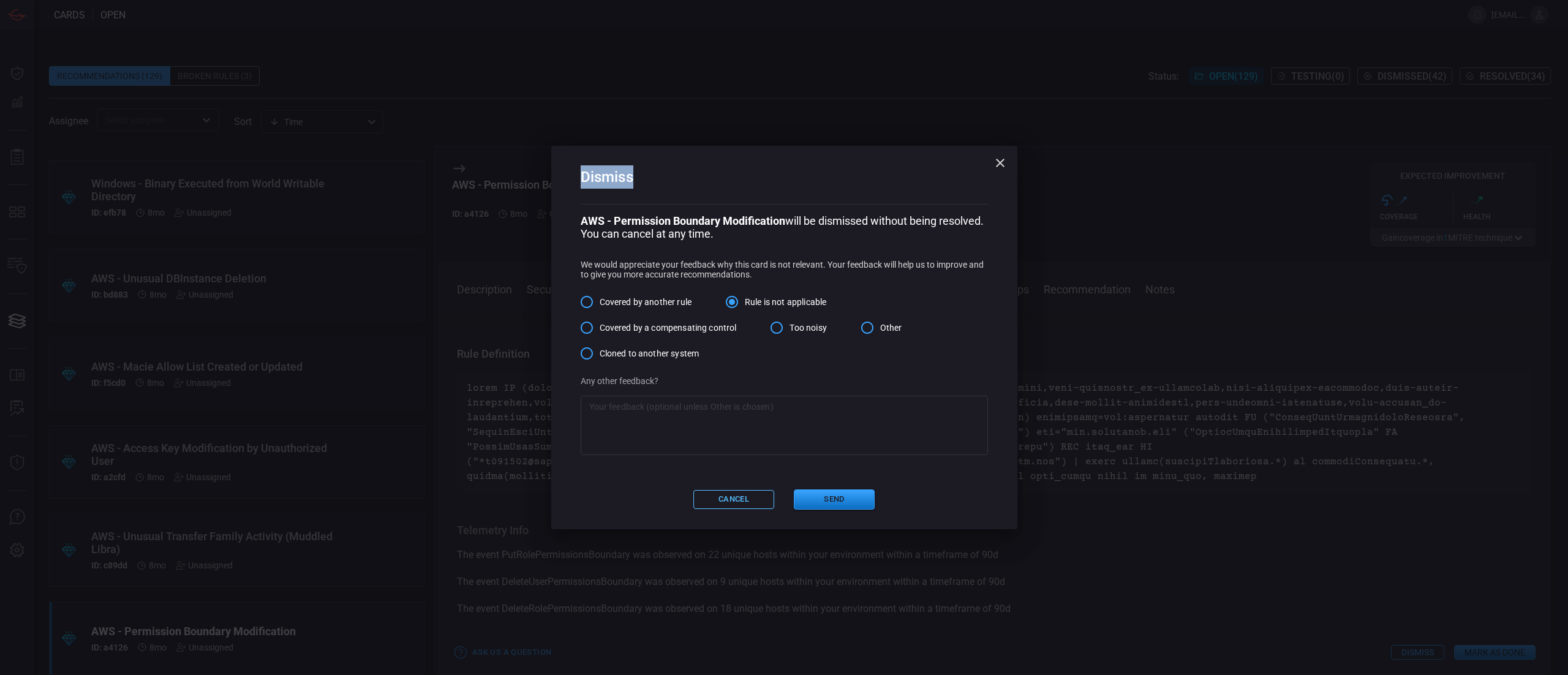 click on "Cancel" at bounding box center [734, 499] 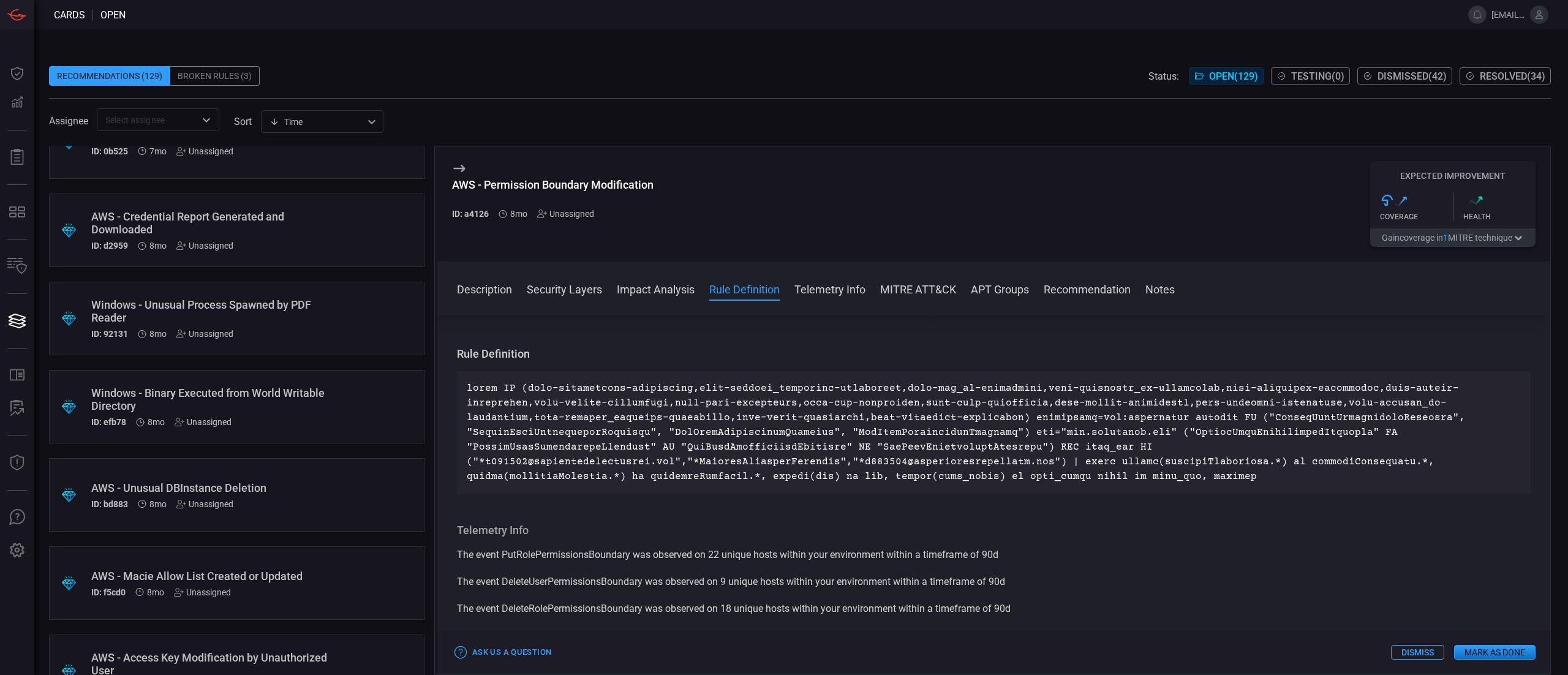 scroll, scrollTop: 10236, scrollLeft: 0, axis: vertical 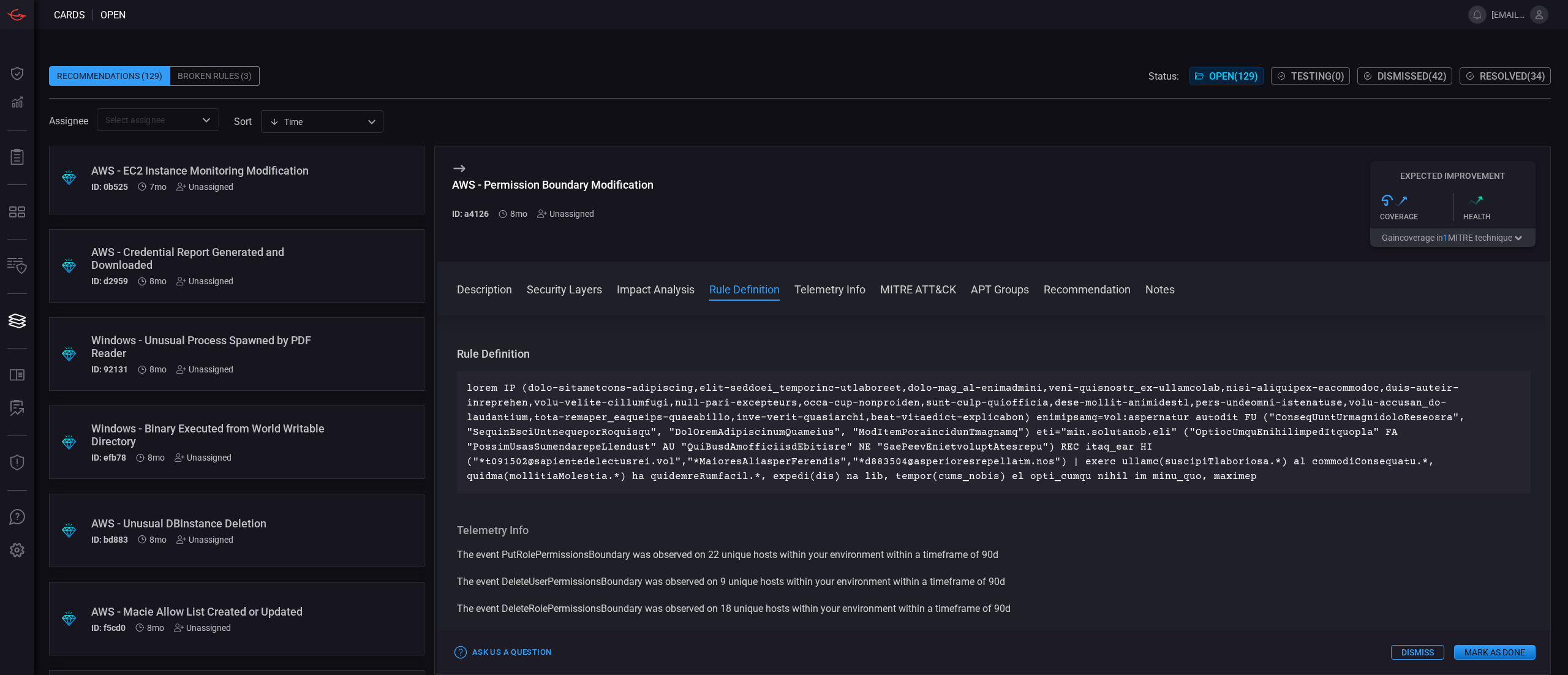 click on "AWS - Unusual DBInstance Deletion" at bounding box center [213, 523] 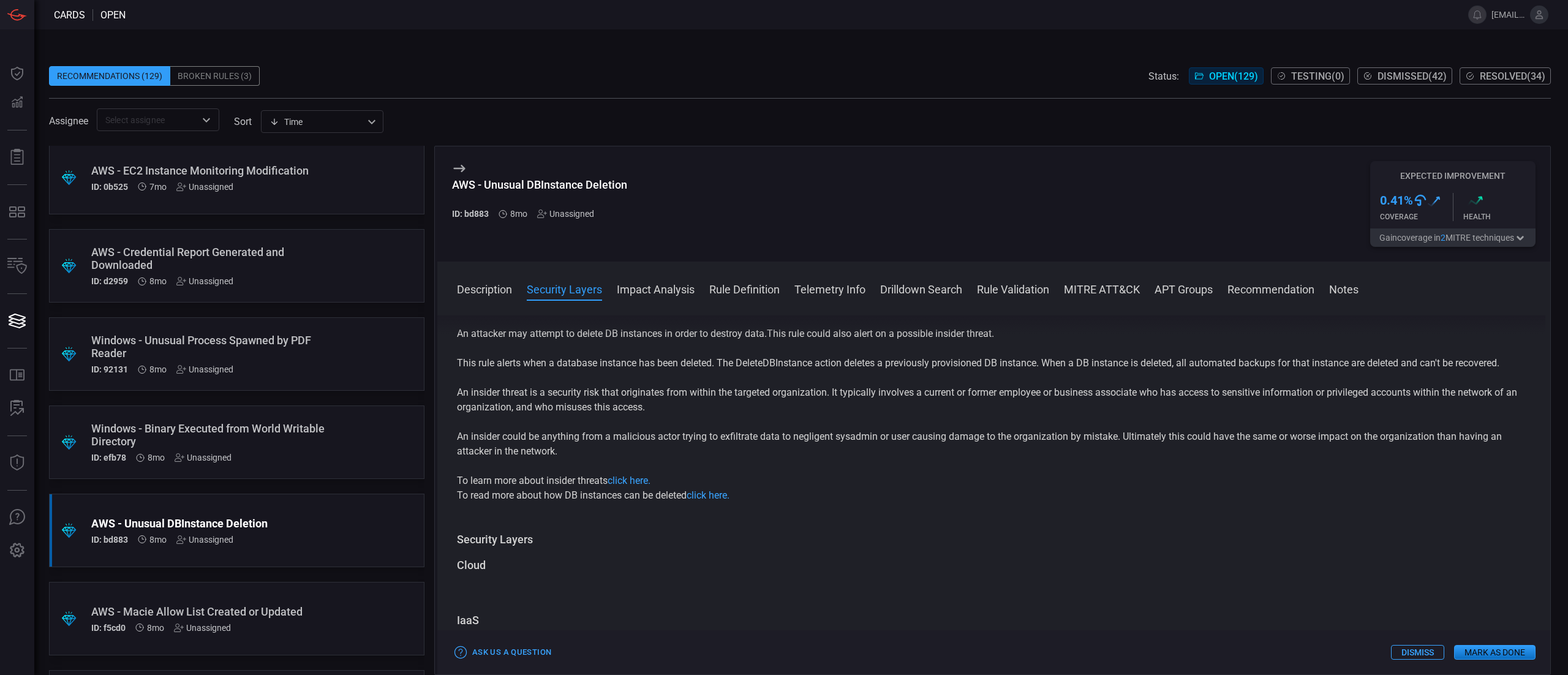 scroll, scrollTop: 0, scrollLeft: 0, axis: both 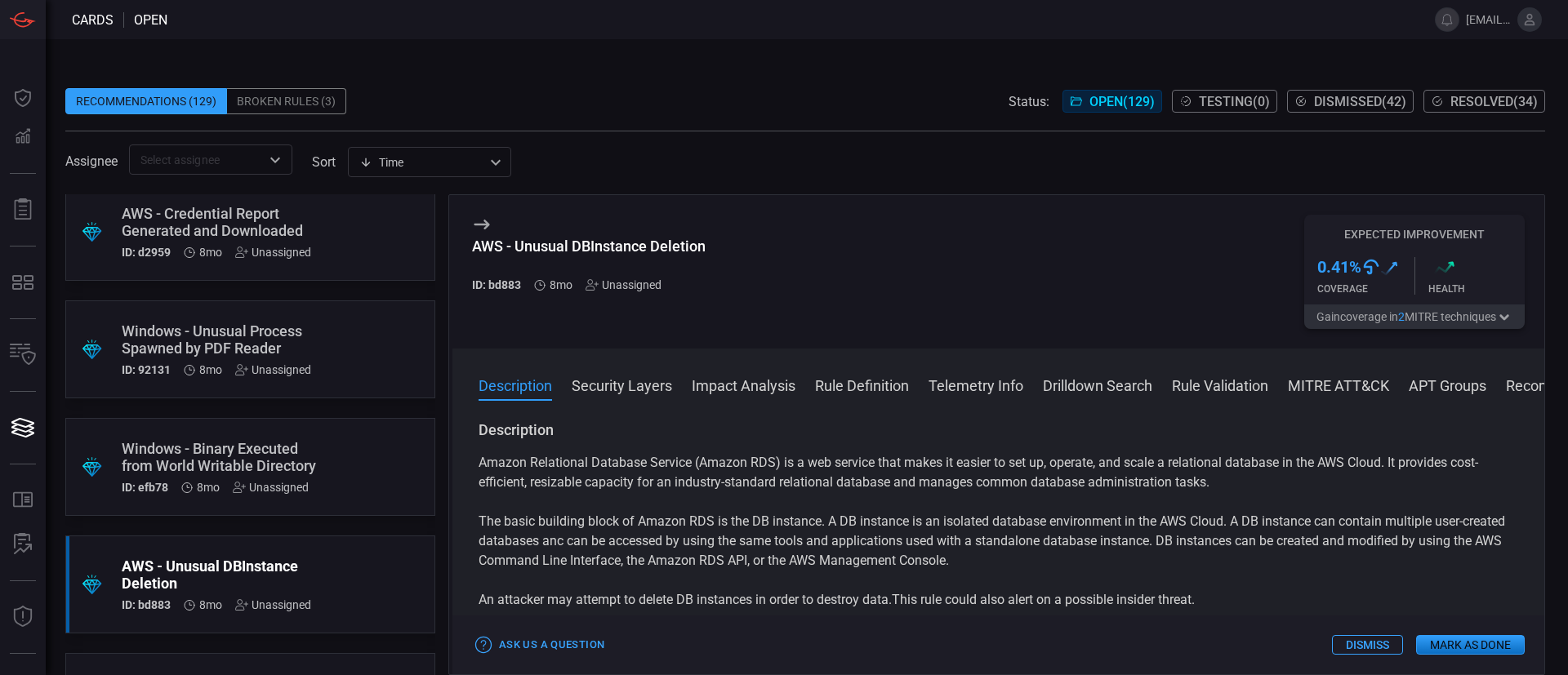 click on "Windows - Binary Executed from World Writable Directory" at bounding box center (219, 457) 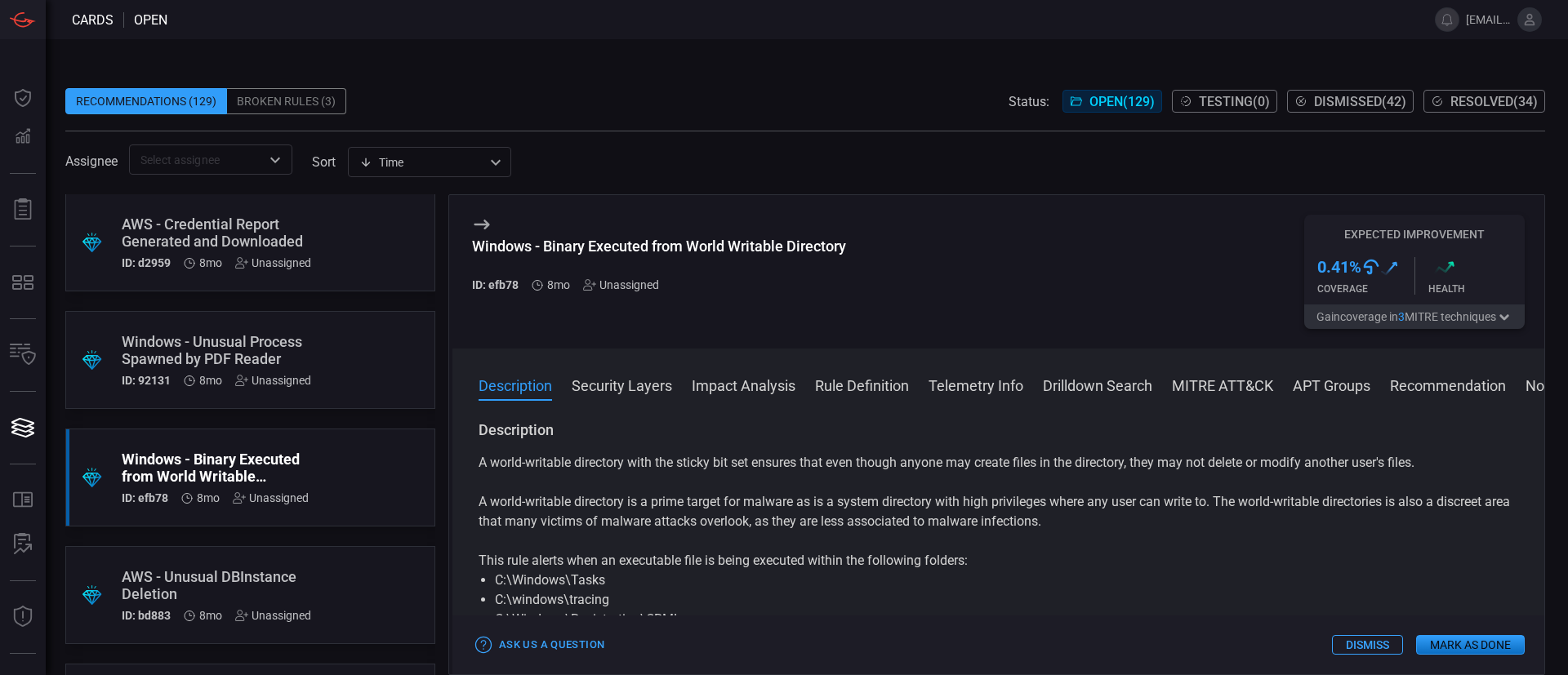 scroll, scrollTop: 13702, scrollLeft: 0, axis: vertical 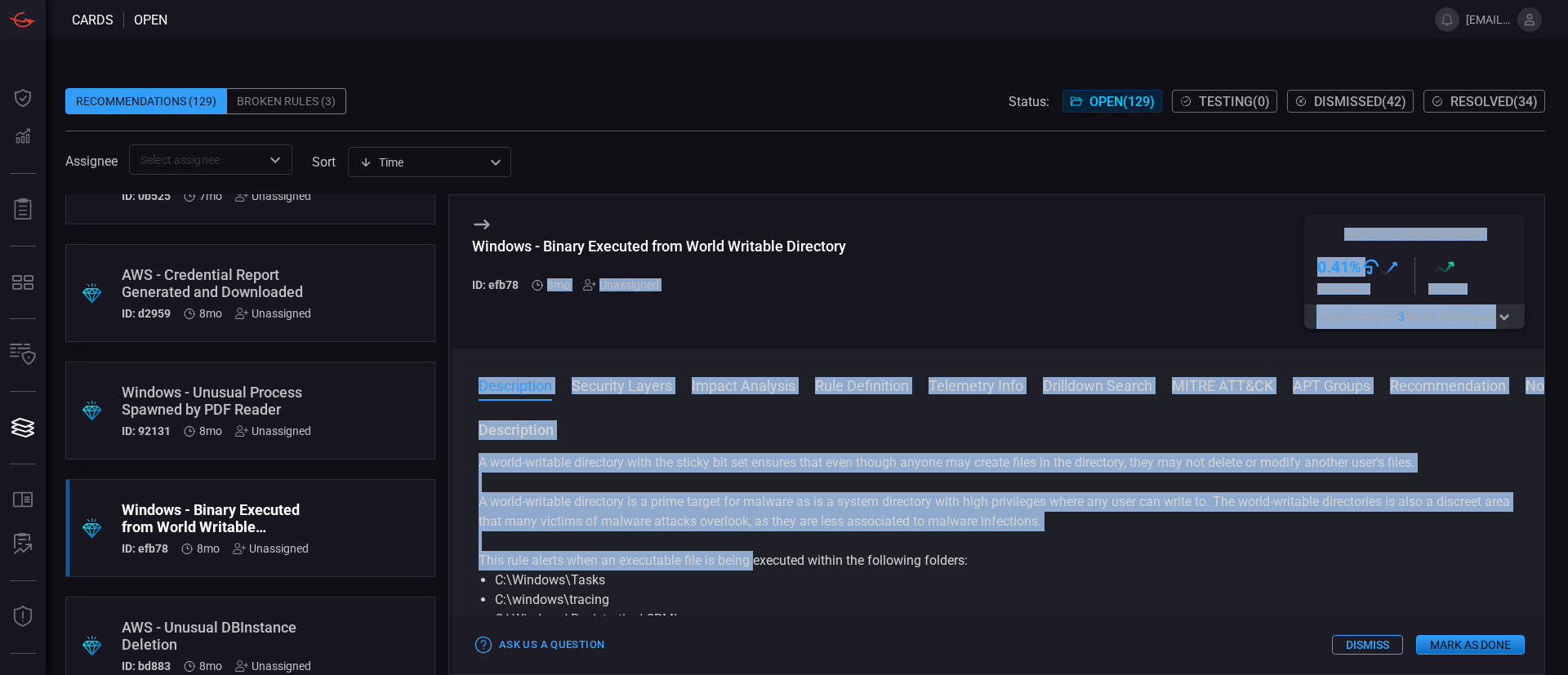 drag, startPoint x: 535, startPoint y: 282, endPoint x: 755, endPoint y: 561, distance: 355.3041 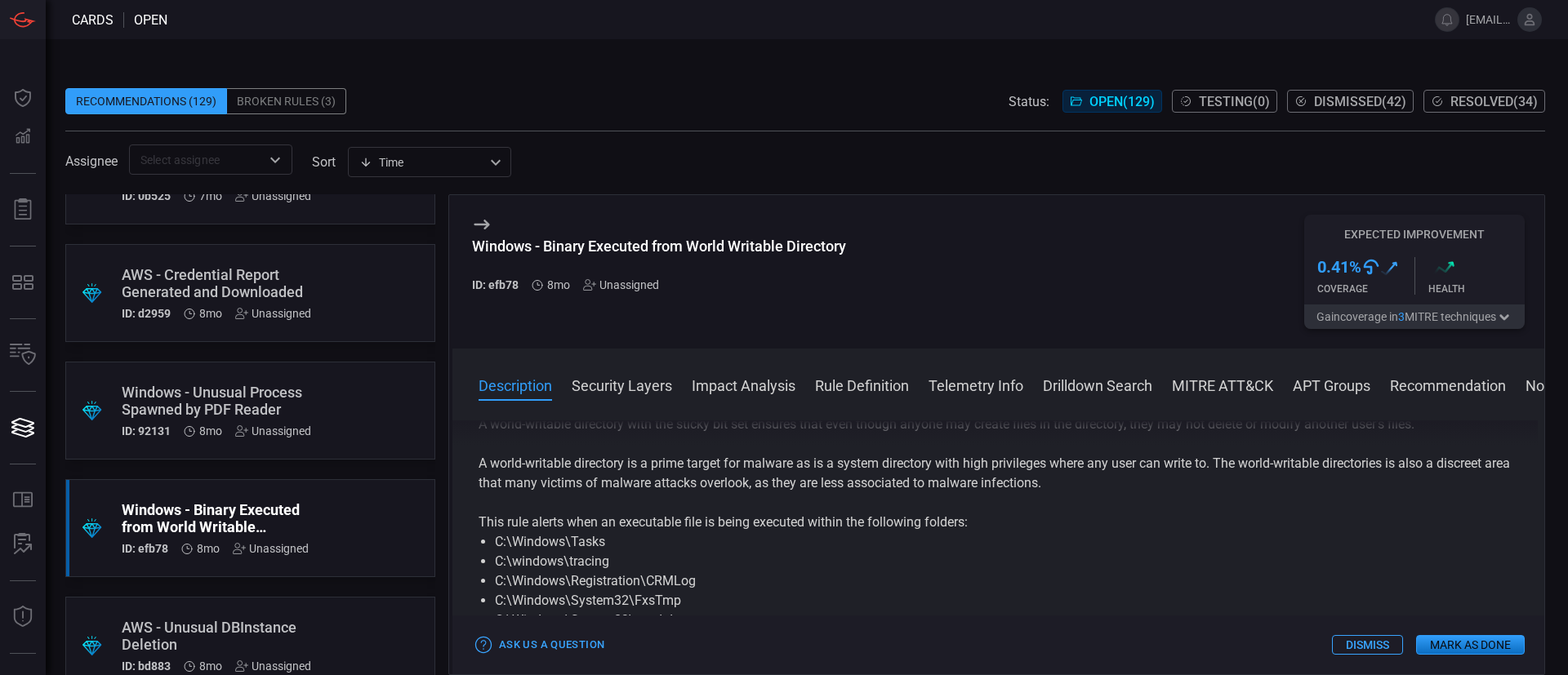 scroll, scrollTop: 0, scrollLeft: 0, axis: both 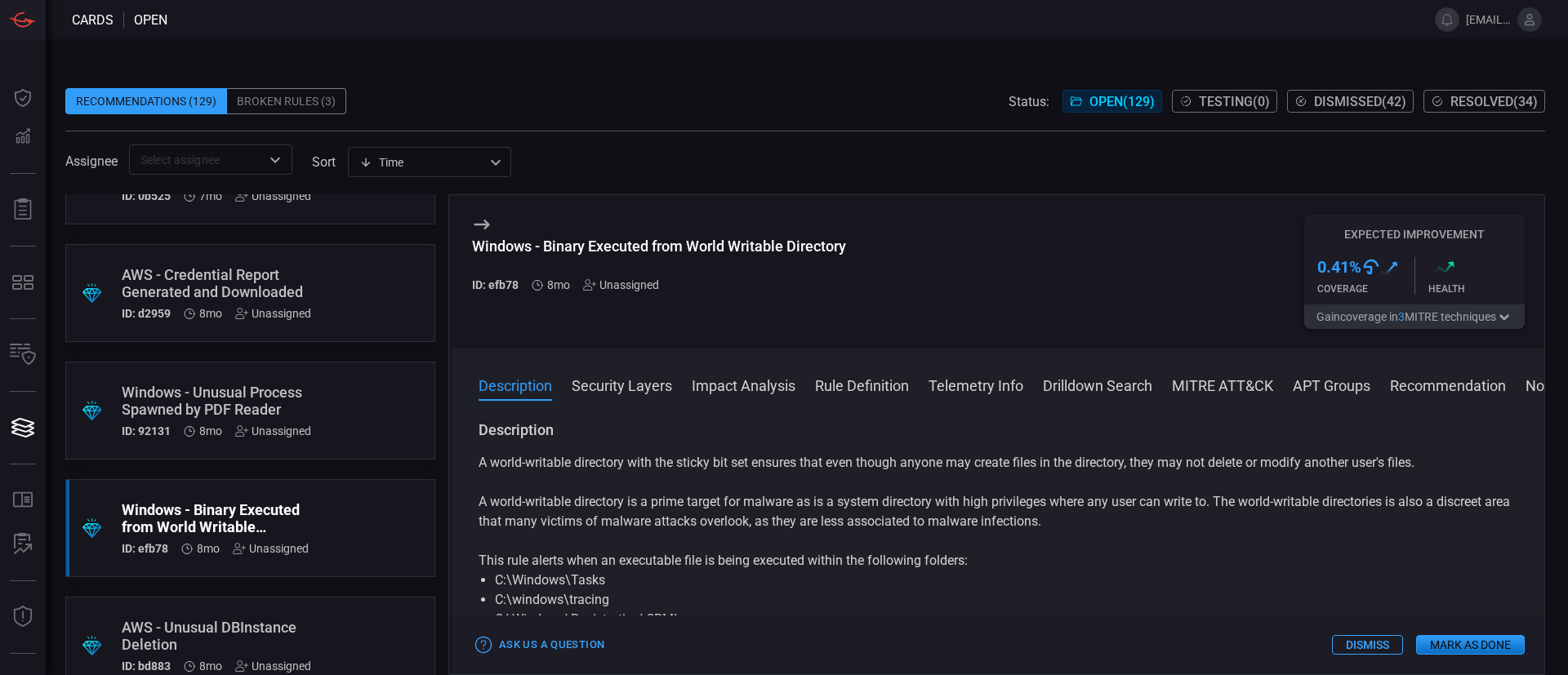 click on "Mark as Done" at bounding box center (1470, 645) 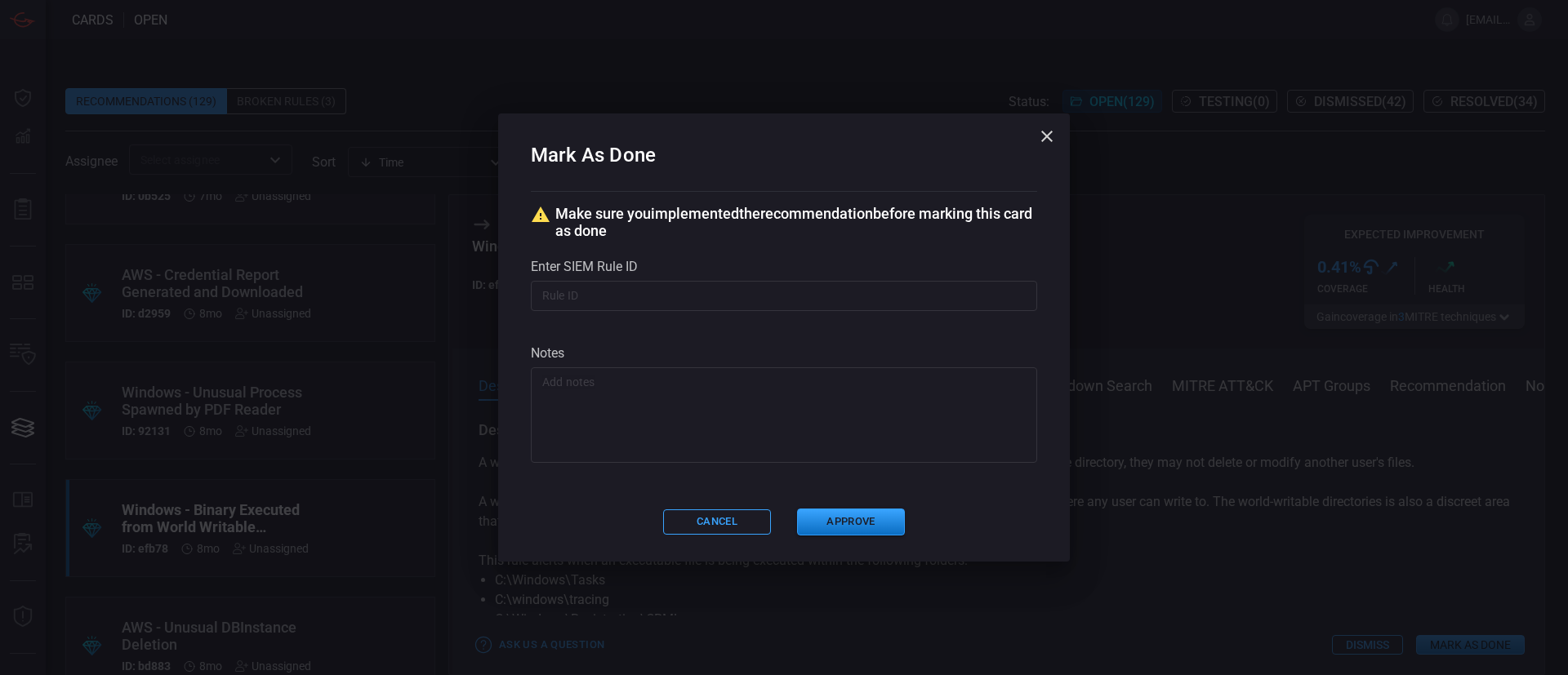 click at bounding box center (784, 295) 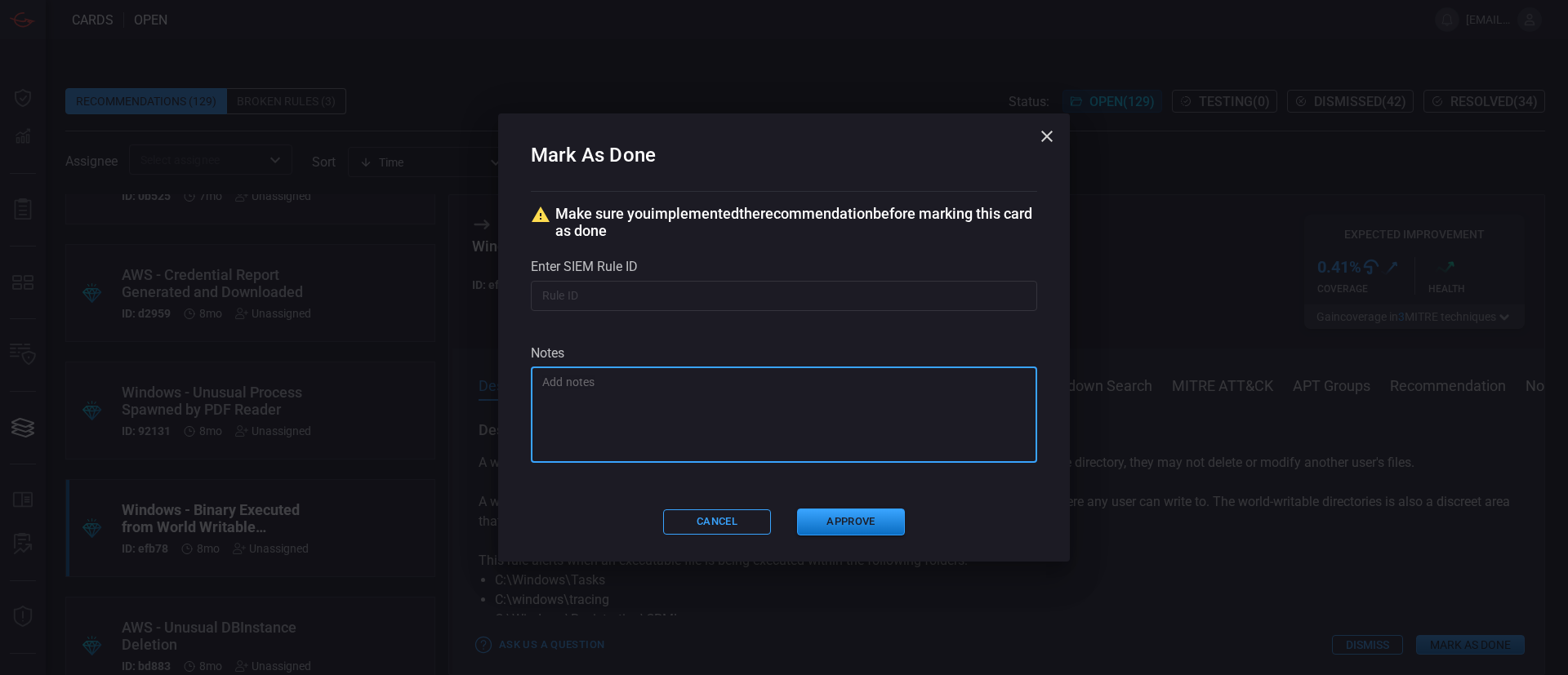 click at bounding box center [784, 415] 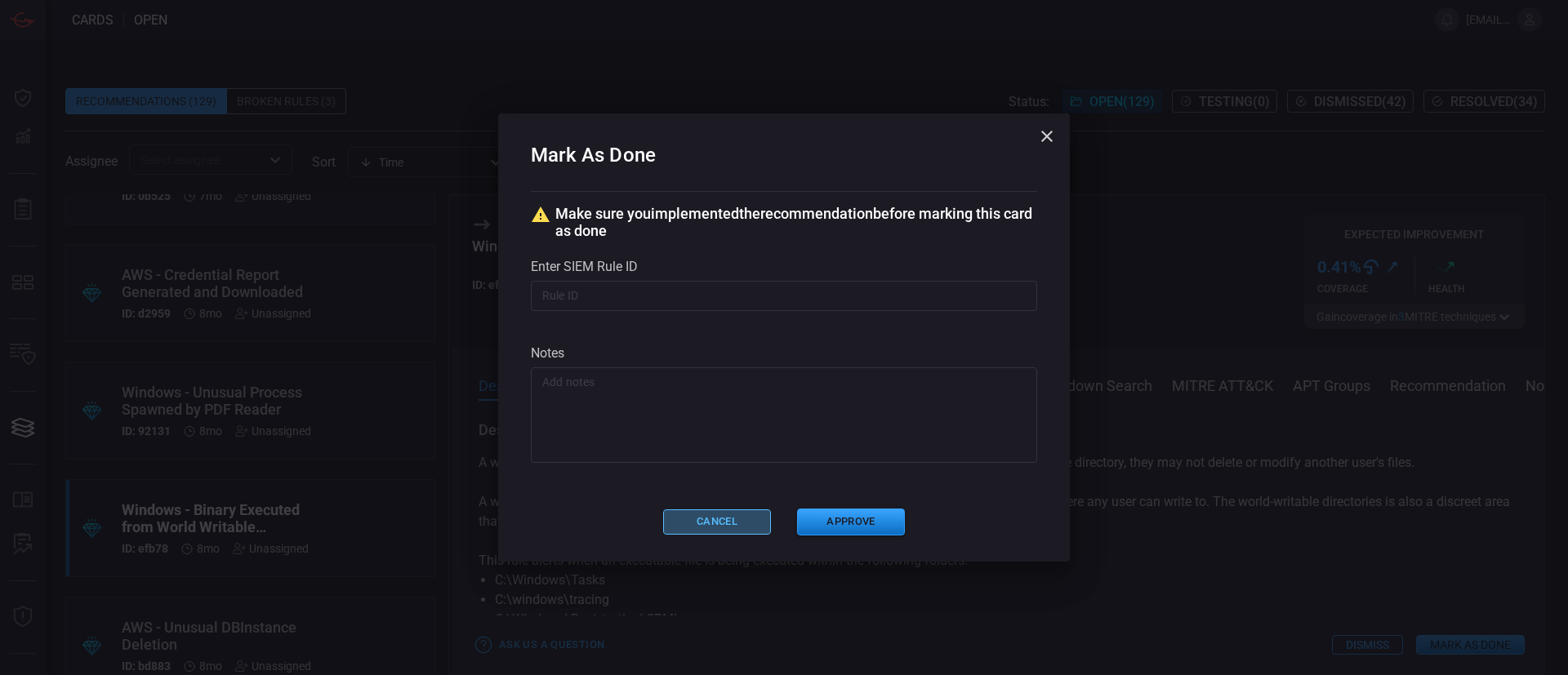 drag, startPoint x: 748, startPoint y: 522, endPoint x: 737, endPoint y: 506, distance: 19.416488 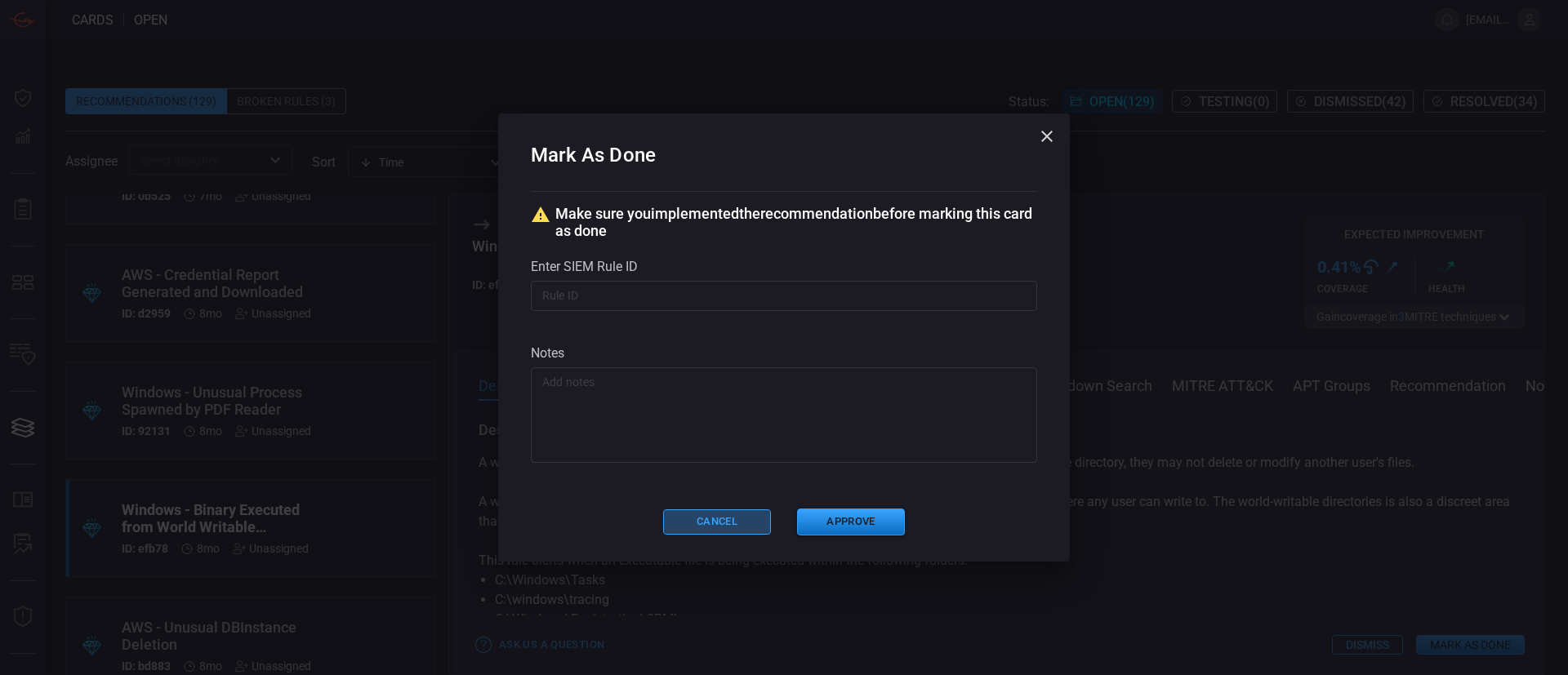 click on "Cancel" at bounding box center [717, 522] 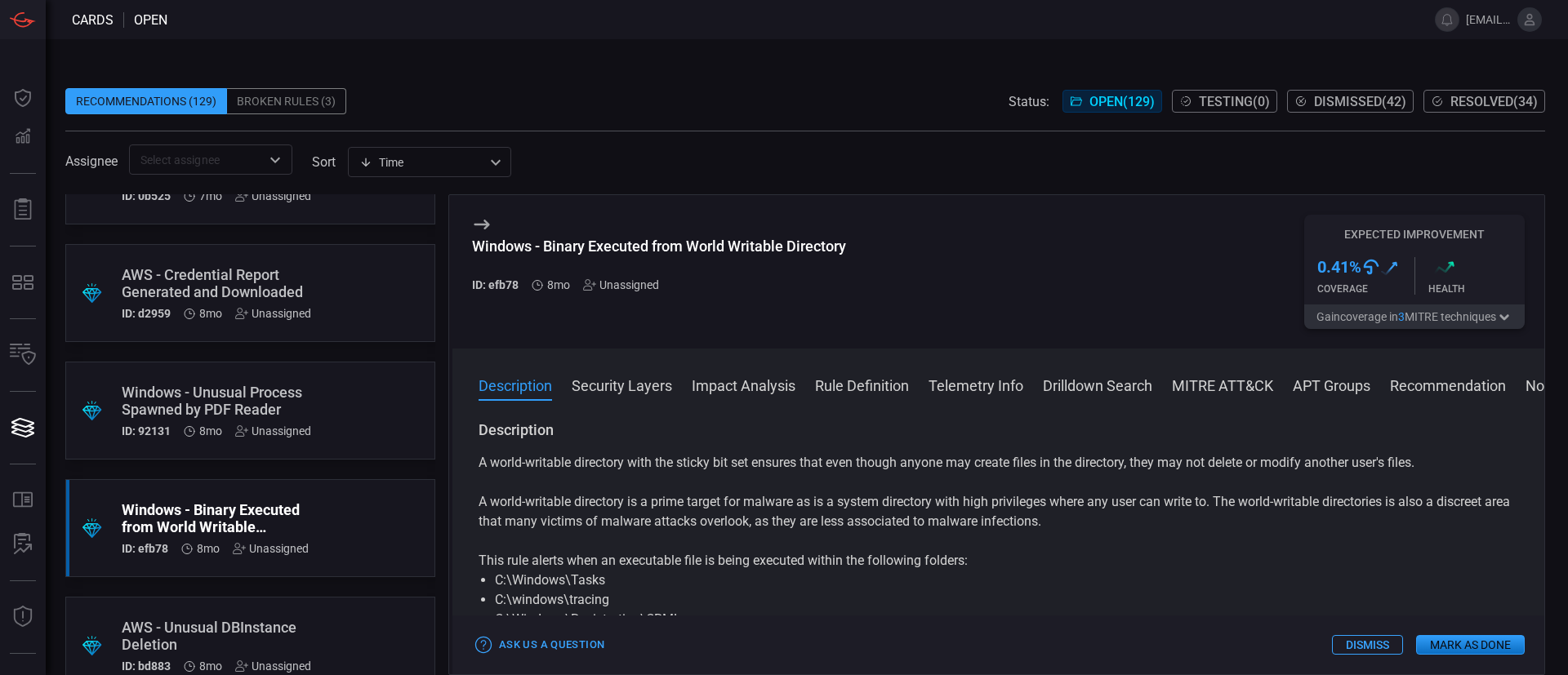 click on "Mark as Done" at bounding box center [1470, 645] 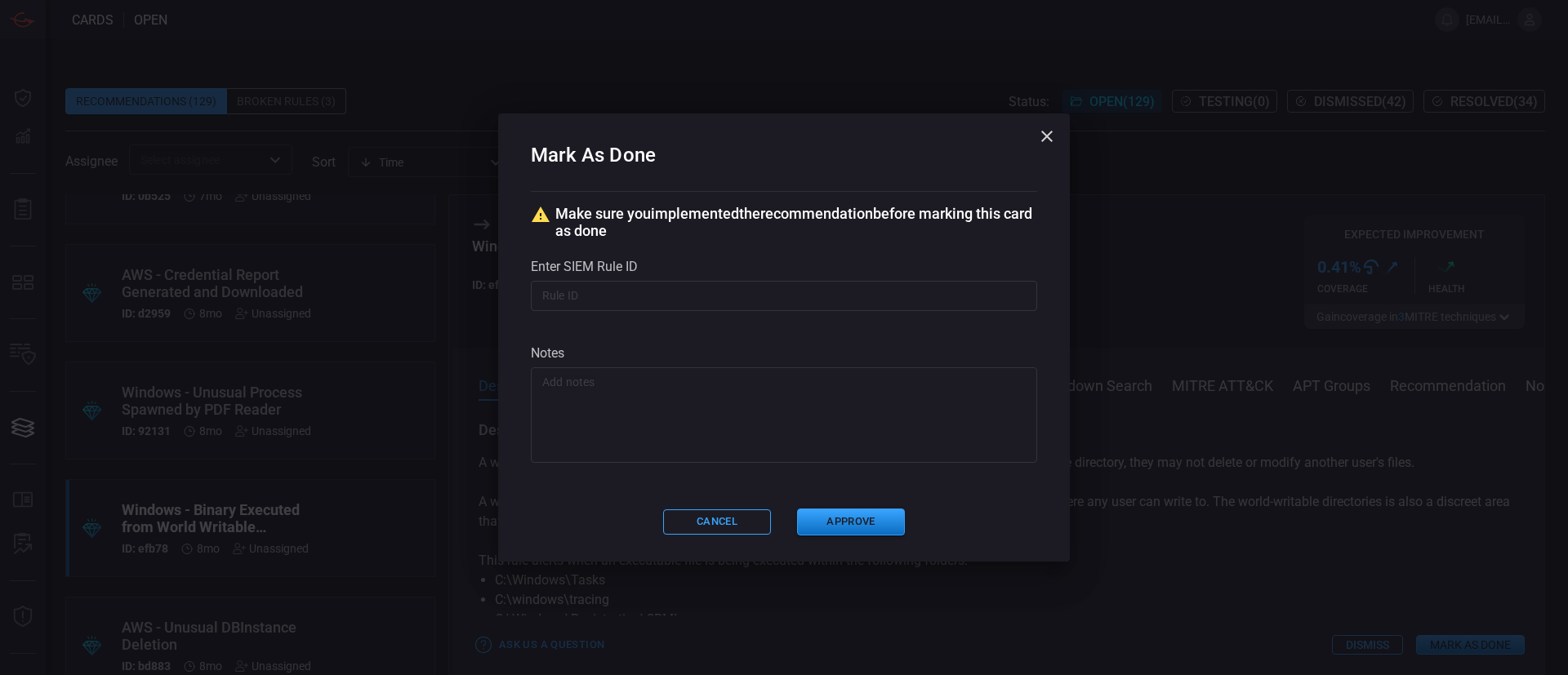 click at bounding box center [784, 415] 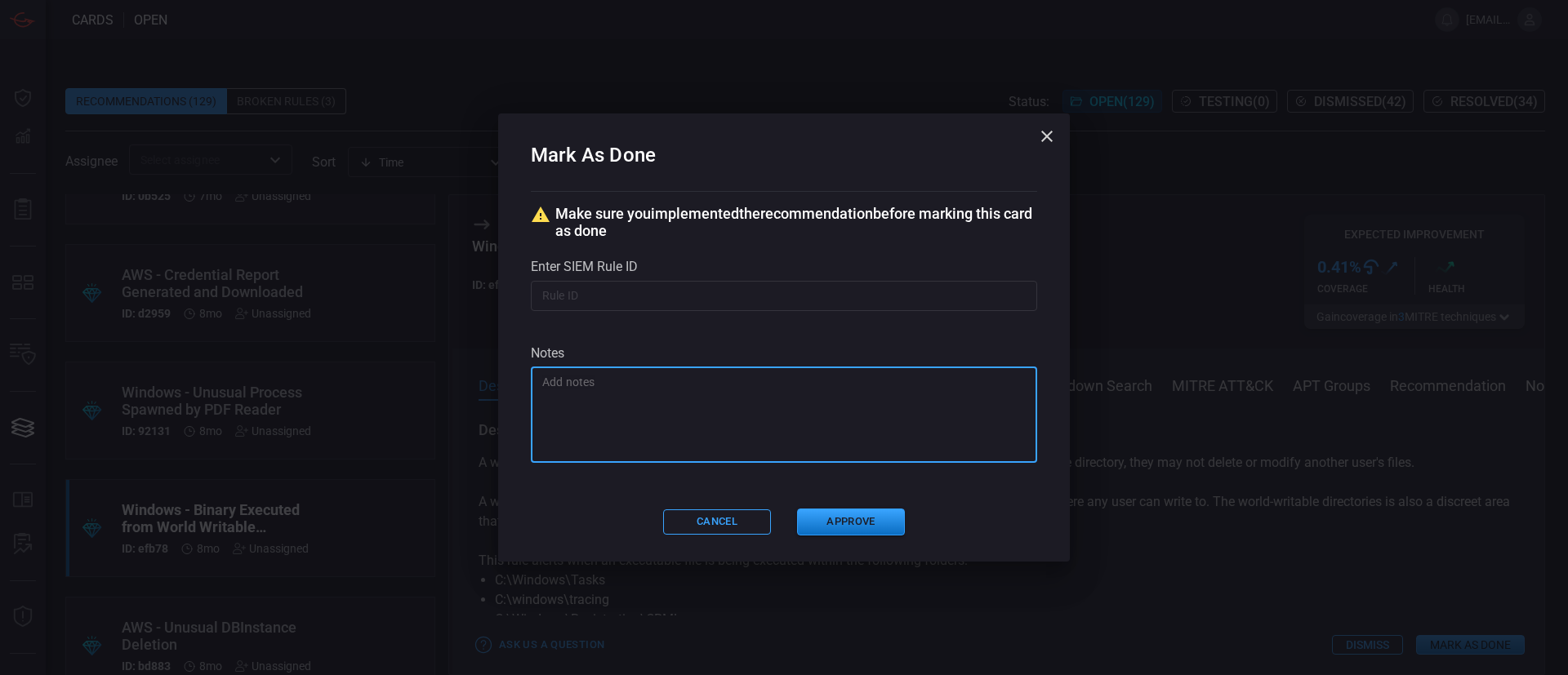 click at bounding box center (784, 415) 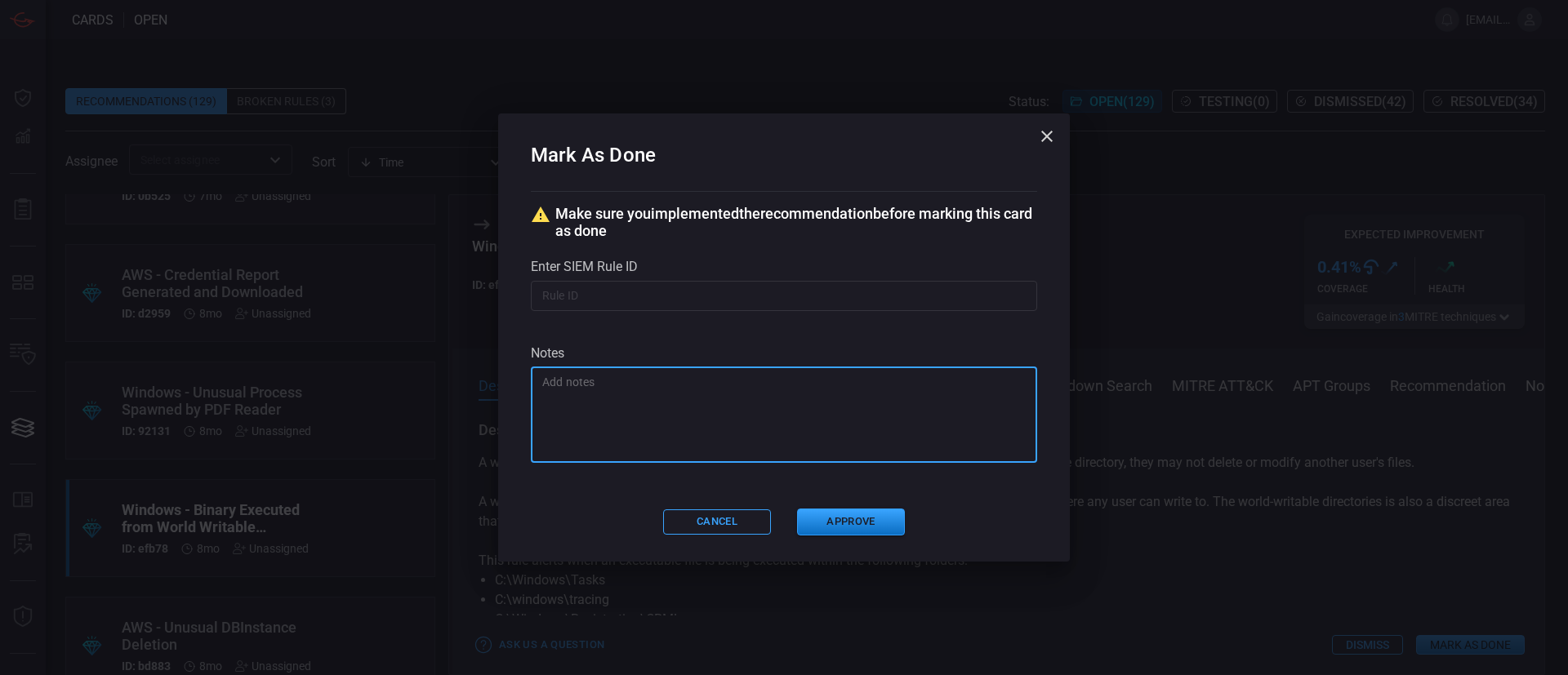 drag, startPoint x: 594, startPoint y: 384, endPoint x: 782, endPoint y: 380, distance: 188.04255 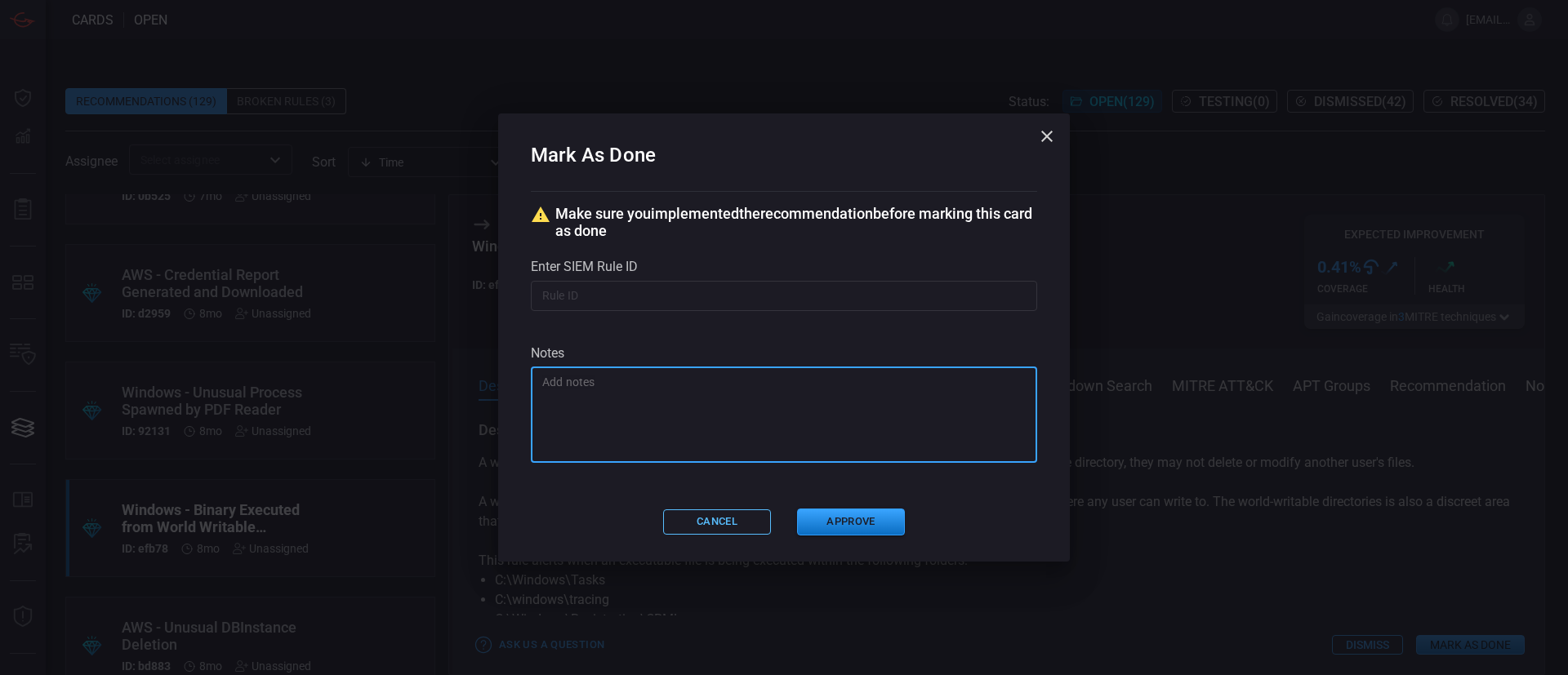 click on "Cancel" at bounding box center (717, 522) 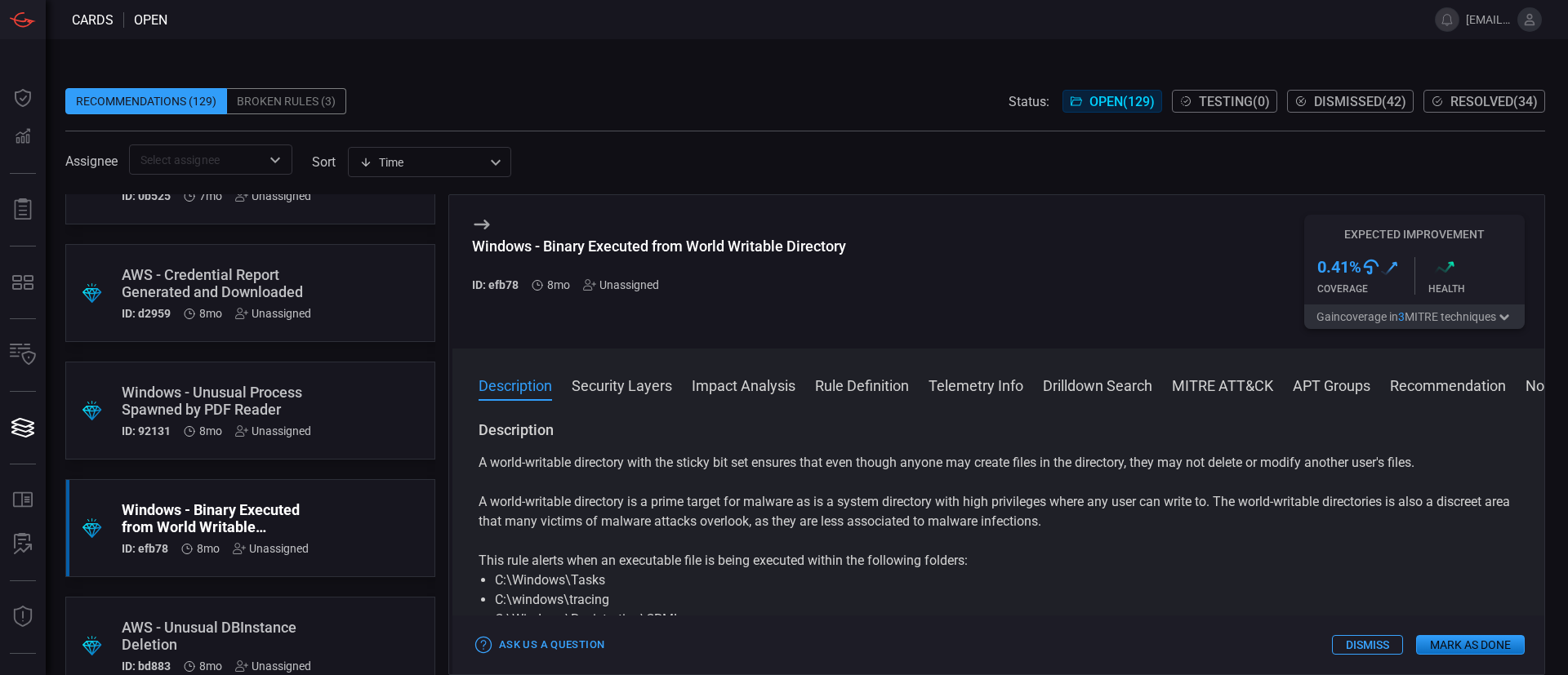 click on "Windows - Unusual Process Spawned by PDF Reader ID: 92131   8mo Unassigned" at bounding box center (219, 411) 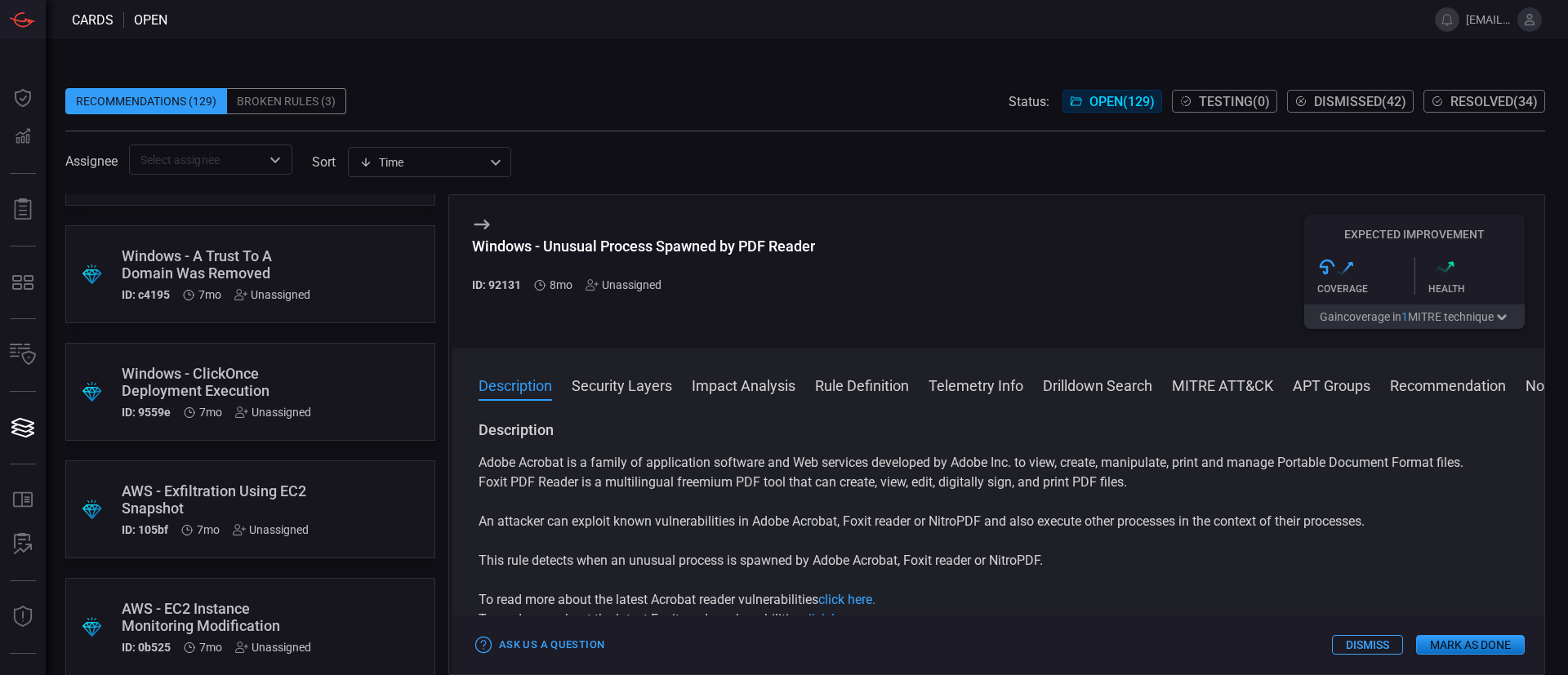 scroll, scrollTop: 13212, scrollLeft: 0, axis: vertical 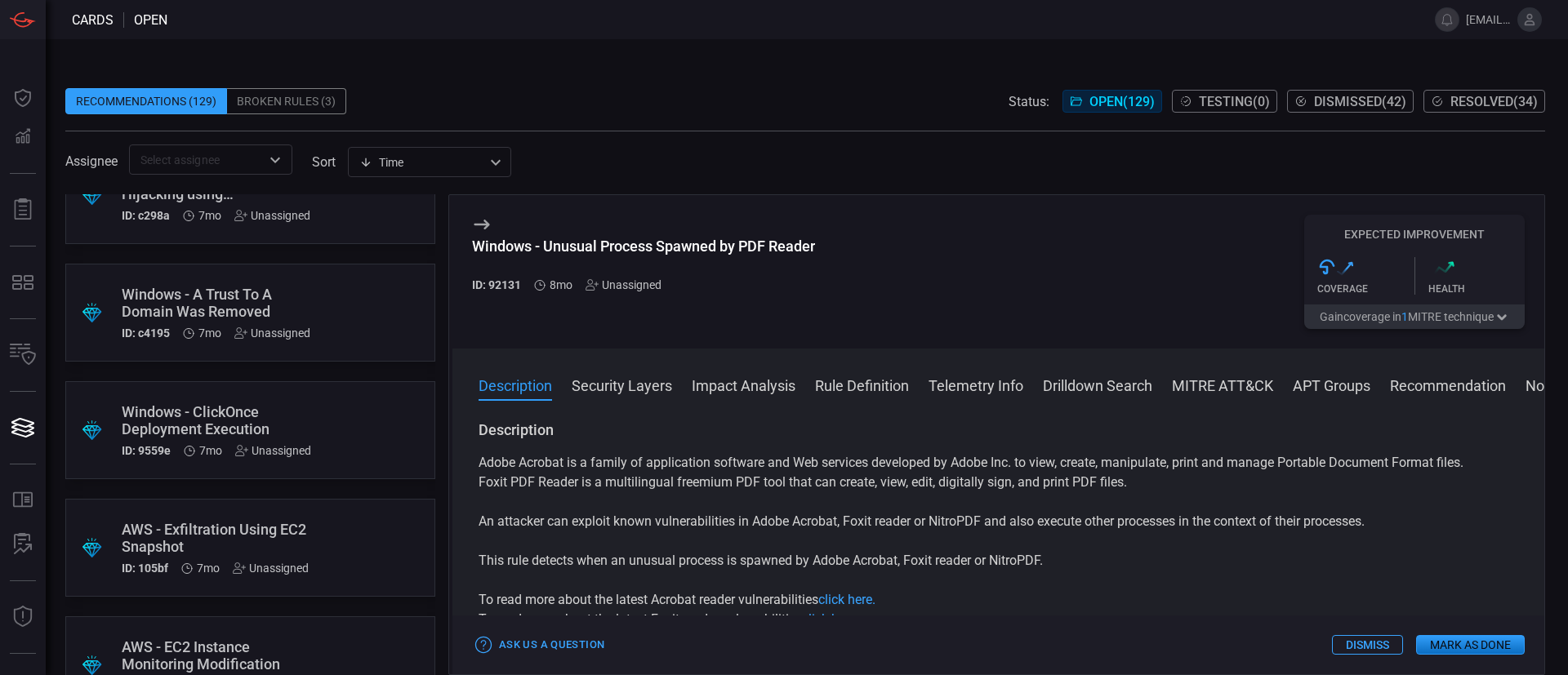 click on "Windows - ClickOnce Deployment Execution" at bounding box center [219, 420] 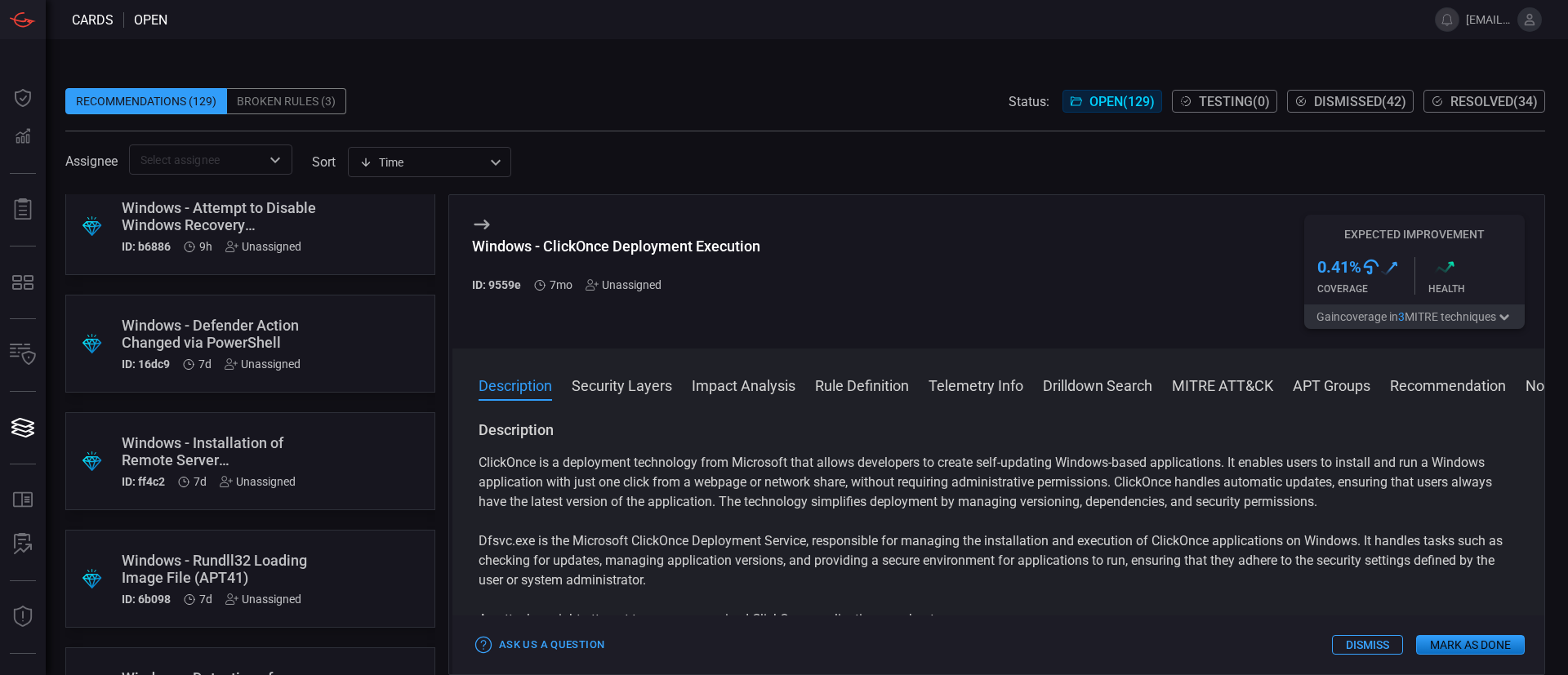 scroll, scrollTop: 0, scrollLeft: 0, axis: both 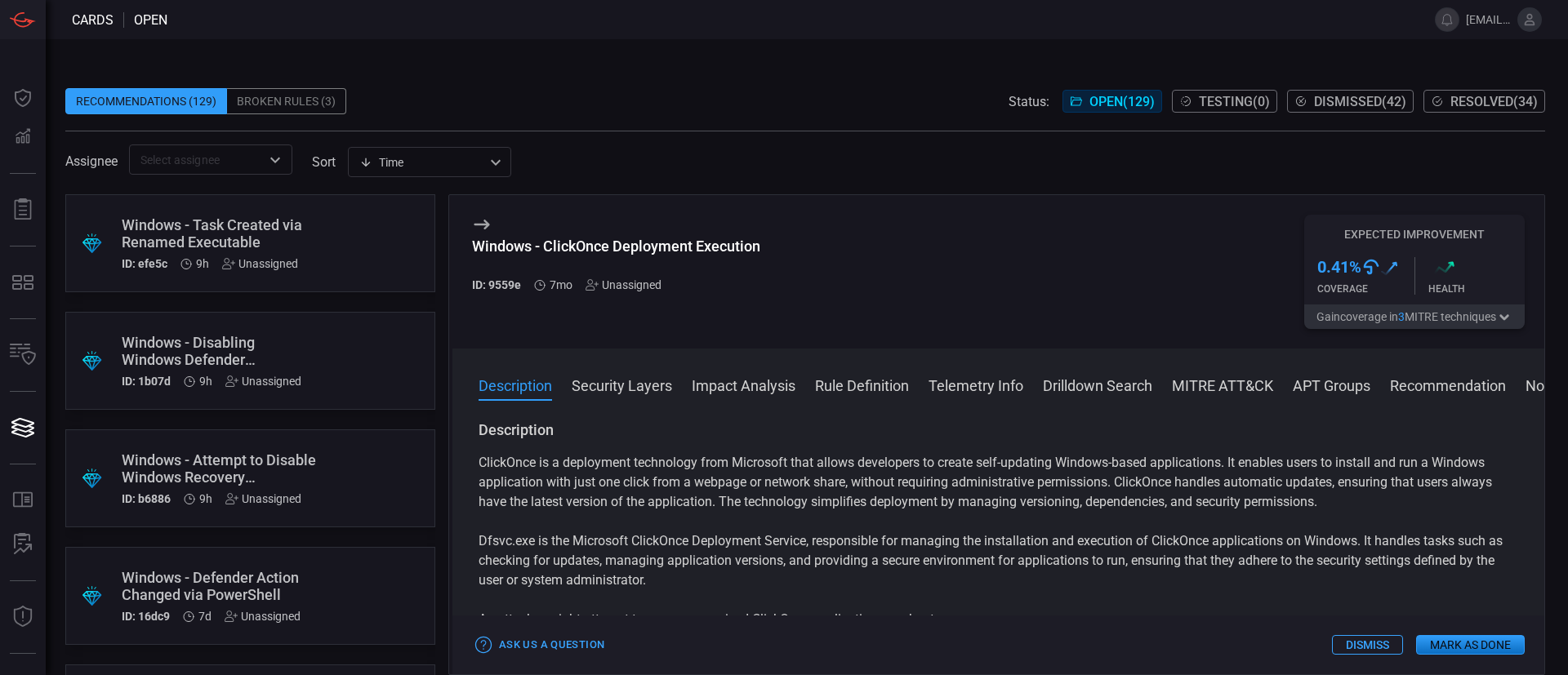 click on "Windows - Task Created via Renamed Executable" at bounding box center (219, 233) 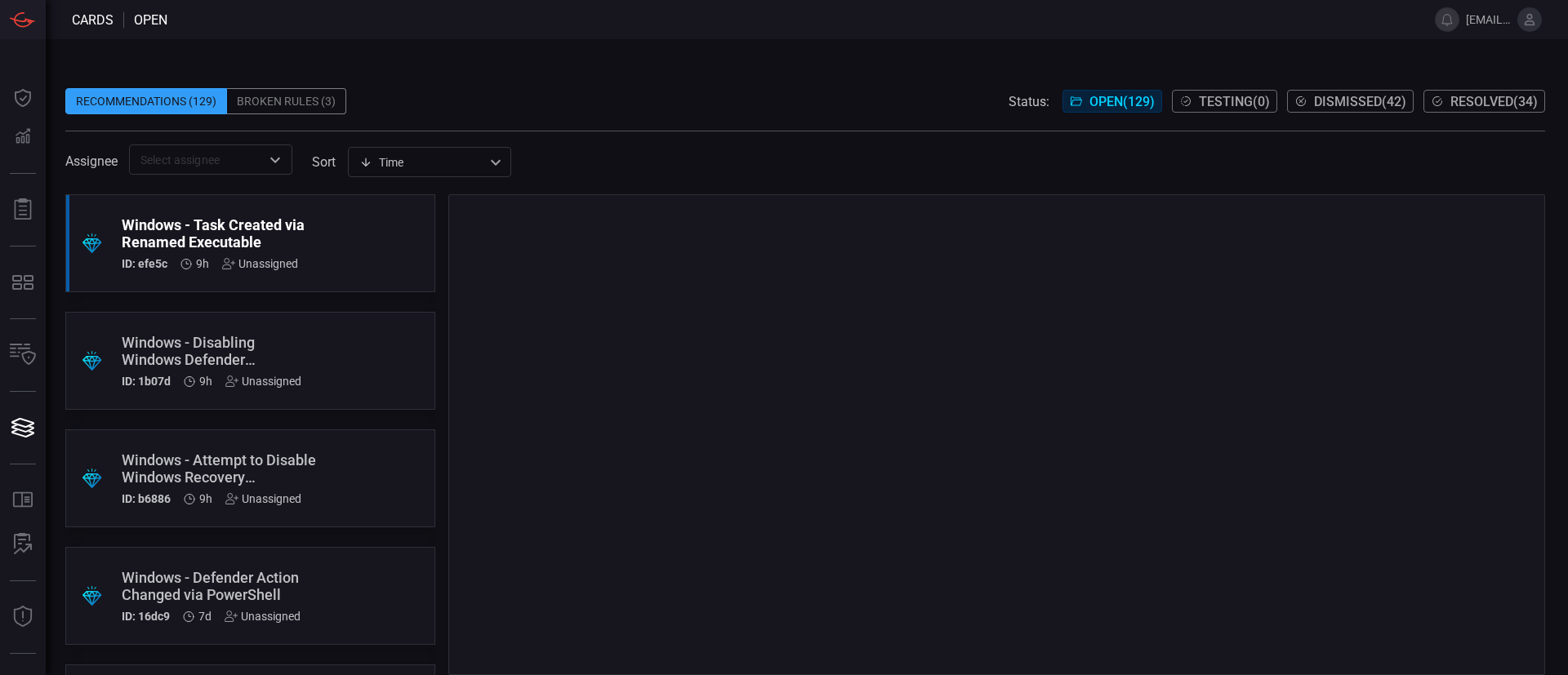 click on "Windows - Disabling Windows Defender Notifications" at bounding box center (219, 351) 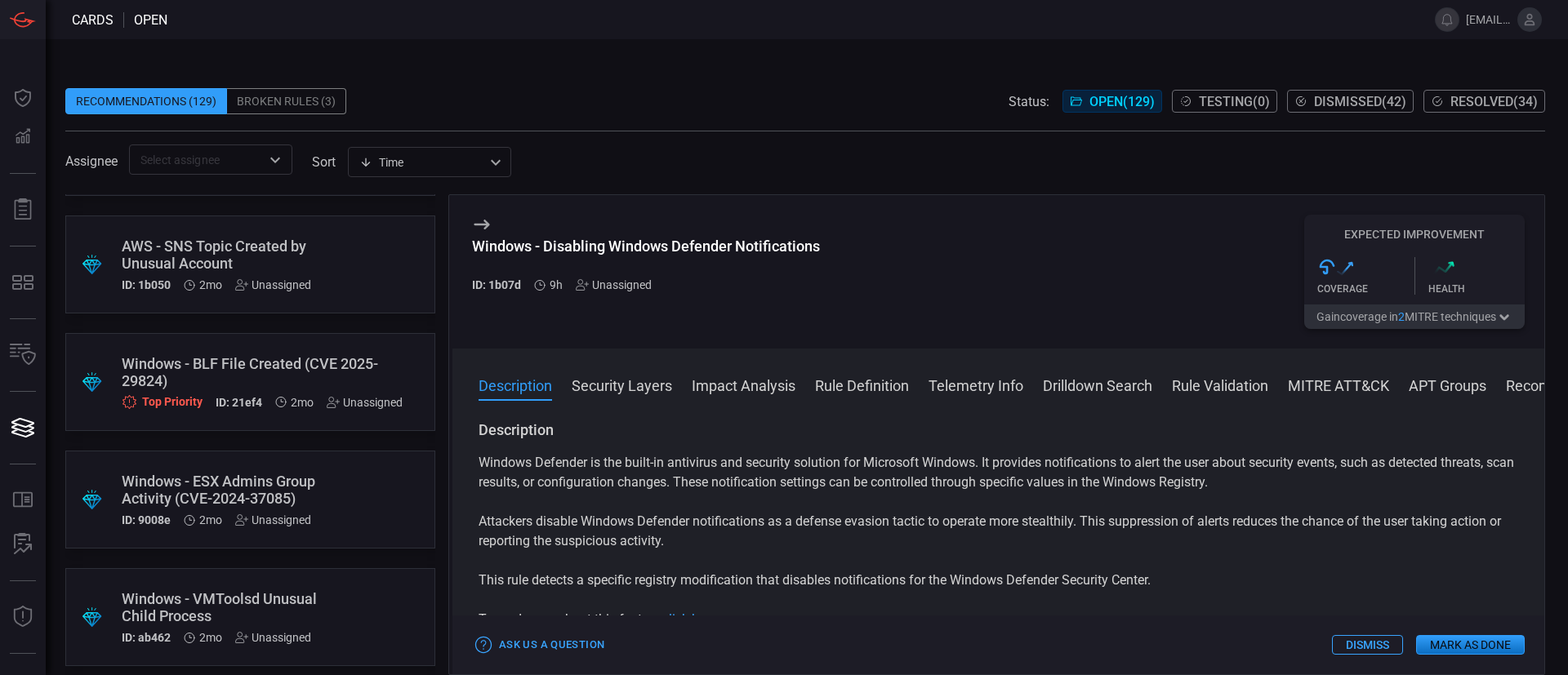 scroll, scrollTop: 3306, scrollLeft: 0, axis: vertical 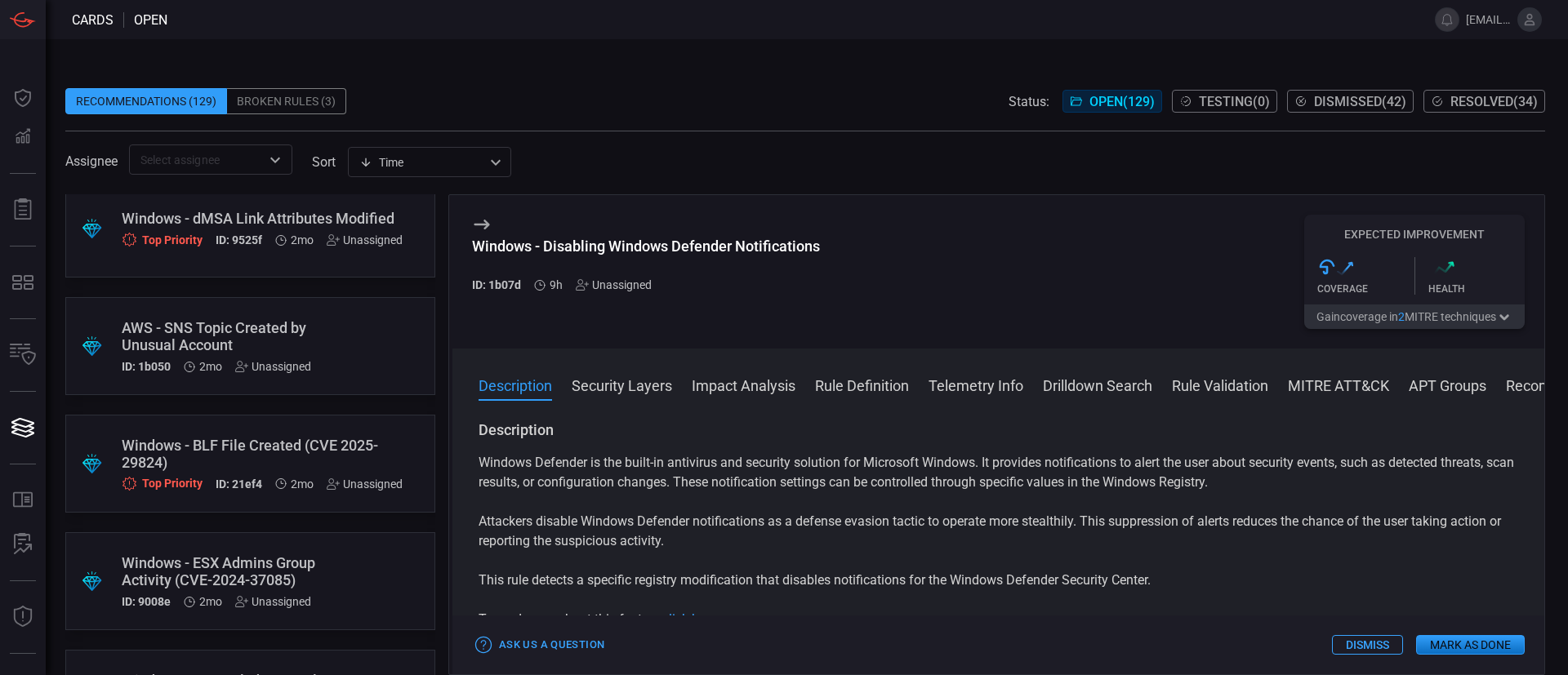 click on ".suggested_cards_icon{fill:url(#suggested_cards_icon);}
Windows - BLF File Created (CVE 2025-29824)     Top Priority ID: 21ef4   2mo Unassigned" at bounding box center (250, 464) 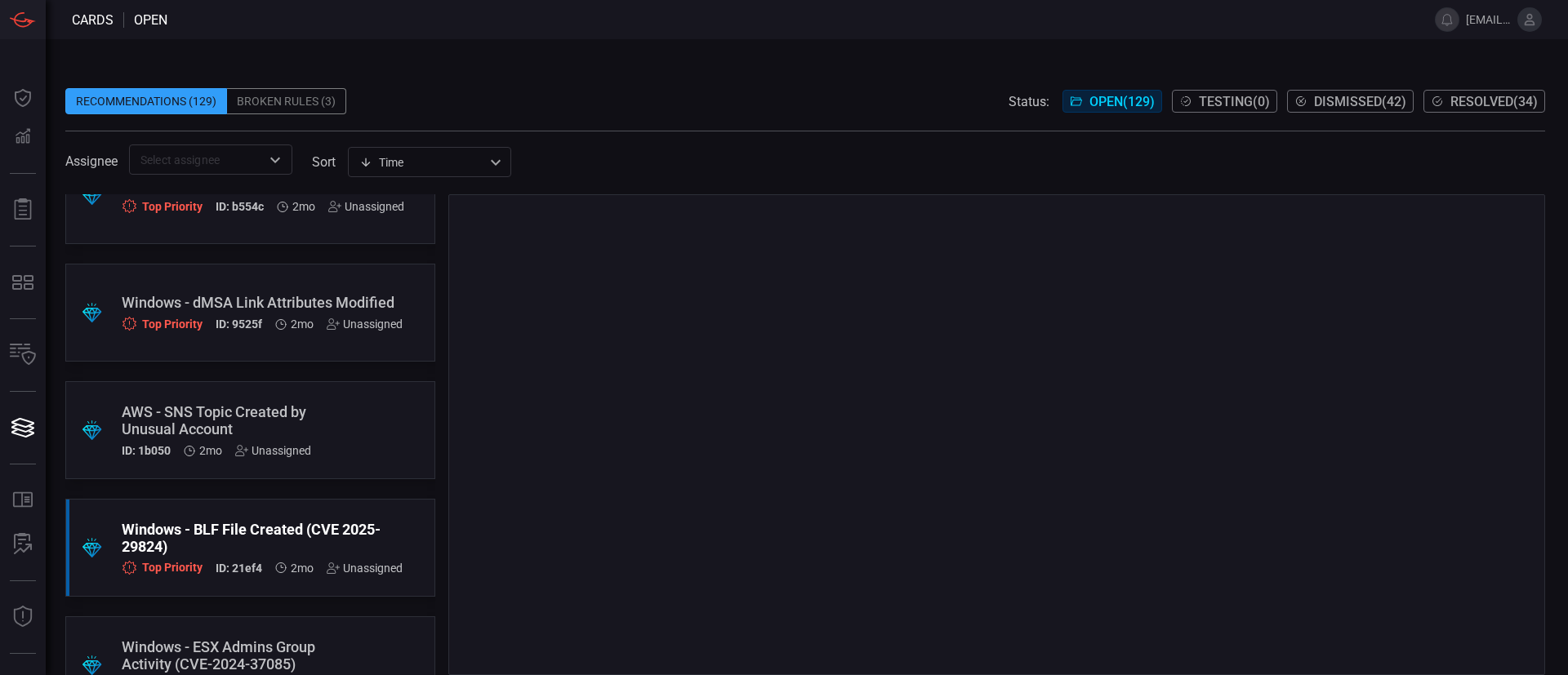 scroll, scrollTop: 3183, scrollLeft: 0, axis: vertical 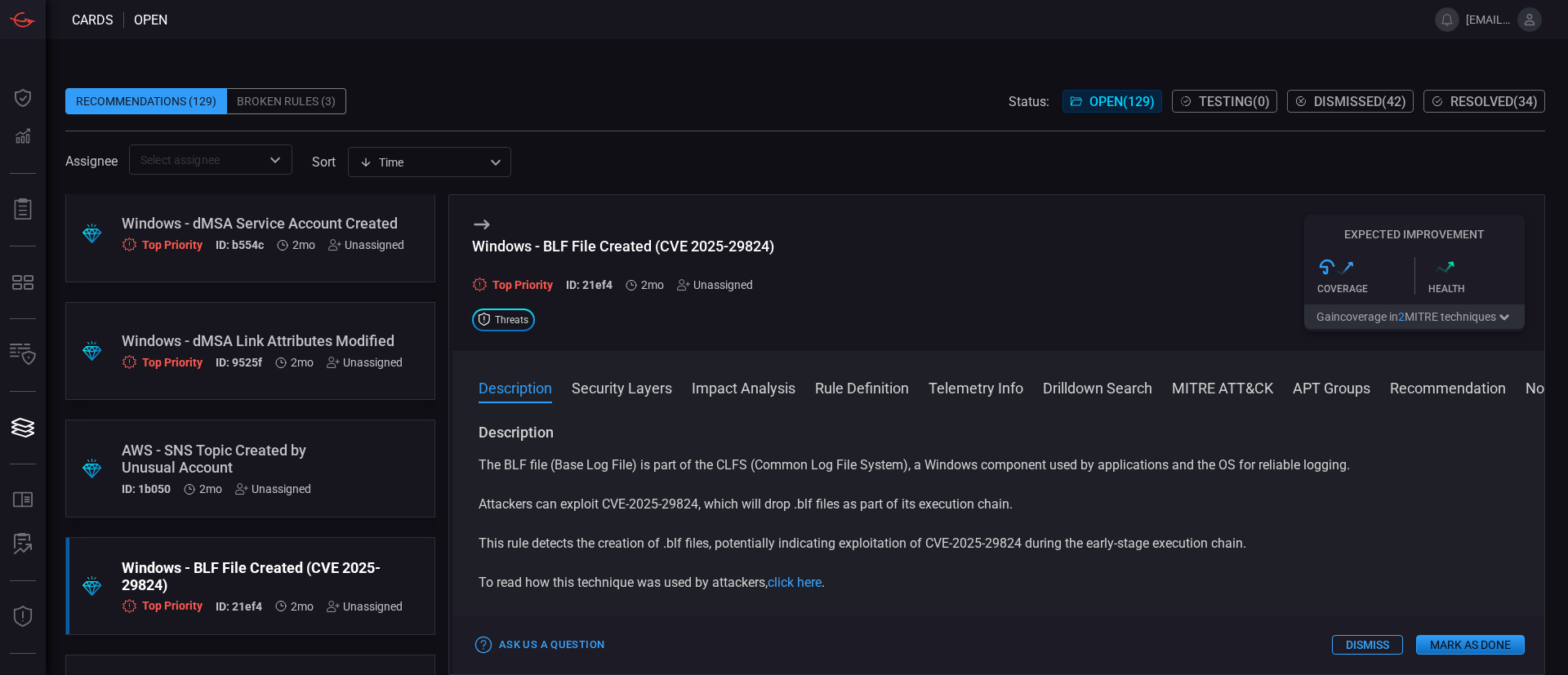 click on "Windows - BLF File Created (CVE 2025-29824)     Top Priority ID: 21ef4   2mo Unassigned Threats" at bounding box center [623, 273] 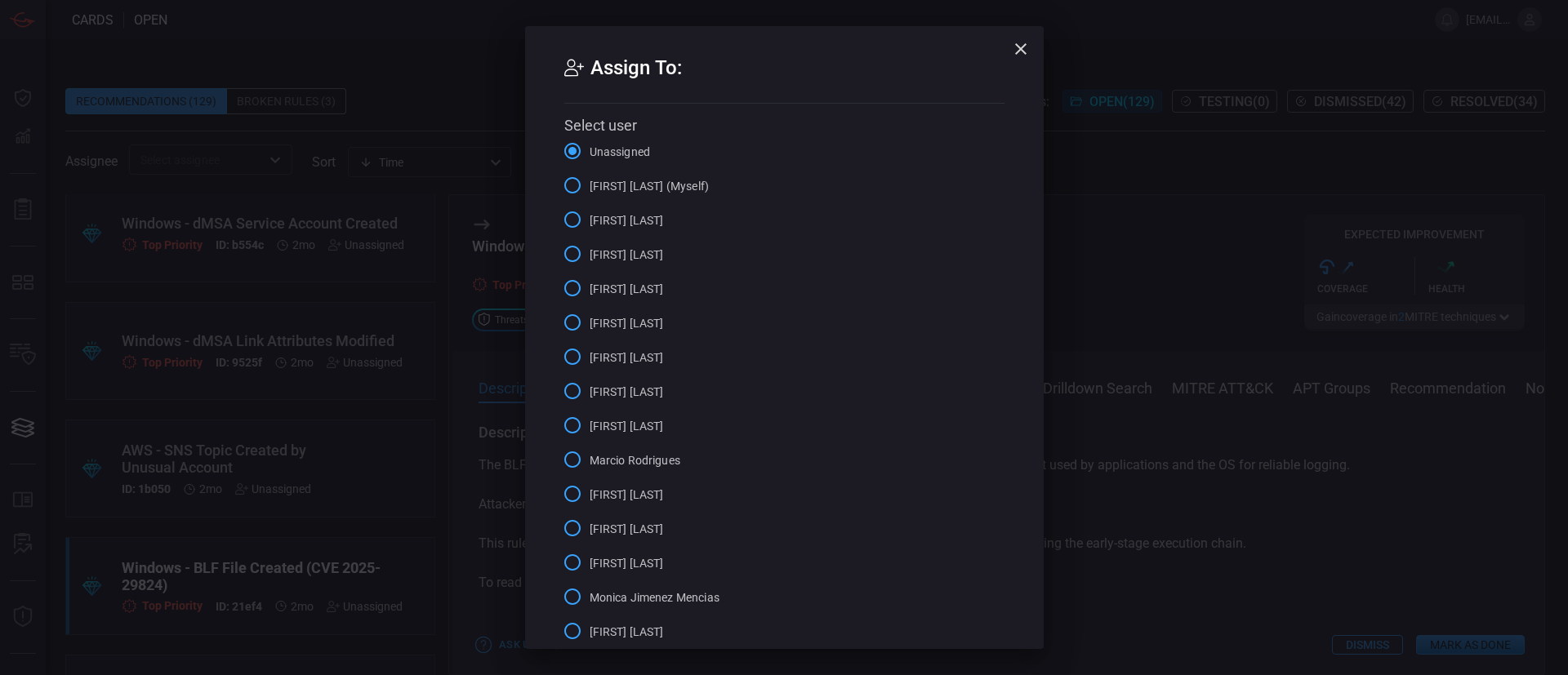 click on "Wellington Alcantara (Myself)" at bounding box center [649, 186] 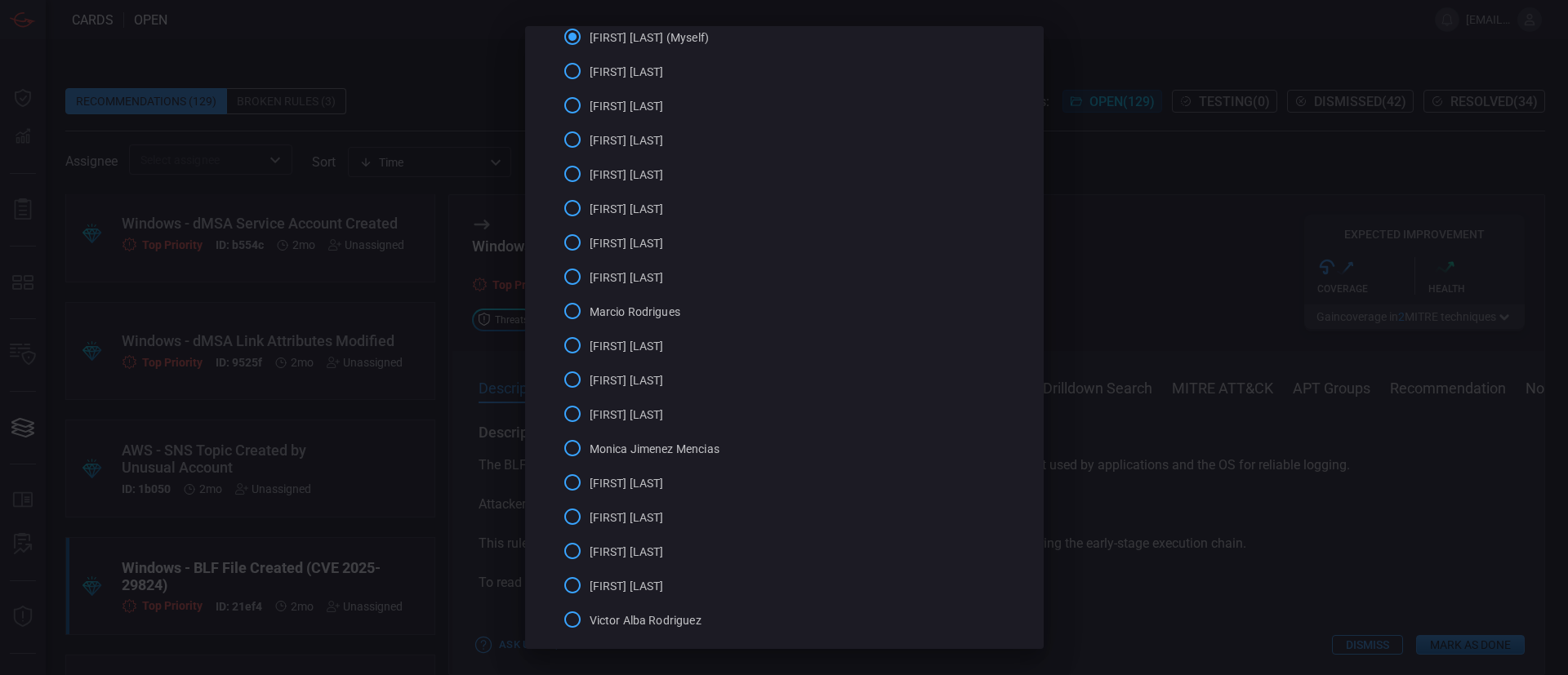 scroll, scrollTop: 235, scrollLeft: 0, axis: vertical 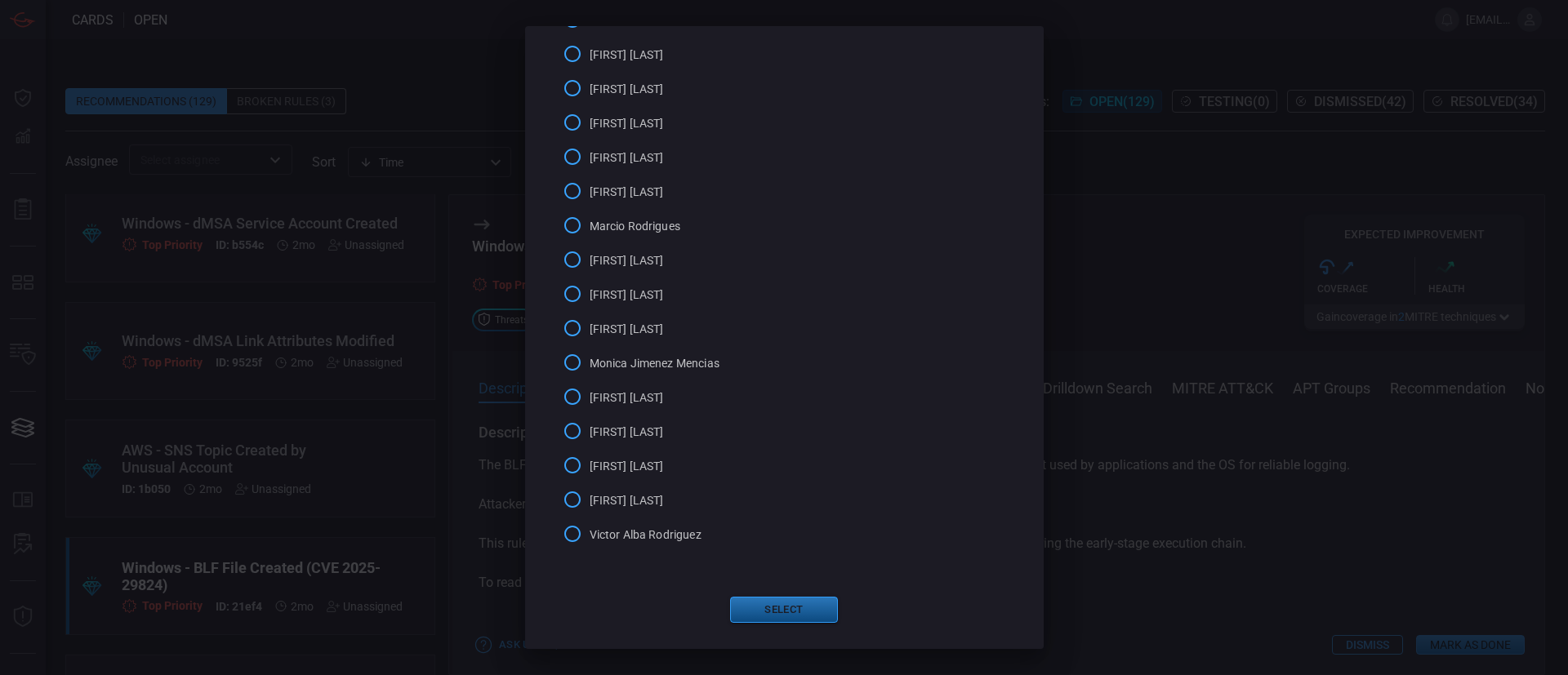 click on "Select" at bounding box center [784, 610] 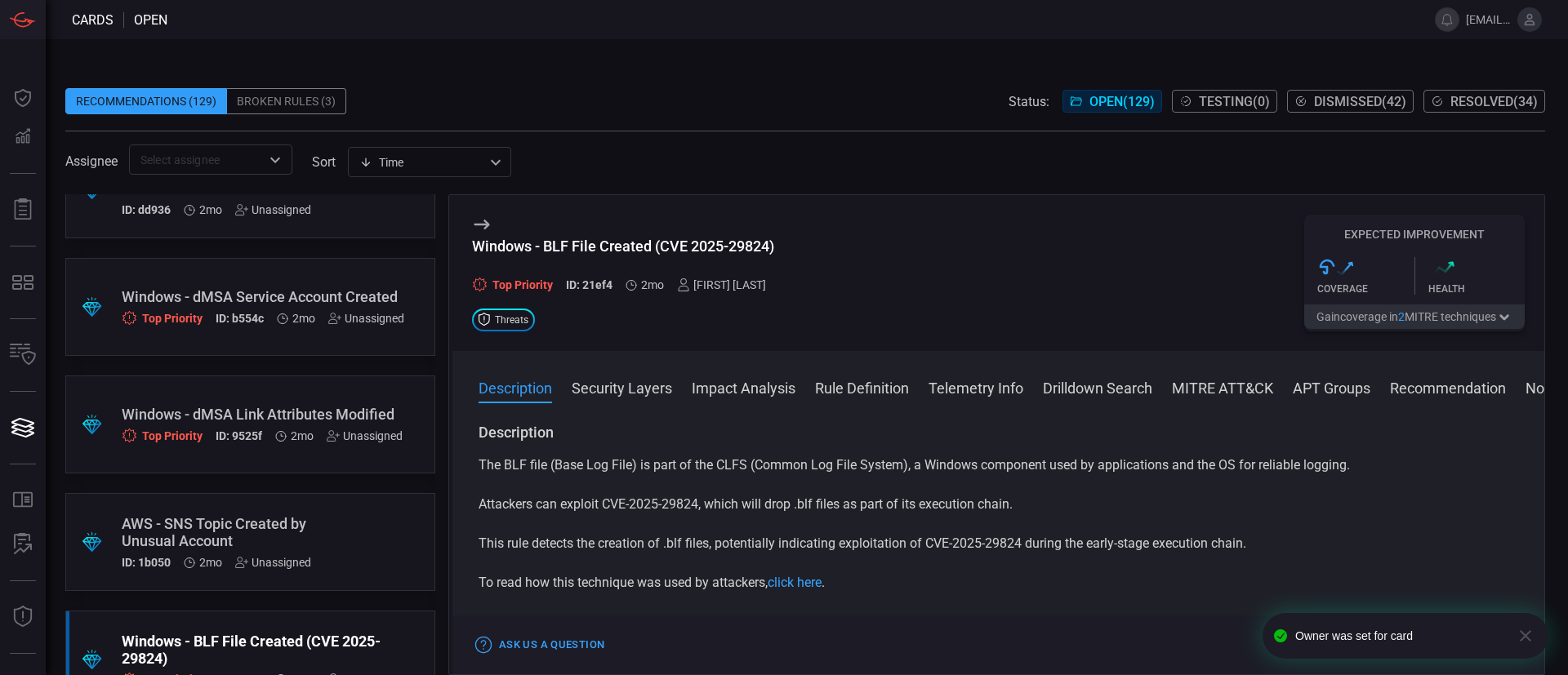 scroll, scrollTop: 3170, scrollLeft: 0, axis: vertical 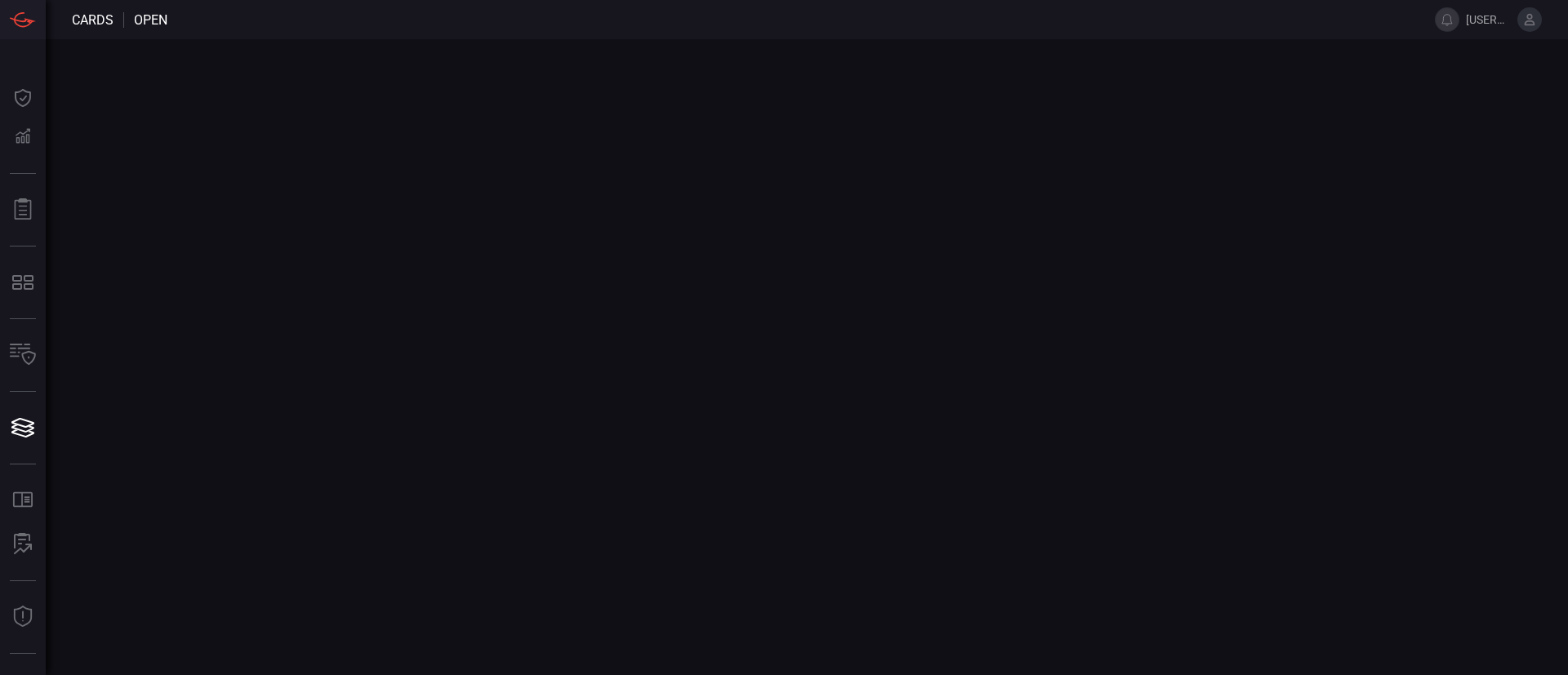 drag, startPoint x: 382, startPoint y: 424, endPoint x: 353, endPoint y: 382, distance: 51.039201 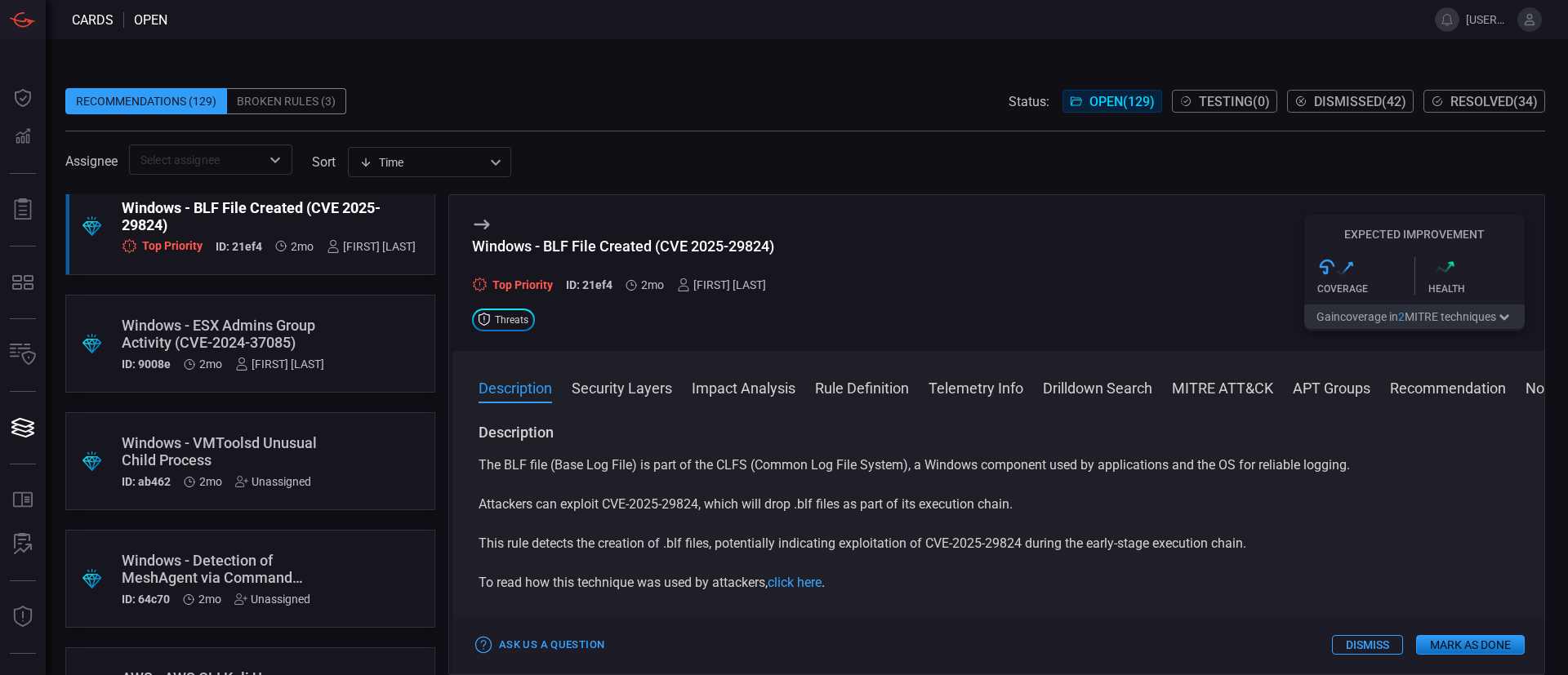scroll, scrollTop: 3550, scrollLeft: 0, axis: vertical 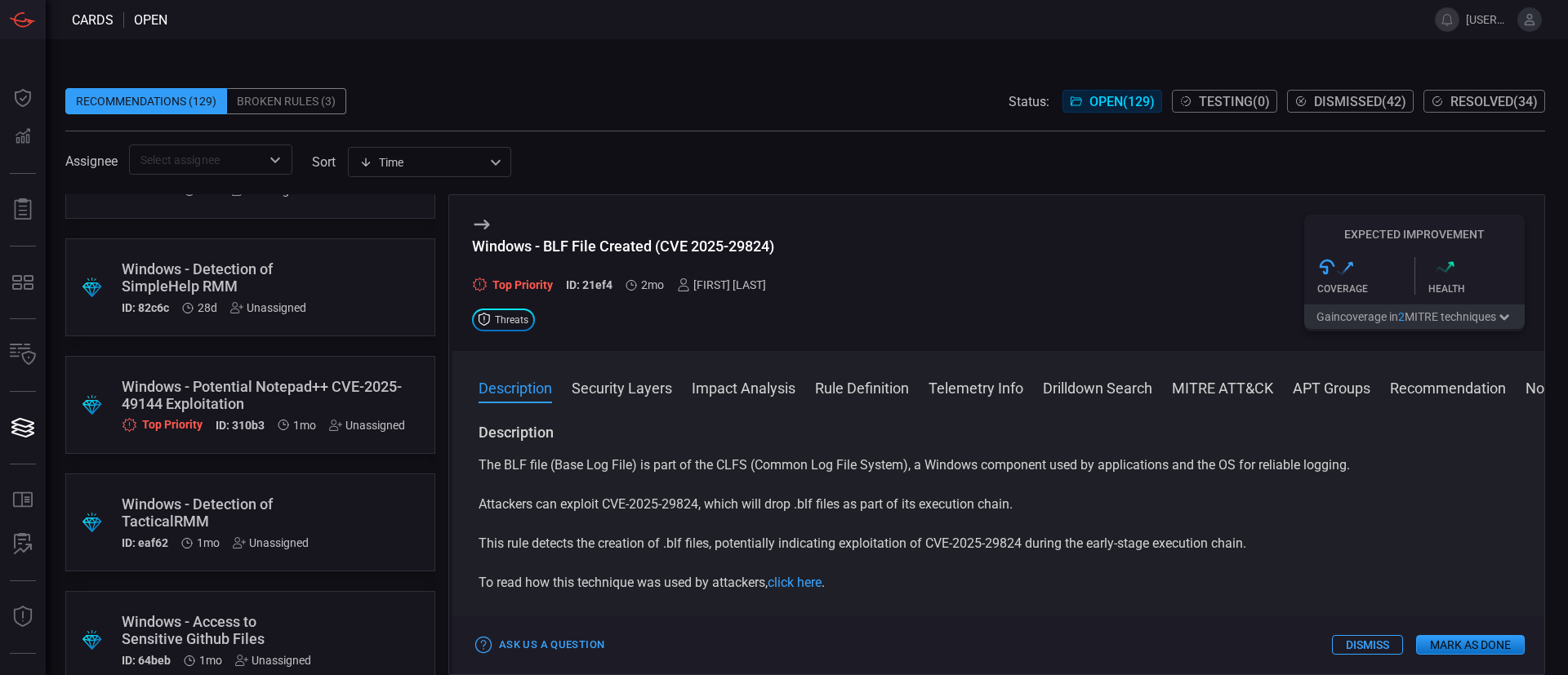 click on "Windows - Potential Notepad++ CVE-2025-49144 Exploitation" at bounding box center (263, 395) 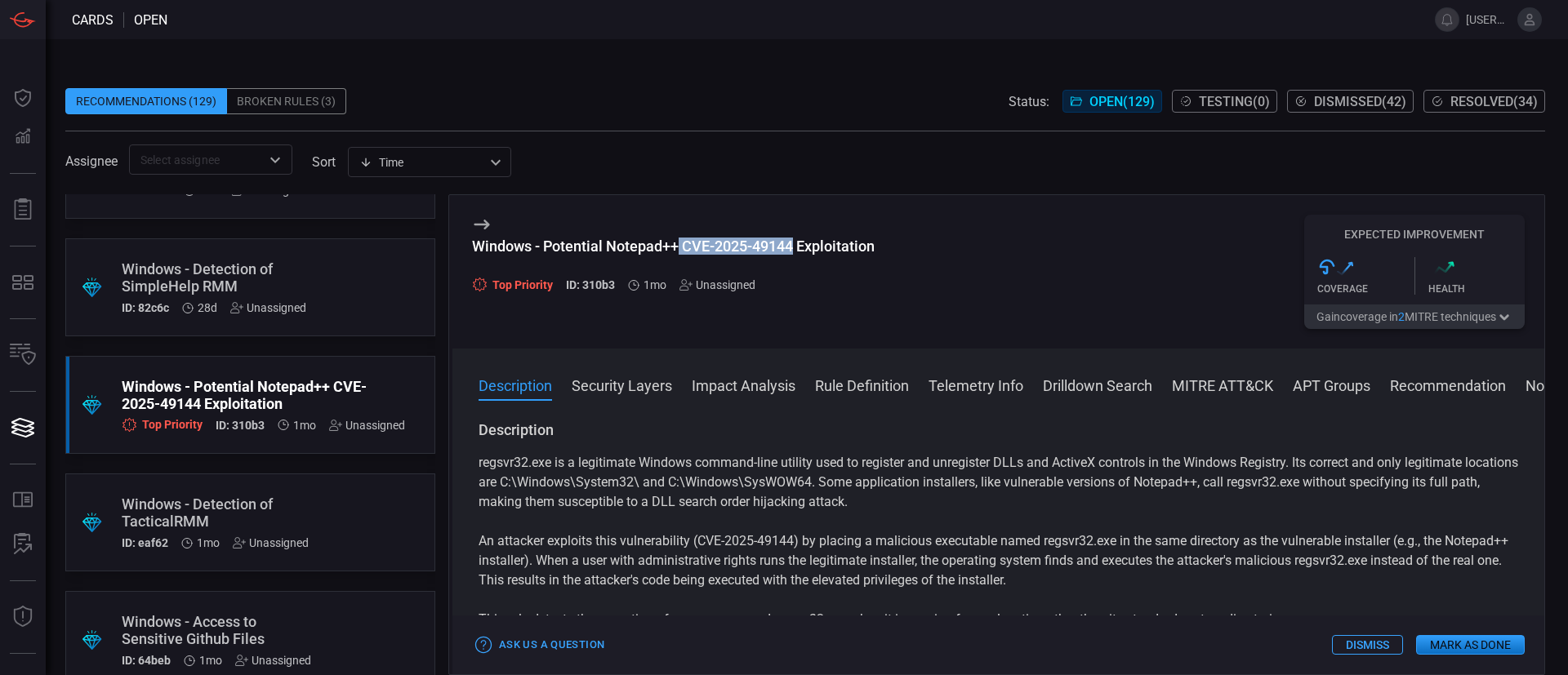 drag, startPoint x: 678, startPoint y: 238, endPoint x: 794, endPoint y: 249, distance: 116.52038 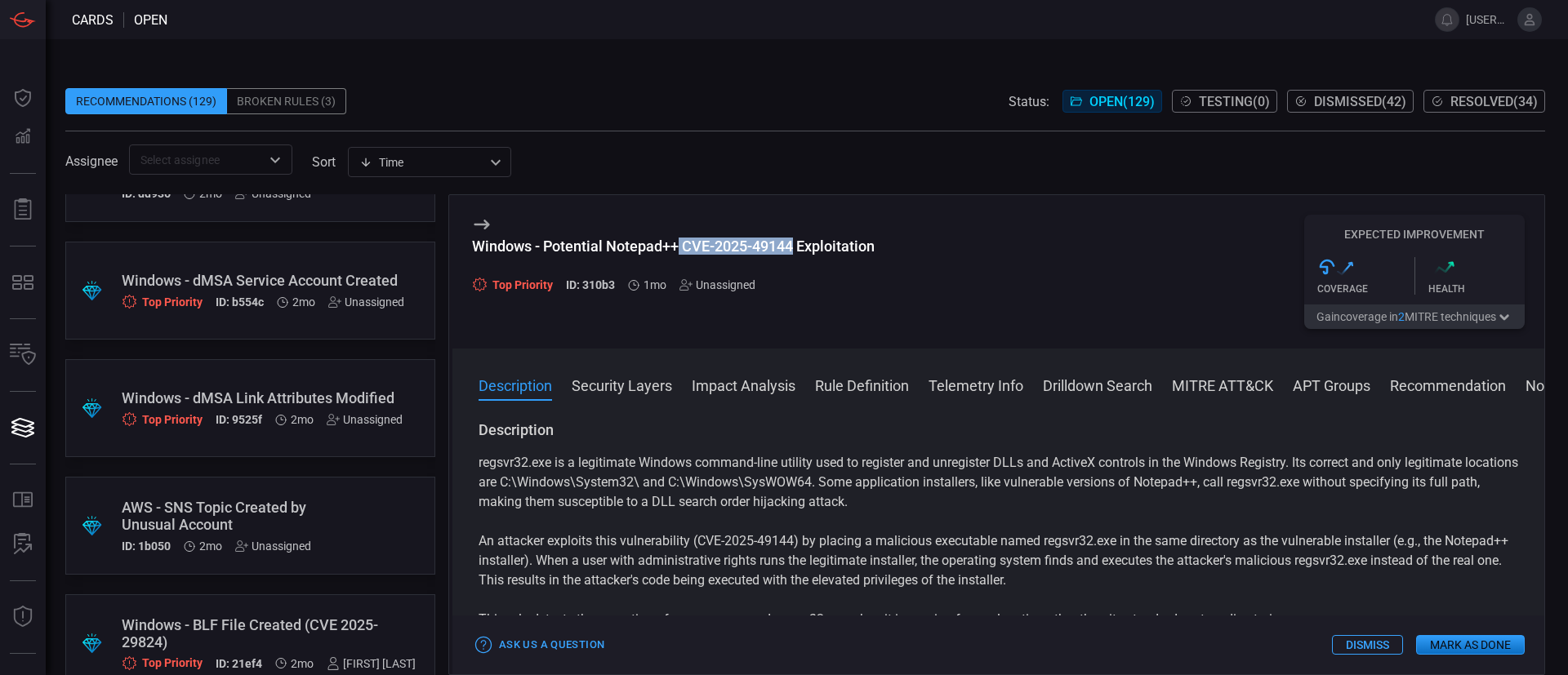 scroll, scrollTop: 3071, scrollLeft: 0, axis: vertical 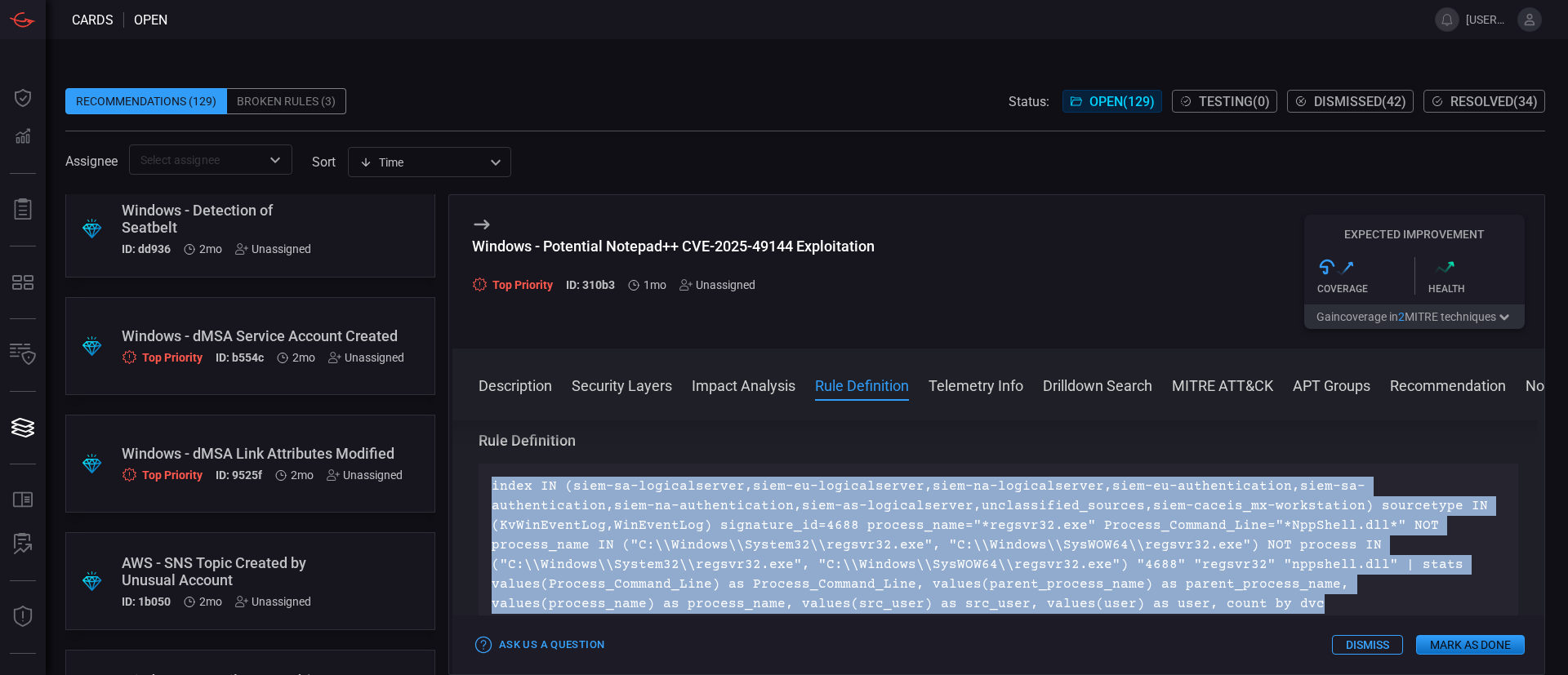 drag, startPoint x: 485, startPoint y: 486, endPoint x: 1153, endPoint y: 609, distance: 679.22971 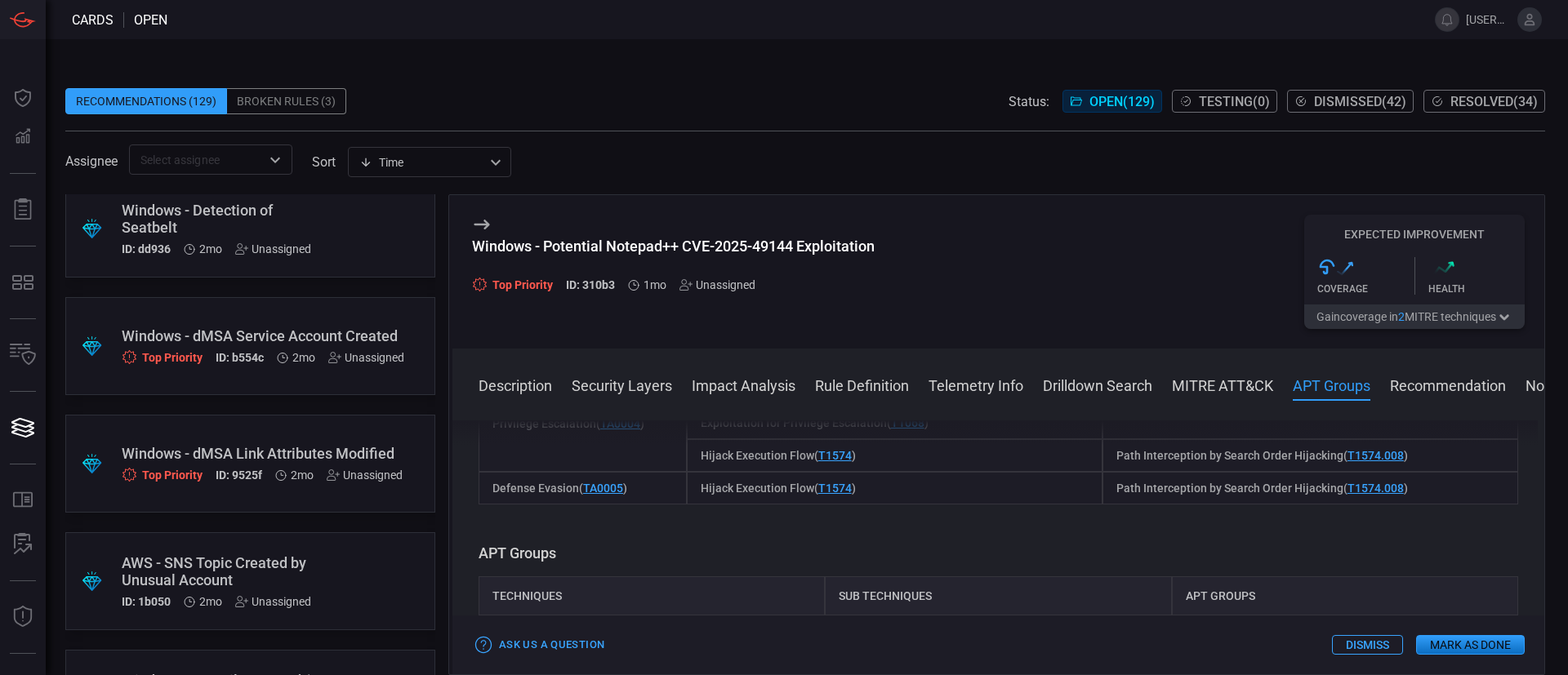 scroll, scrollTop: 1224, scrollLeft: 0, axis: vertical 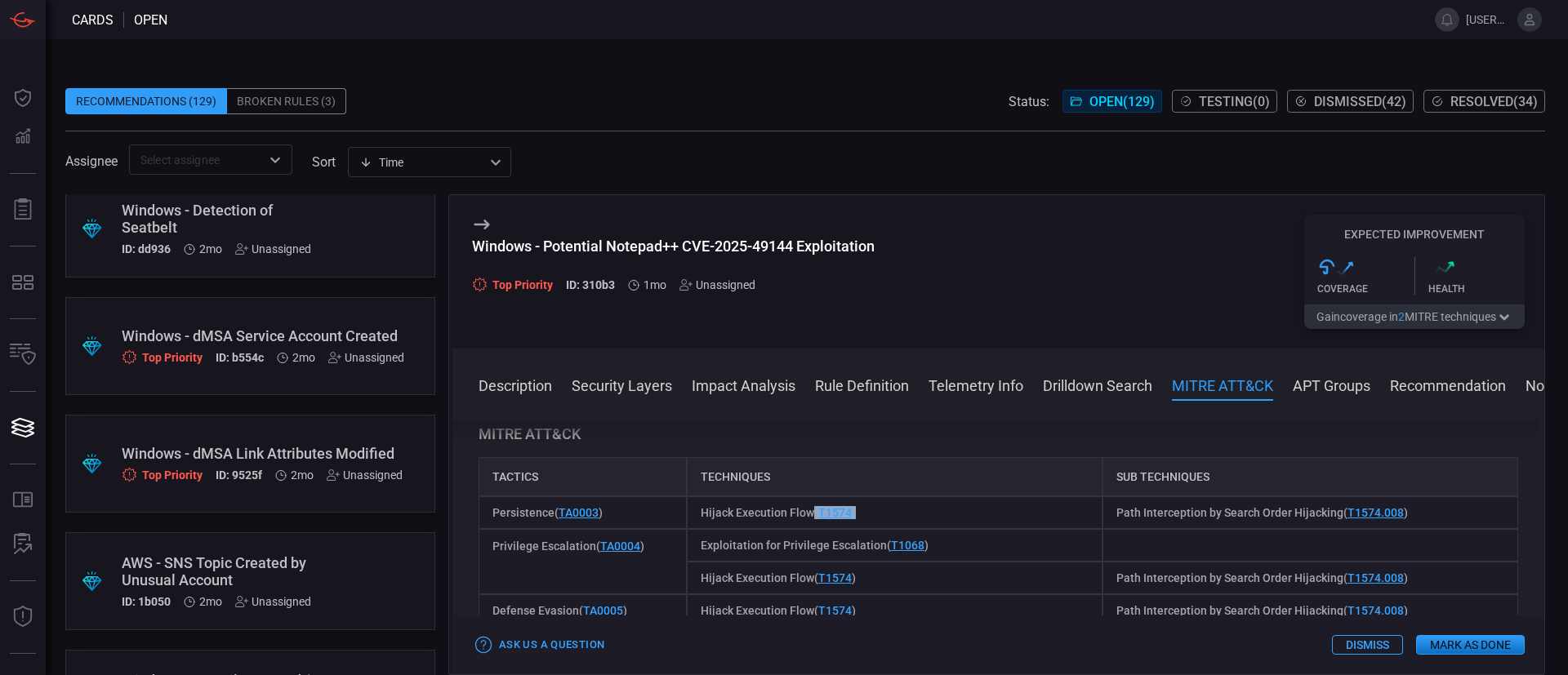 drag, startPoint x: 874, startPoint y: 517, endPoint x: 809, endPoint y: 516, distance: 65.007692 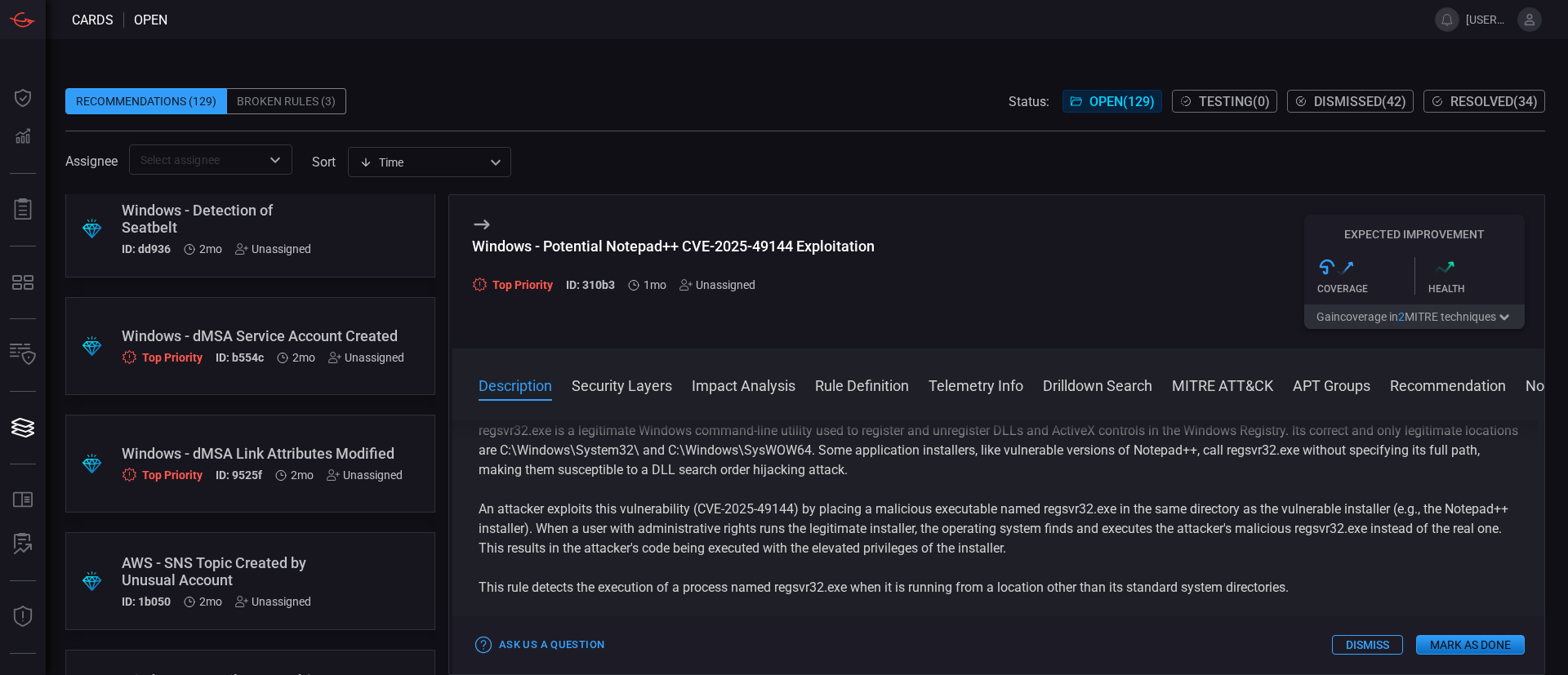 scroll, scrollTop: 0, scrollLeft: 0, axis: both 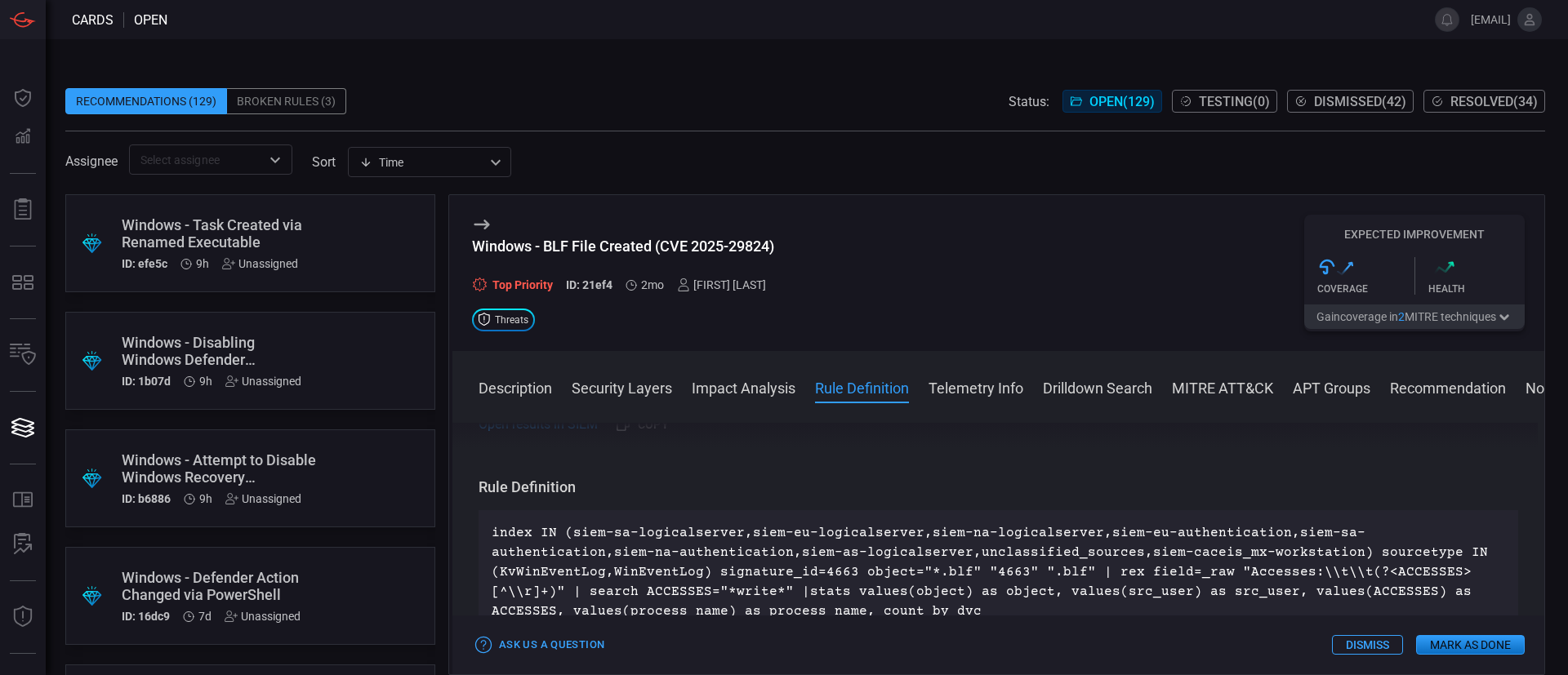 click on "index IN (siem-sa-logicalserver,siem-eu-logicalserver,siem-na-logicalserver,siem-eu-authentication,siem-sa-authentication,siem-na-authentication,siem-as-logicalserver,unclassified_sources,siem-caceis_mx-workstation) sourcetype IN (KvWinEventLog,WinEventLog) signature_id=4663 object="*.blf" "4663" ".blf" | rex field=_raw "Accesses:\\t\\t(?<ACCESSES>[^\\r]+)" | search ACCESSES="*write*" |stats values(object) as object, values(src_user) as src_user, values(ACCESSES) as ACCESSES, values(process_name) as process_name, count by dvc" at bounding box center [998, 572] 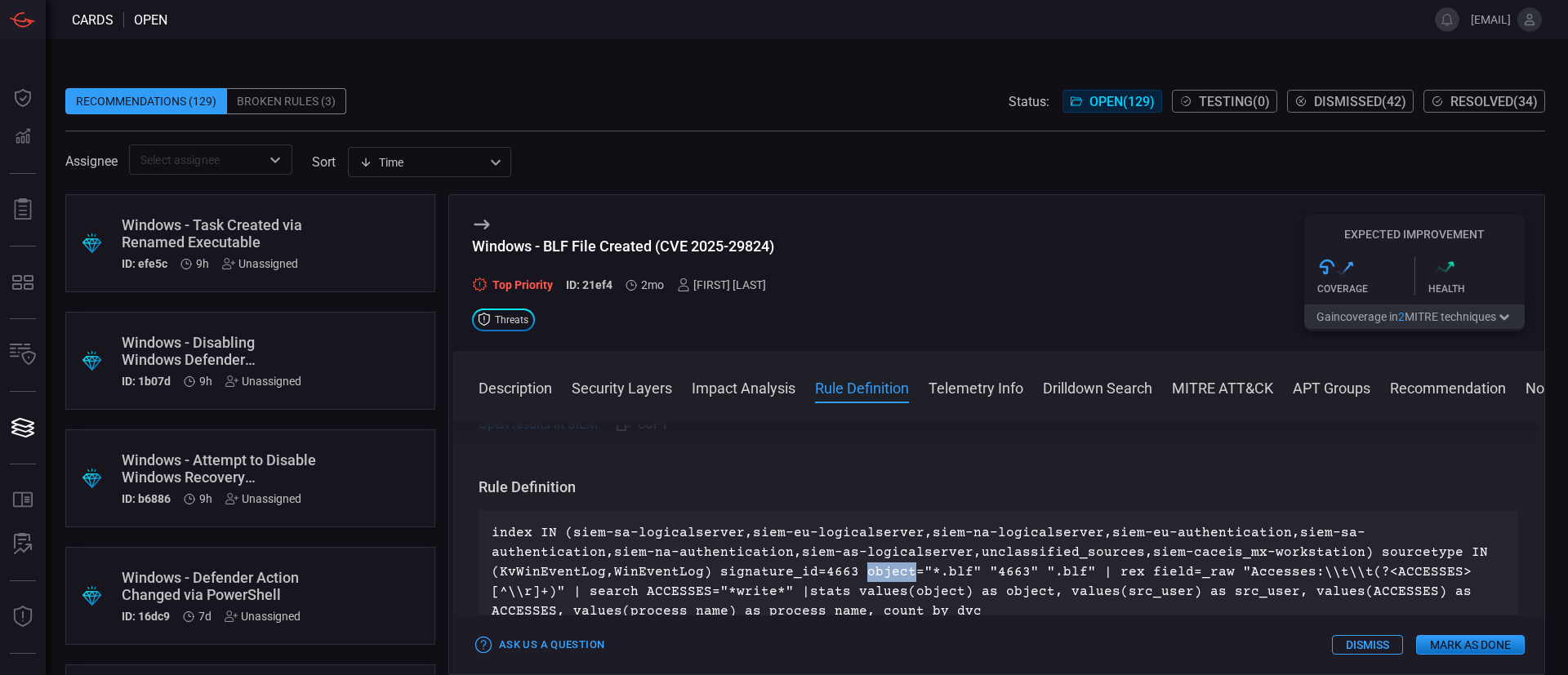 click on "index IN (siem-sa-logicalserver,siem-eu-logicalserver,siem-na-logicalserver,siem-eu-authentication,siem-sa-authentication,siem-na-authentication,siem-as-logicalserver,unclassified_sources,siem-caceis_mx-workstation) sourcetype IN (KvWinEventLog,WinEventLog) signature_id=4663 object="*.blf" "4663" ".blf" | rex field=_raw "Accesses:\\t\\t(?<ACCESSES>[^\\r]+)" | search ACCESSES="*write*" |stats values(object) as object, values(src_user) as src_user, values(ACCESSES) as ACCESSES, values(process_name) as process_name, count by dvc" at bounding box center [998, 572] 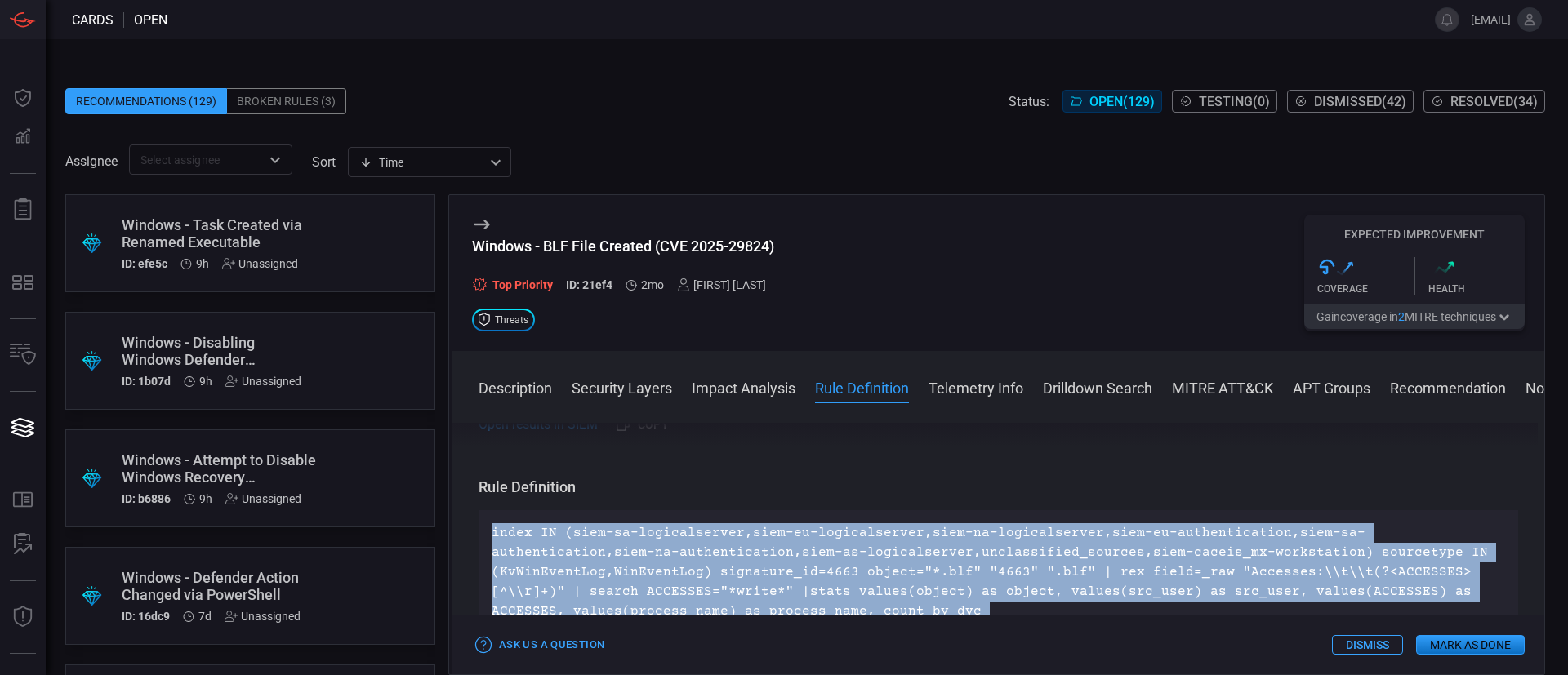 click on "index IN (siem-sa-logicalserver,siem-eu-logicalserver,siem-na-logicalserver,siem-eu-authentication,siem-sa-authentication,siem-na-authentication,siem-as-logicalserver,unclassified_sources,siem-caceis_mx-workstation) sourcetype IN (KvWinEventLog,WinEventLog) signature_id=4663 object="*.blf" "4663" ".blf" | rex field=_raw "Accesses:\\t\\t(?<ACCESSES>[^\\r]+)" | search ACCESSES="*write*" |stats values(object) as object, values(src_user) as src_user, values(ACCESSES) as ACCESSES, values(process_name) as process_name, count by dvc" at bounding box center (998, 572) 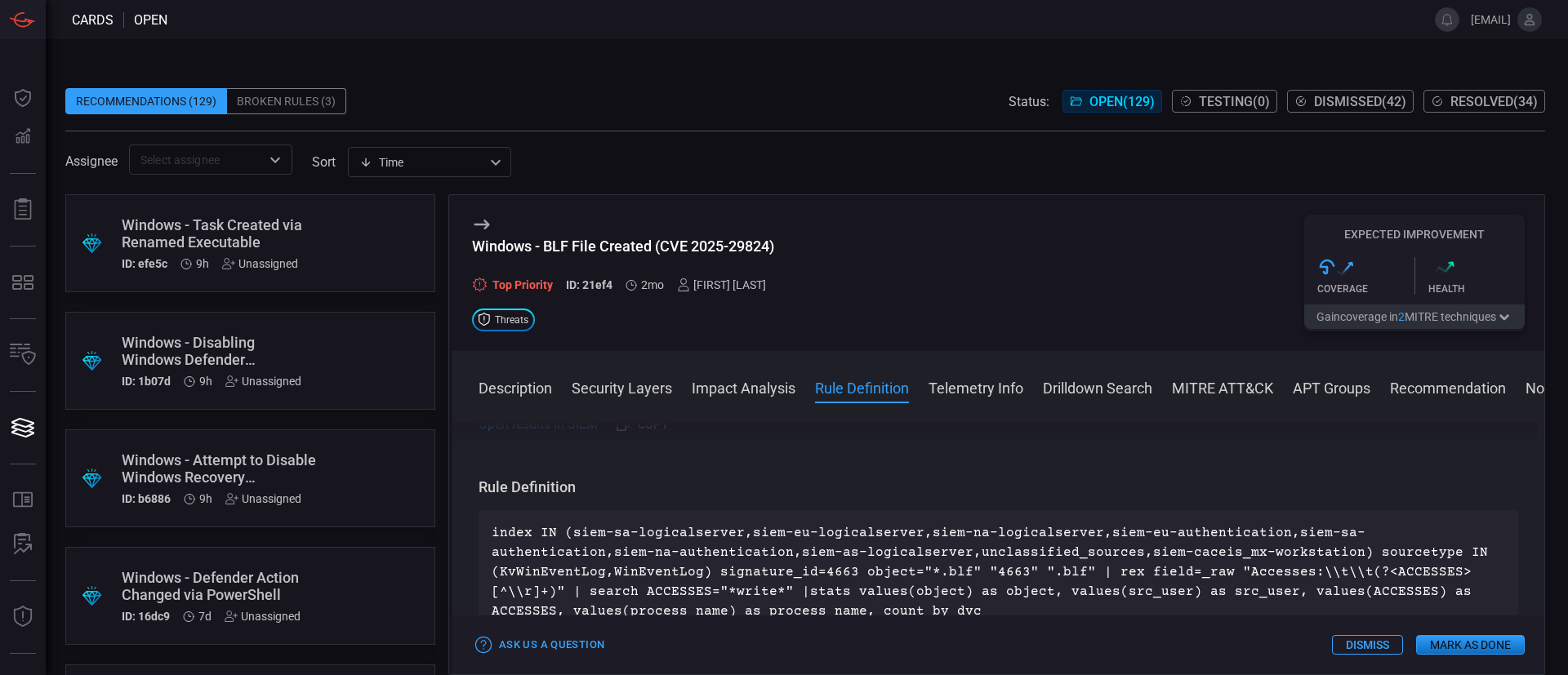 click on "Windows - BLF File Created (CVE 2025-29824)     Top Priority ID: 21ef4   2mo [FIRST] [LAST] Threats Expected Improvement
.st0{fill:url(#Path_29490_00000117647961598309353970000014330017195461122950_);}
Coverage
.graph_up{fill:url(#graph-gradient-up);}
Health Techniques: Covered Exploitation for Privilege Escalation User Execution Gain  coverage in  2  MITRE technique s" at bounding box center (998, 273) 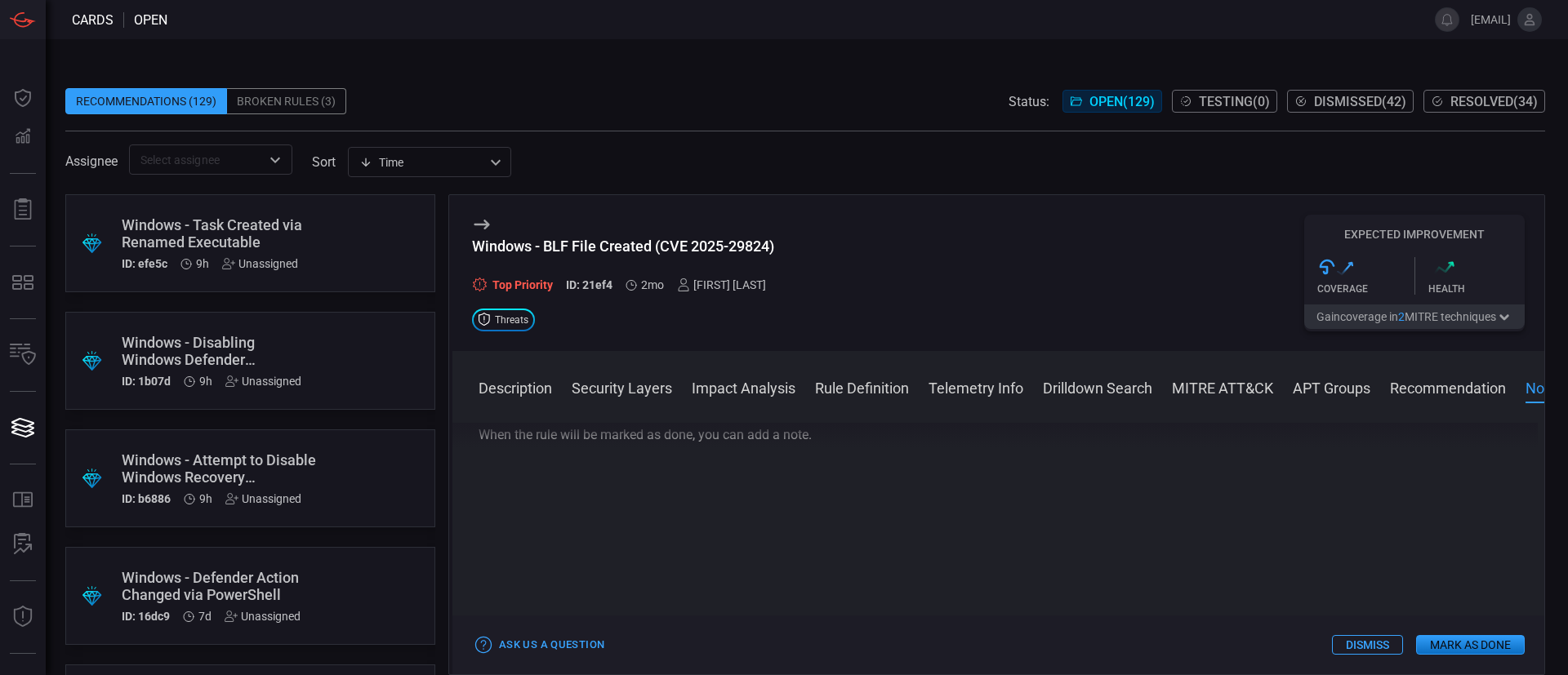 scroll, scrollTop: 2400, scrollLeft: 0, axis: vertical 